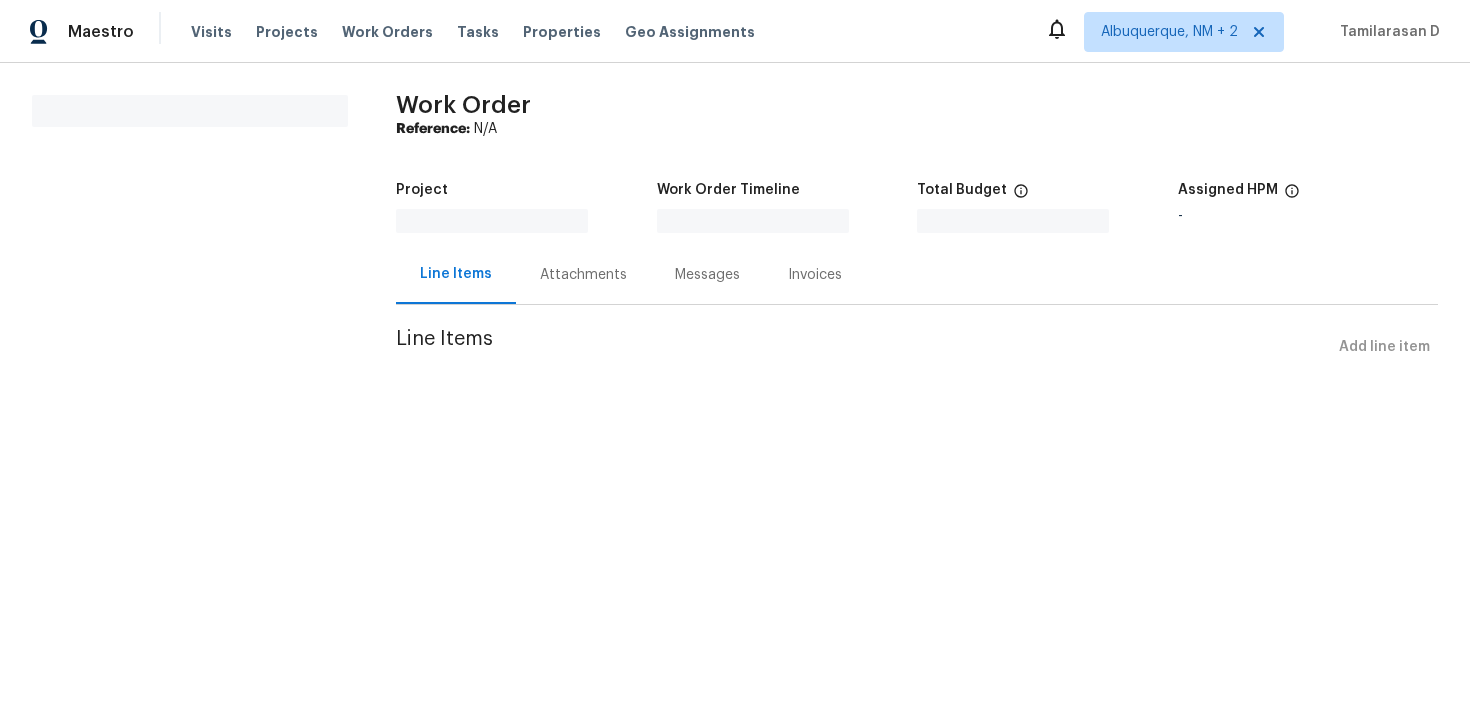 scroll, scrollTop: 0, scrollLeft: 0, axis: both 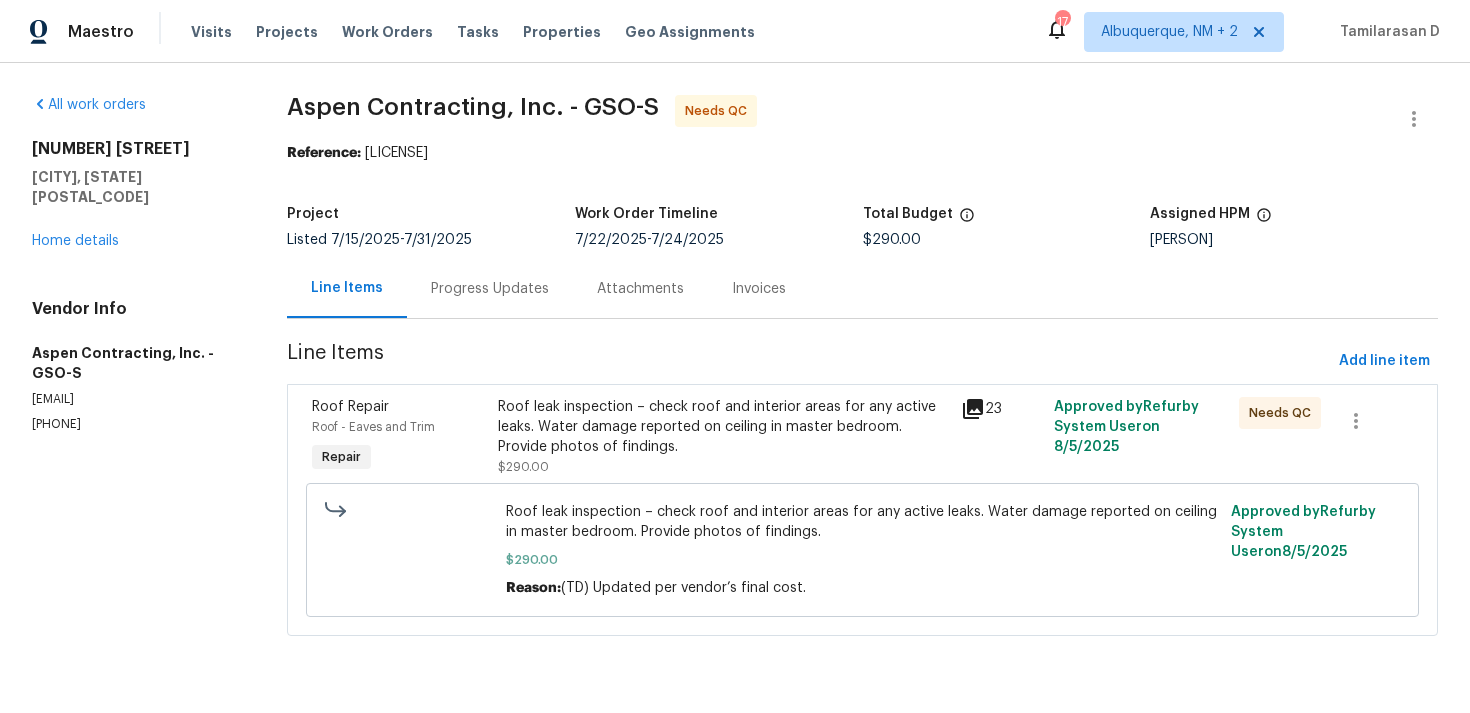 click on "Progress Updates" at bounding box center [490, 288] 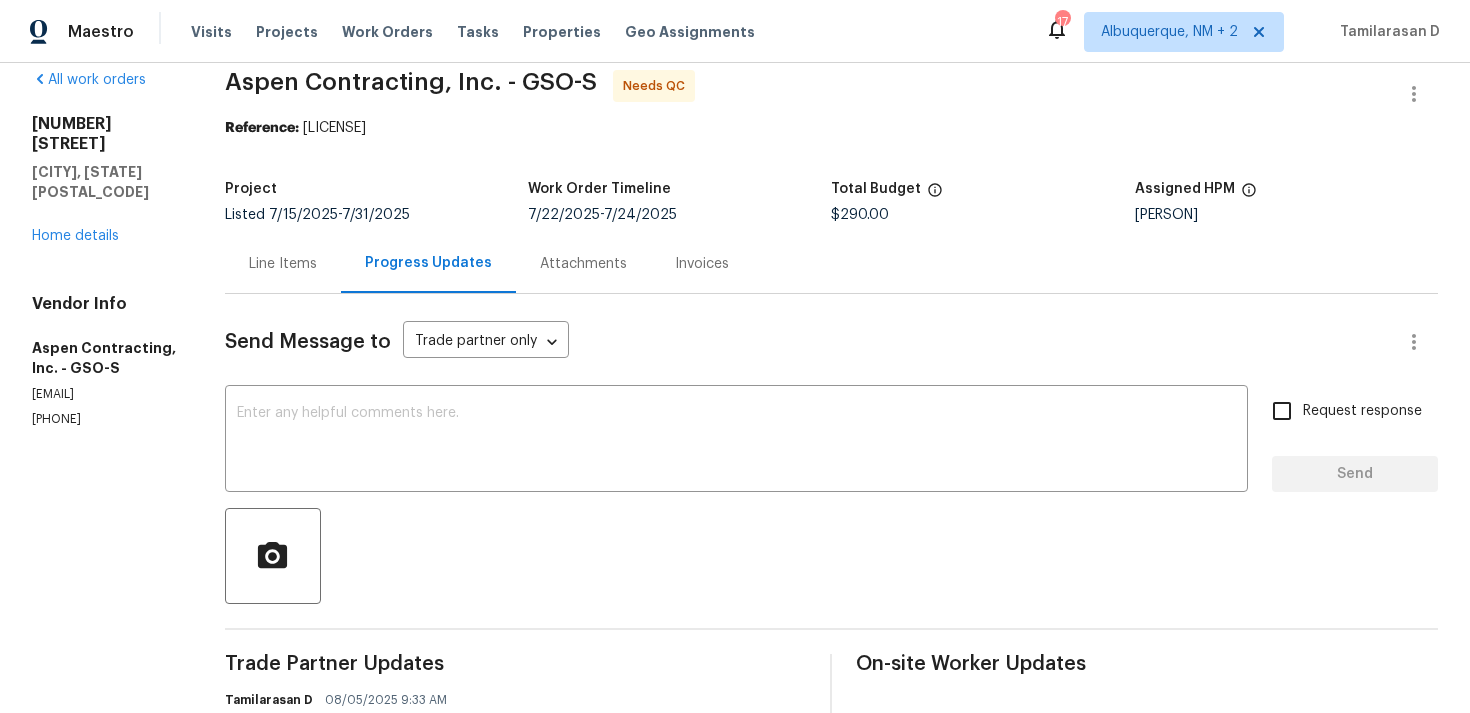 scroll, scrollTop: 63, scrollLeft: 0, axis: vertical 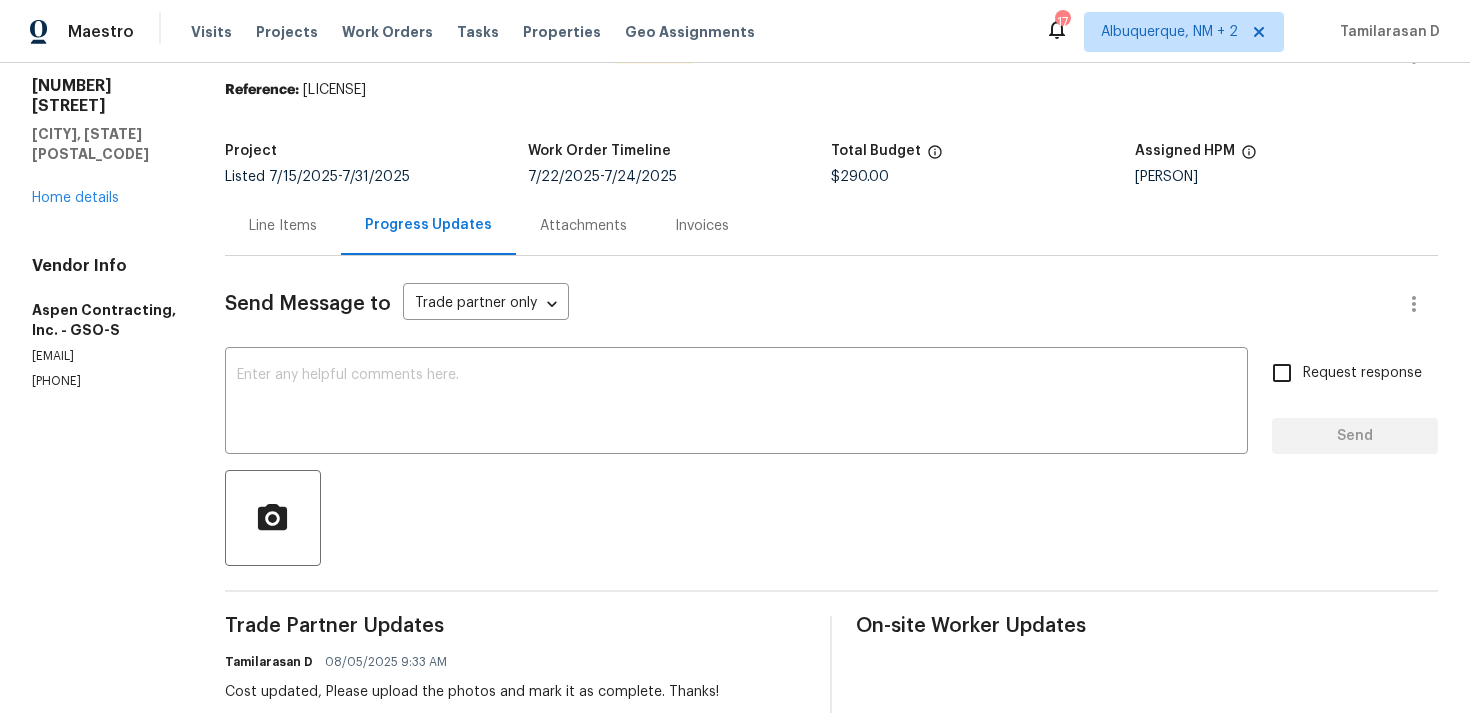 click on "[NUMBER] [STREET] [CITY], [STATE] [POSTAL_CODE] Home details" at bounding box center (104, 142) 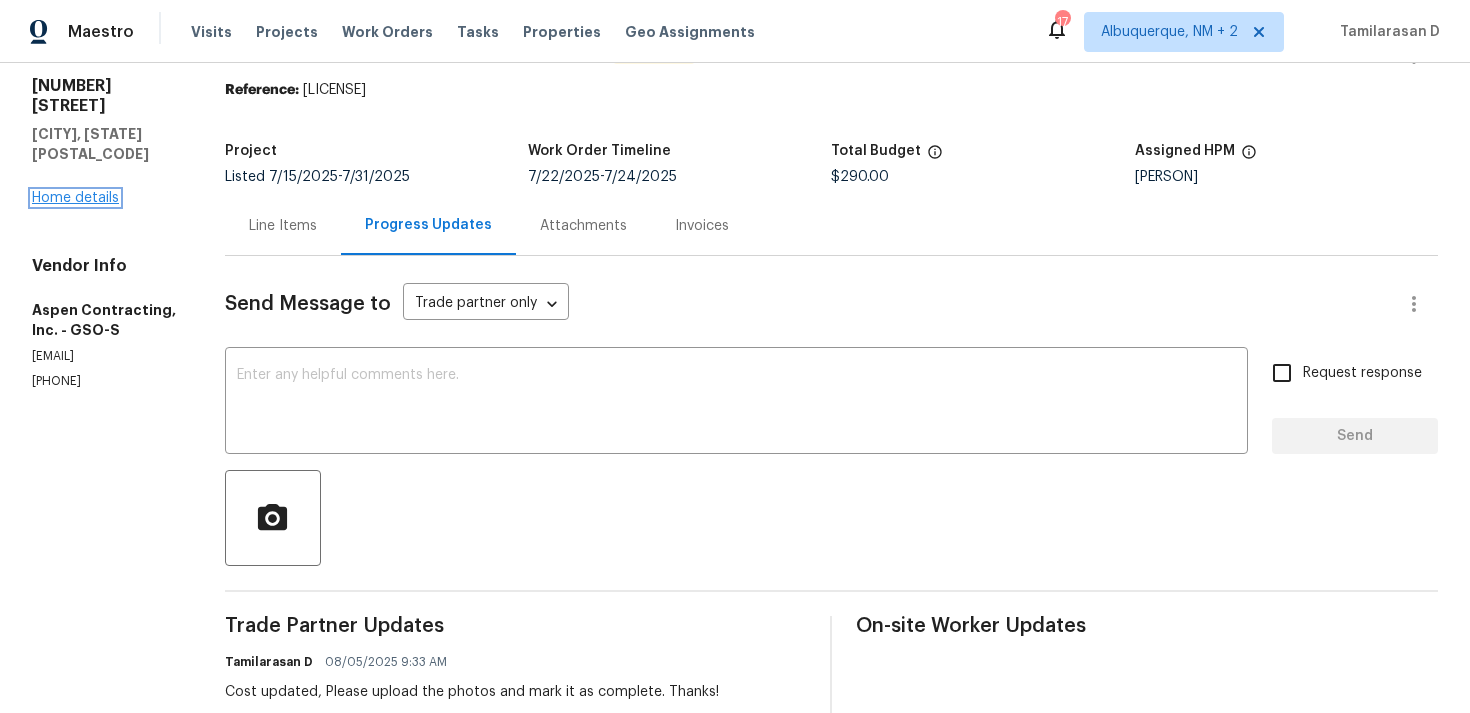 click on "Home details" at bounding box center (75, 198) 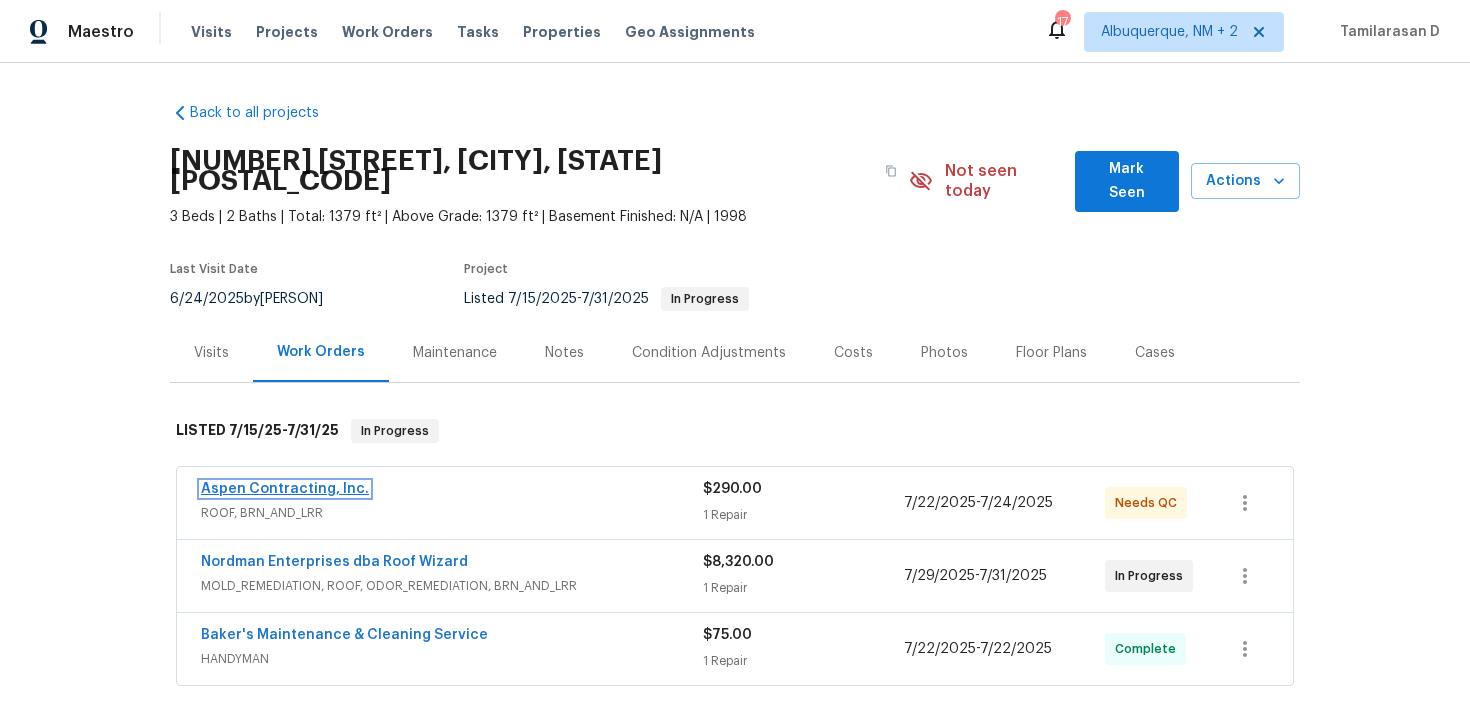 click on "Aspen Contracting, Inc." at bounding box center [285, 489] 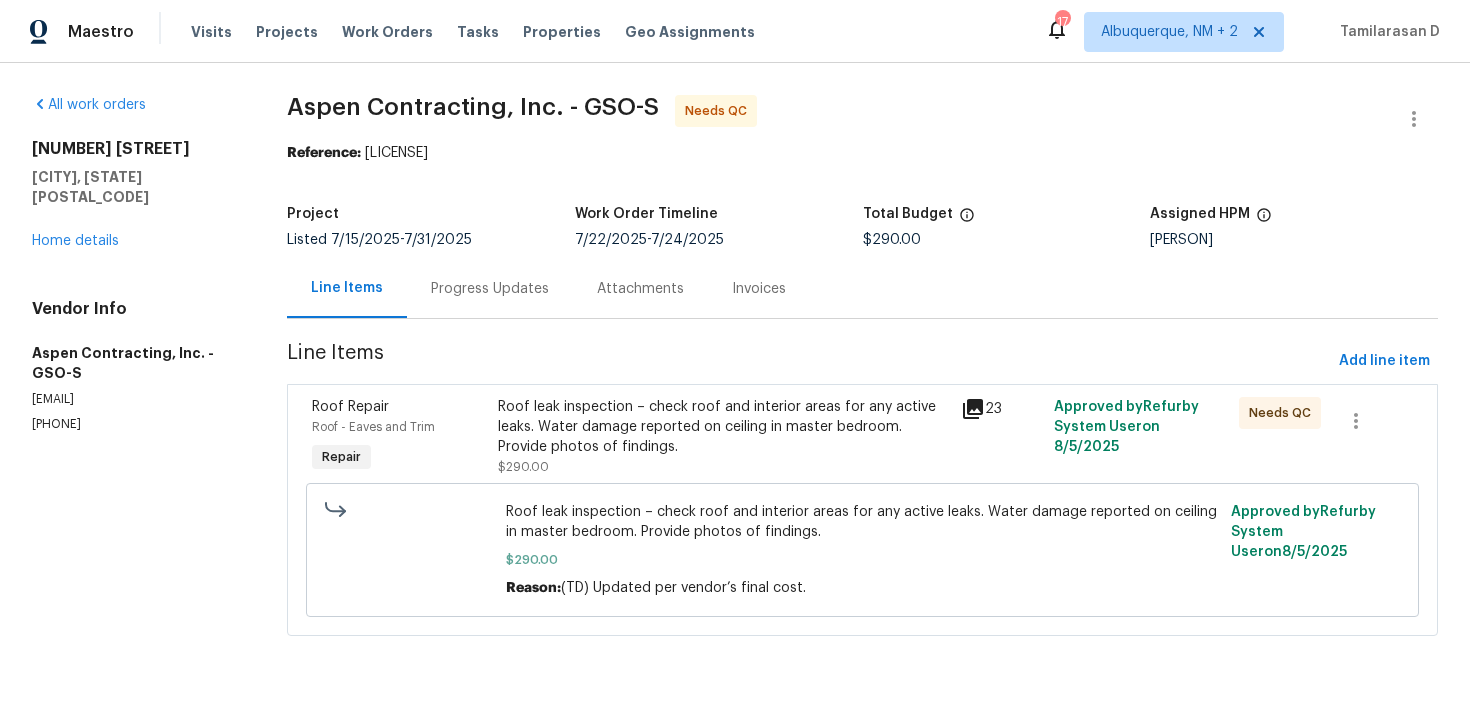 click on "Progress Updates" at bounding box center [490, 288] 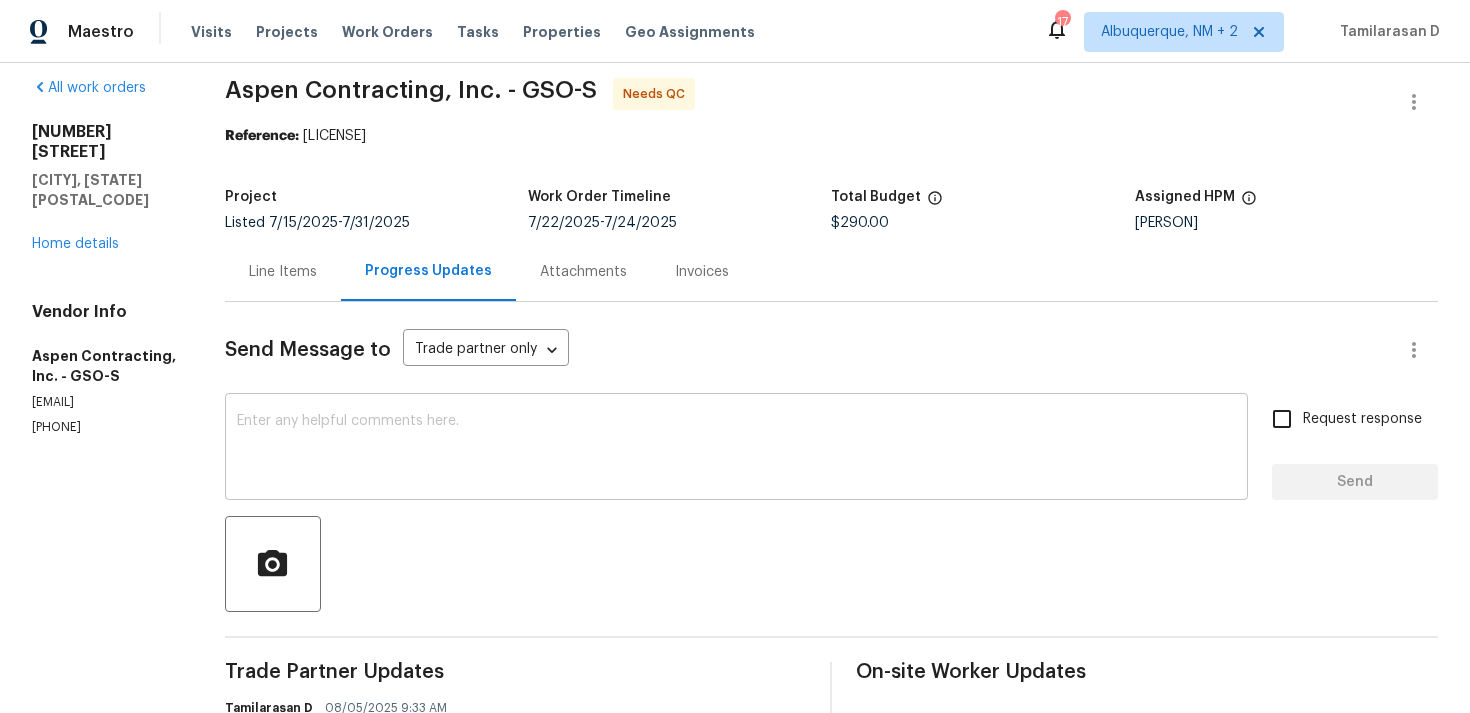 scroll, scrollTop: 0, scrollLeft: 0, axis: both 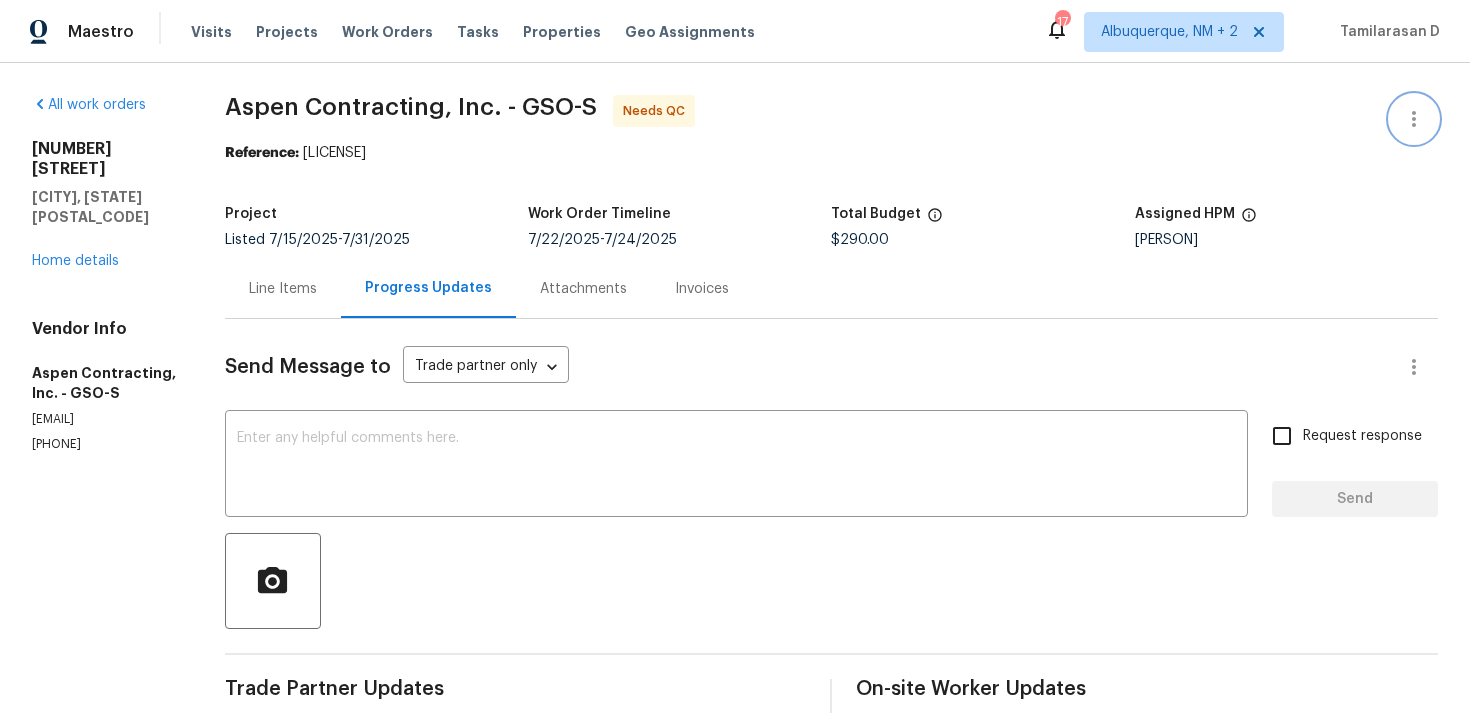 click at bounding box center (1414, 119) 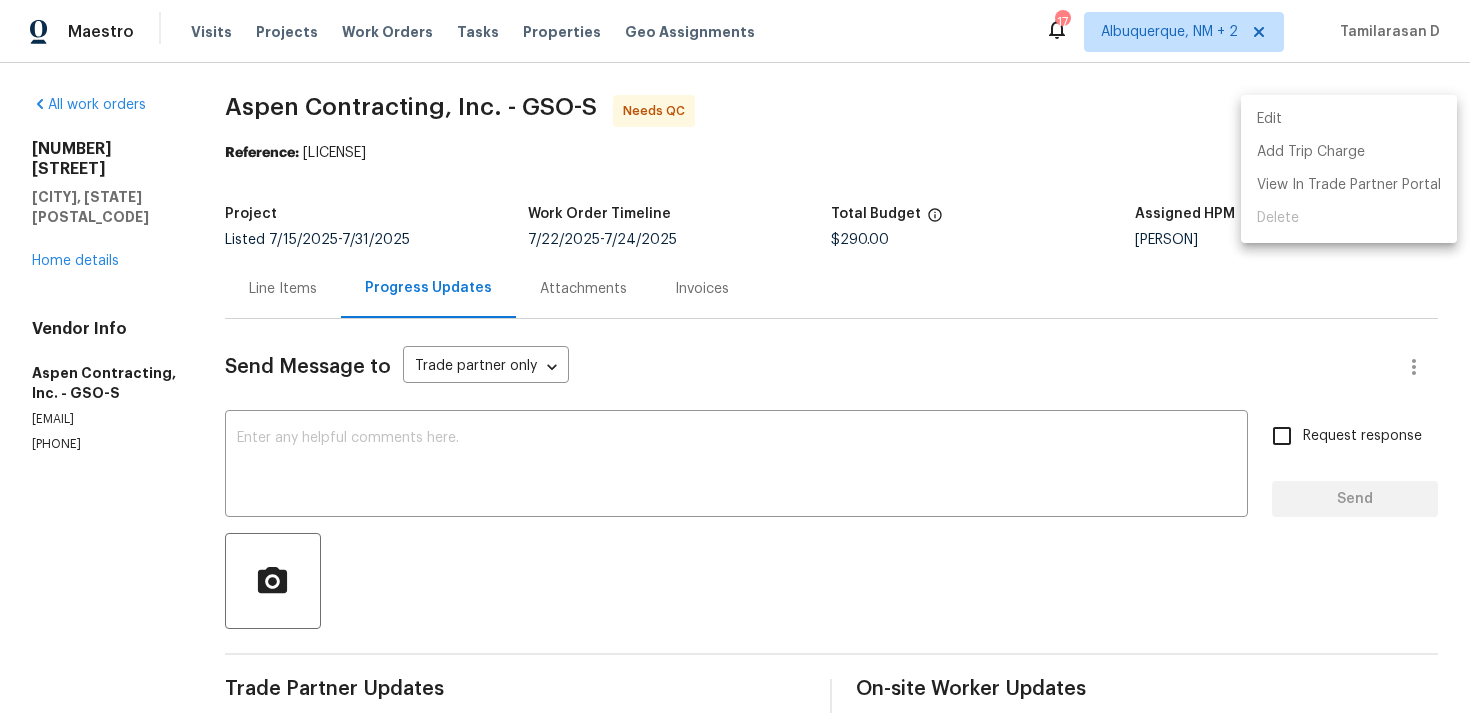 click on "Edit" at bounding box center (1349, 119) 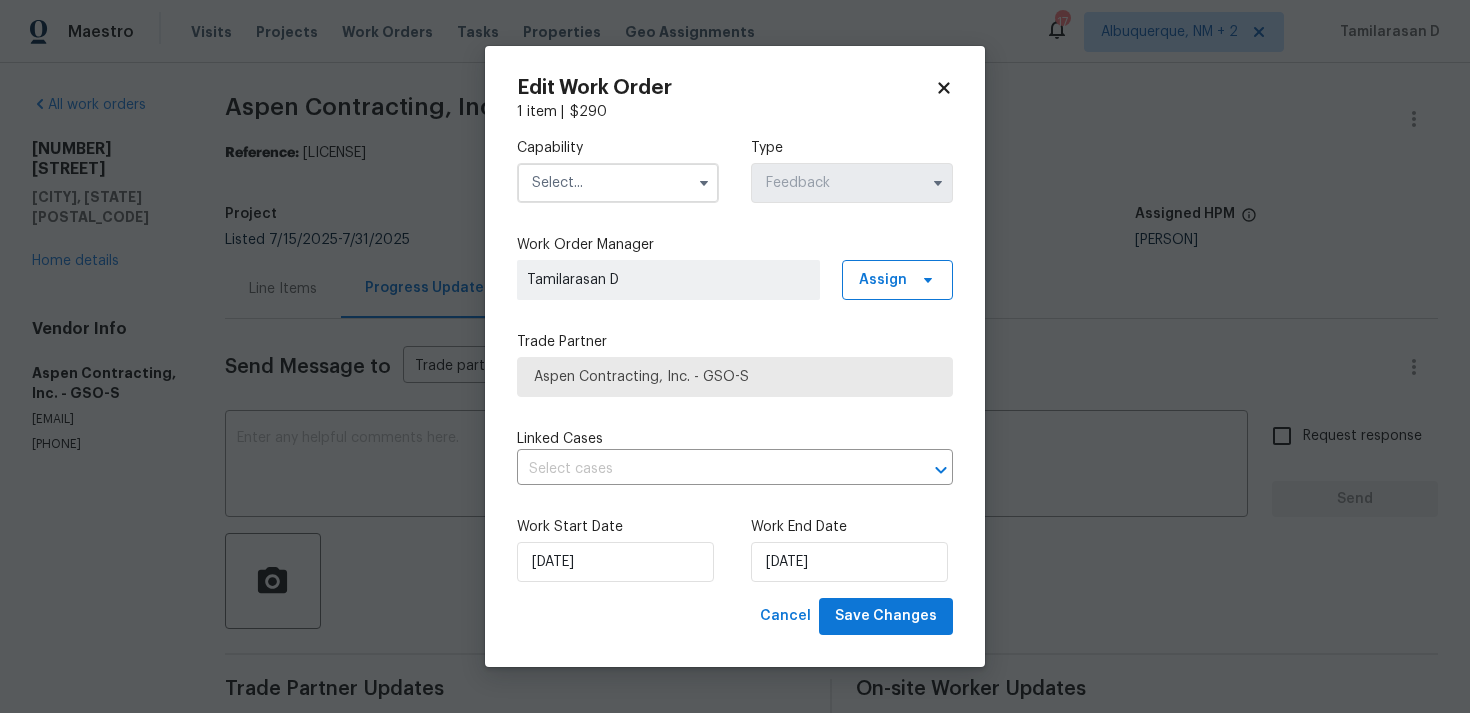 click at bounding box center [618, 183] 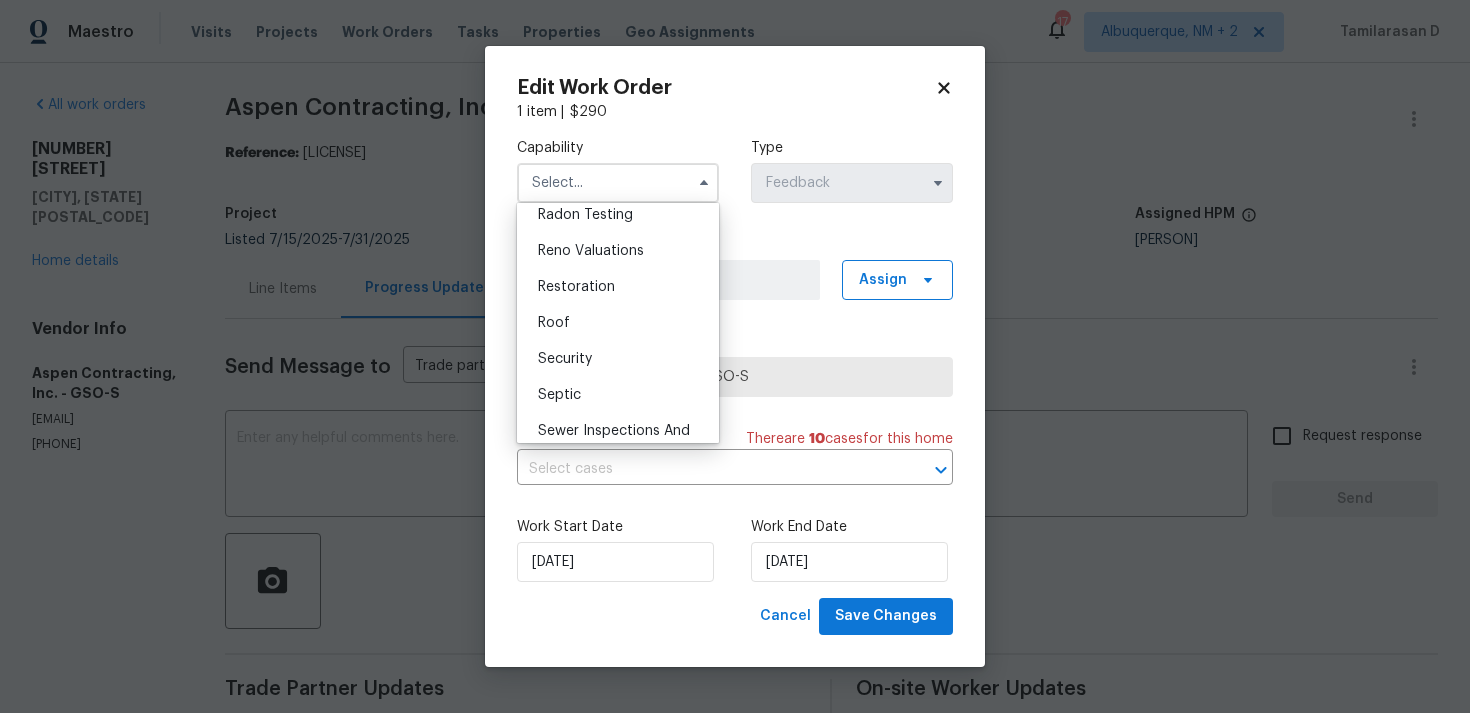scroll, scrollTop: 1948, scrollLeft: 0, axis: vertical 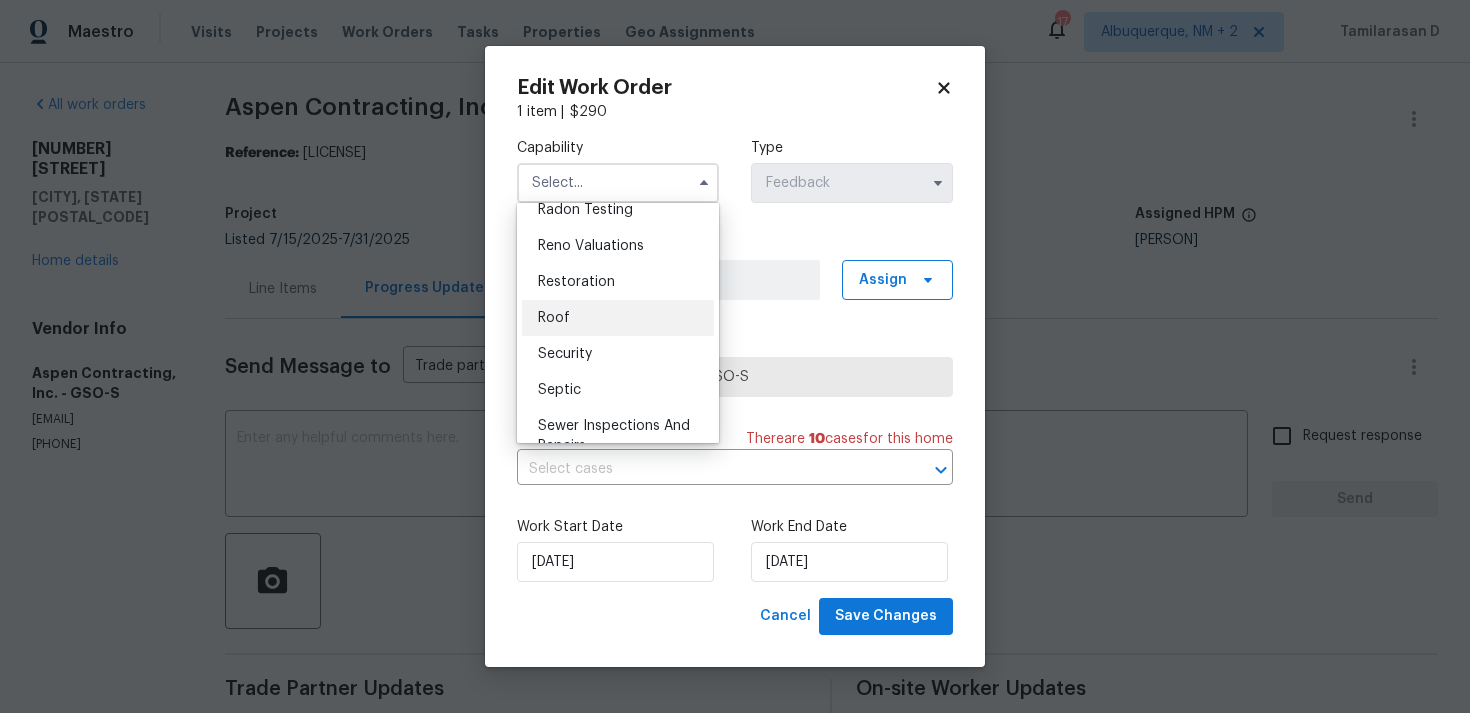 click on "Roof" at bounding box center (618, 318) 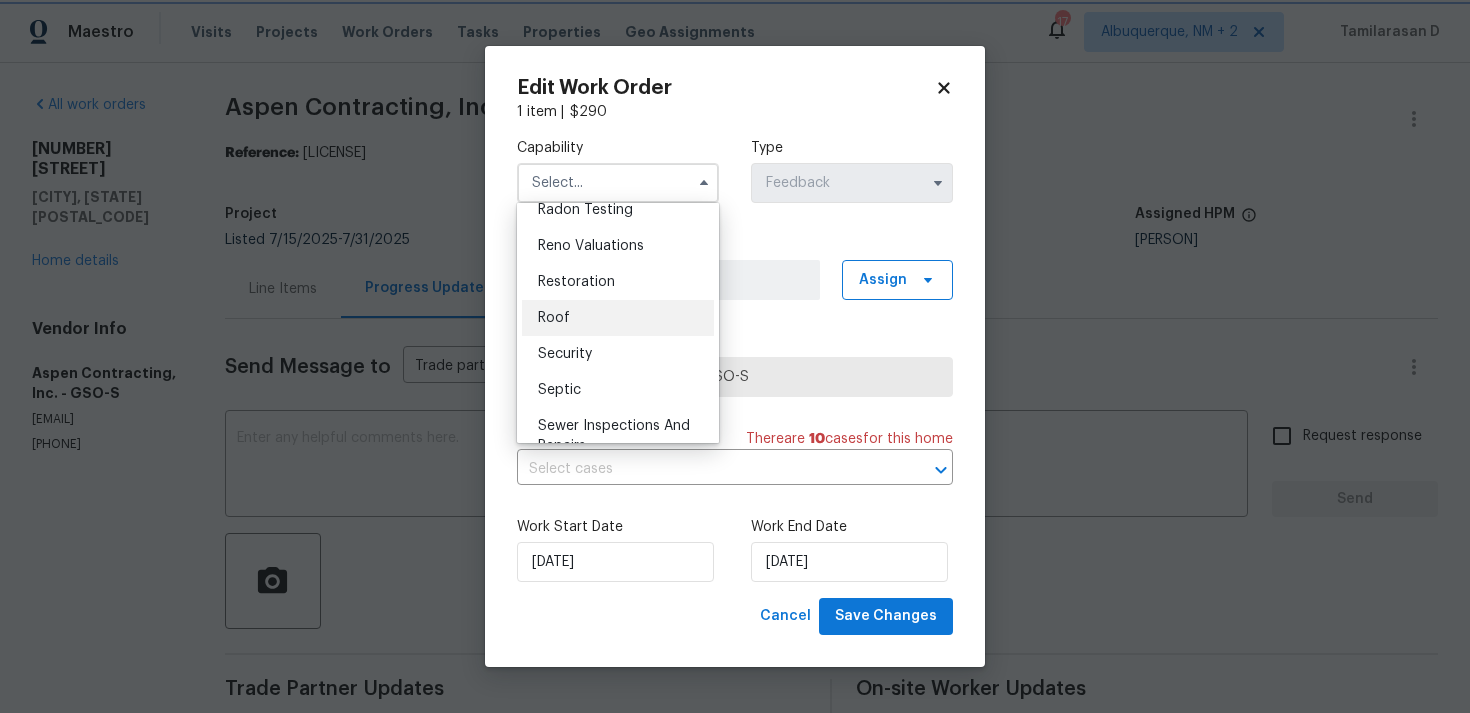 type on "Roof" 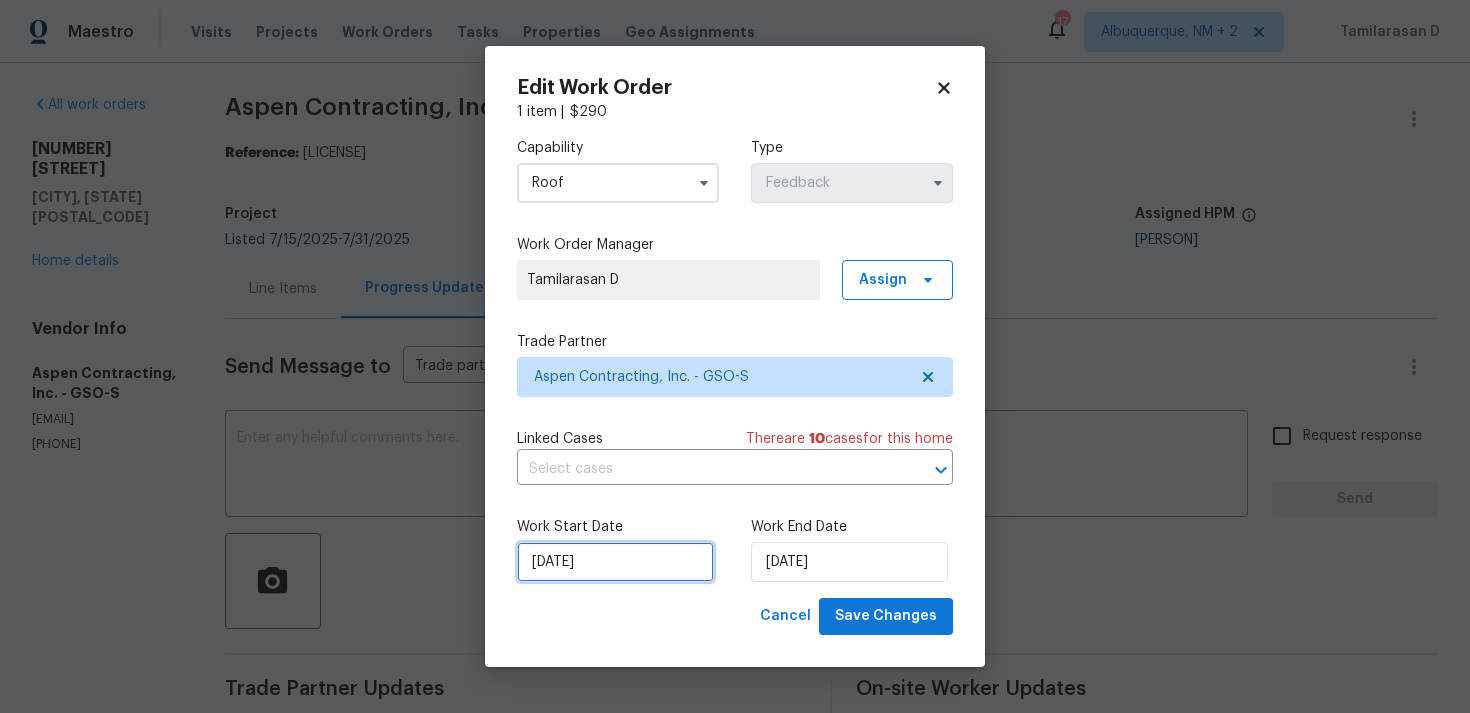 click on "[DATE]" at bounding box center [615, 562] 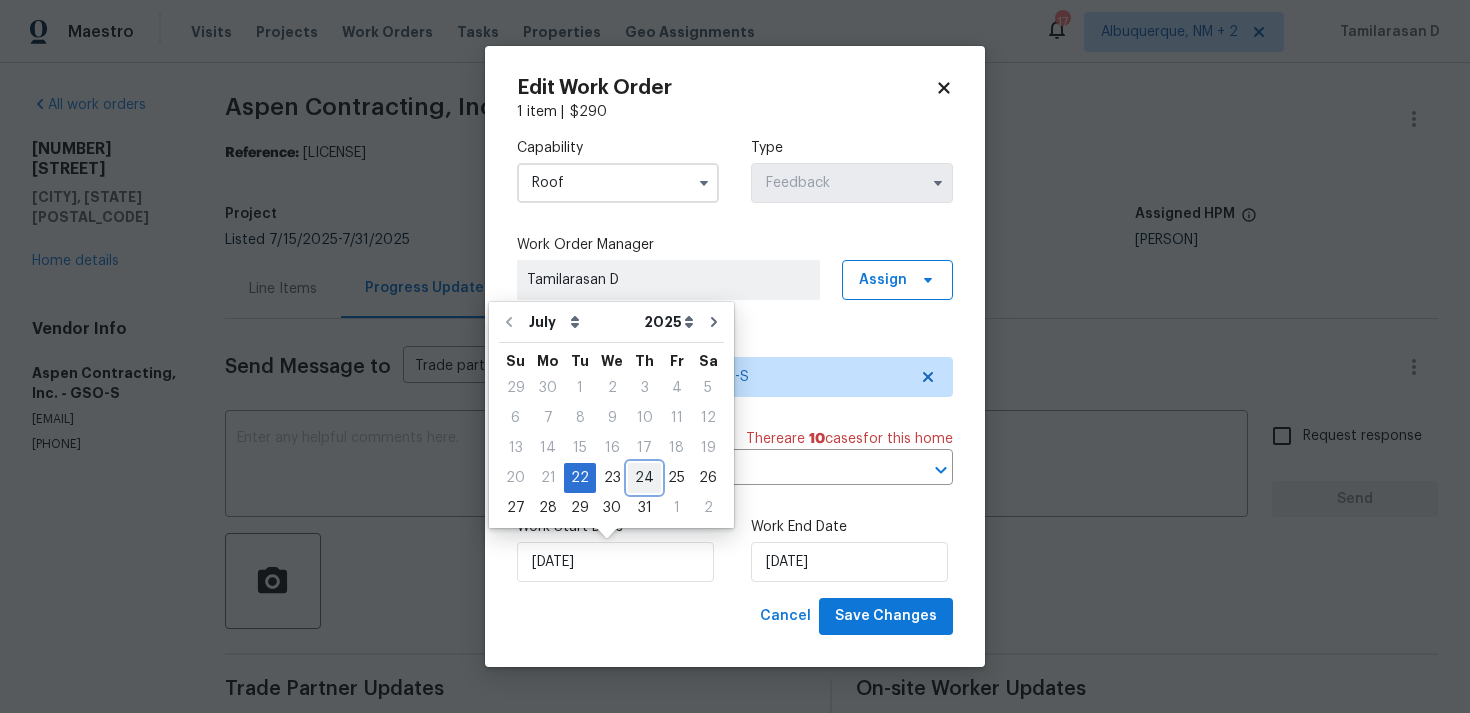 click on "24" at bounding box center (644, 478) 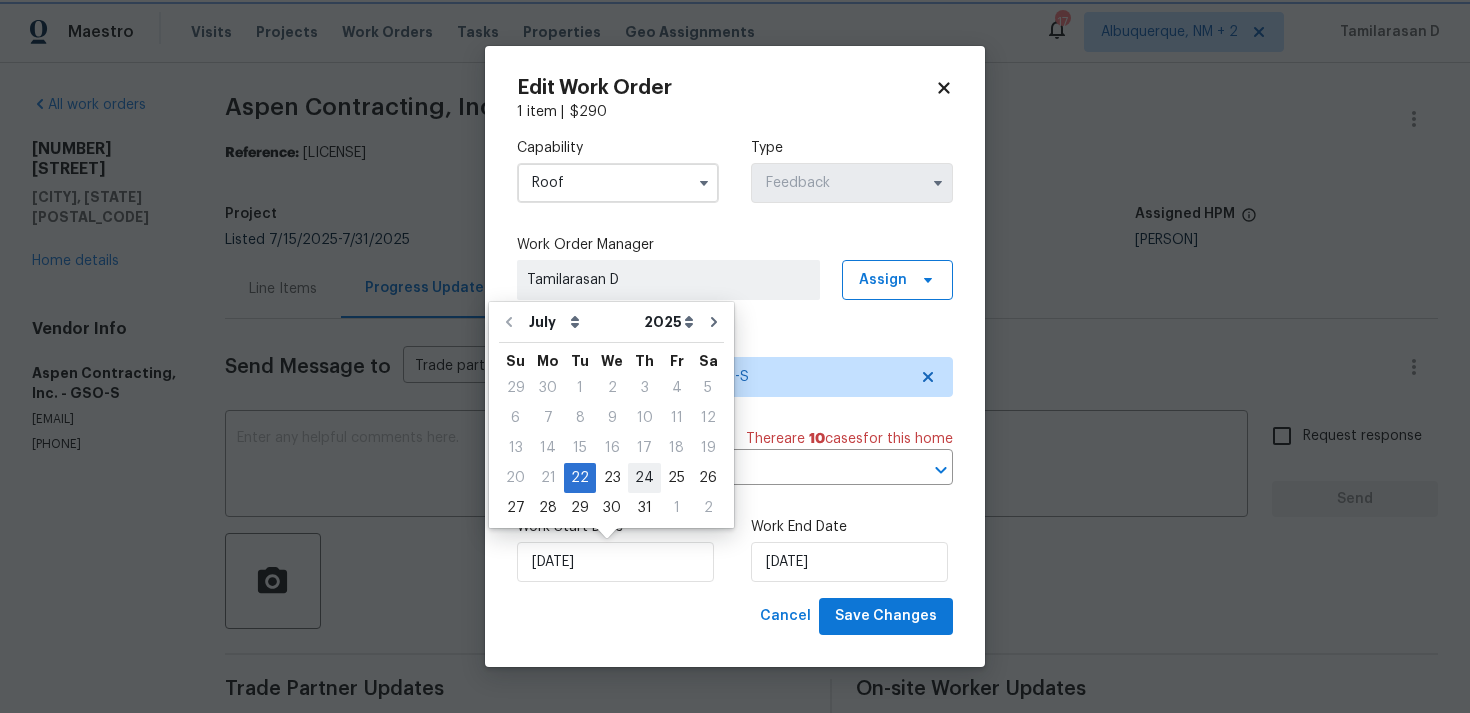 type on "24/07/2025" 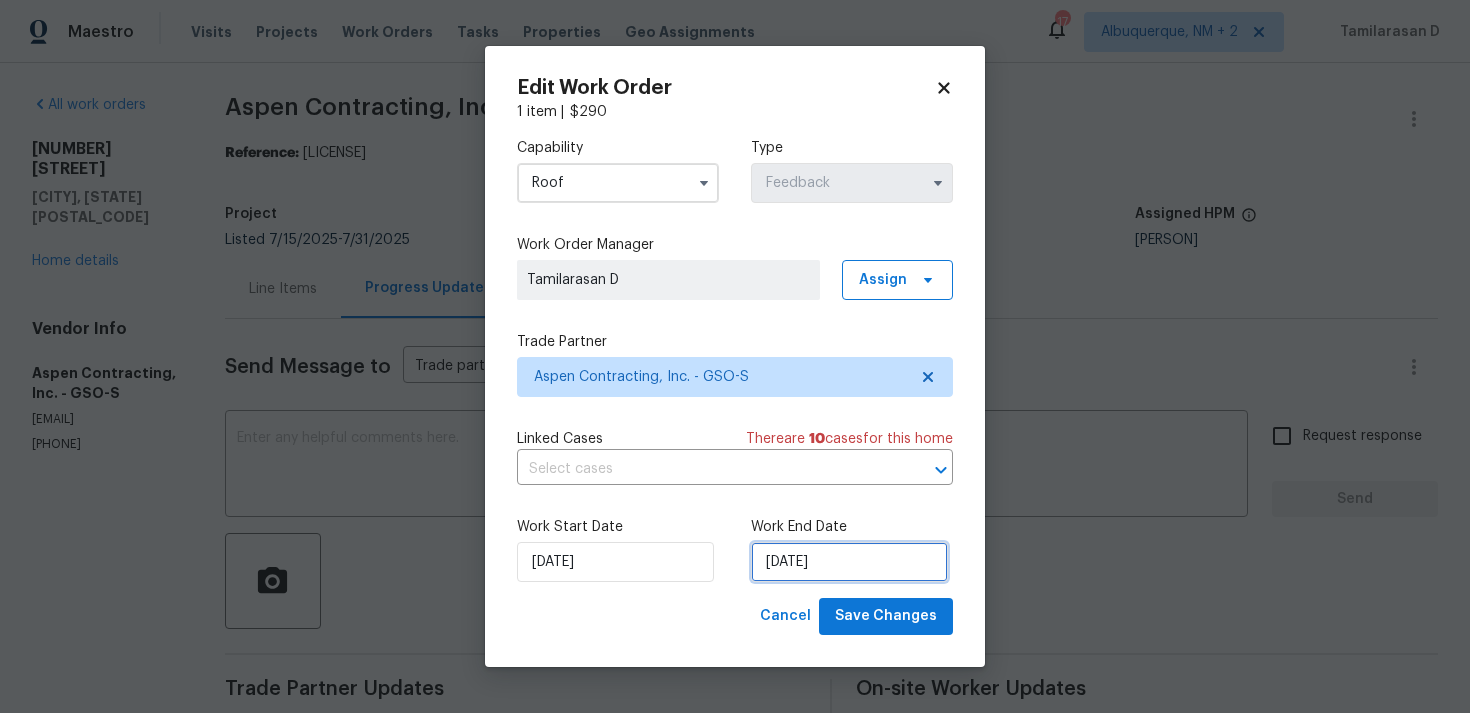 click on "24/07/2025" at bounding box center (849, 562) 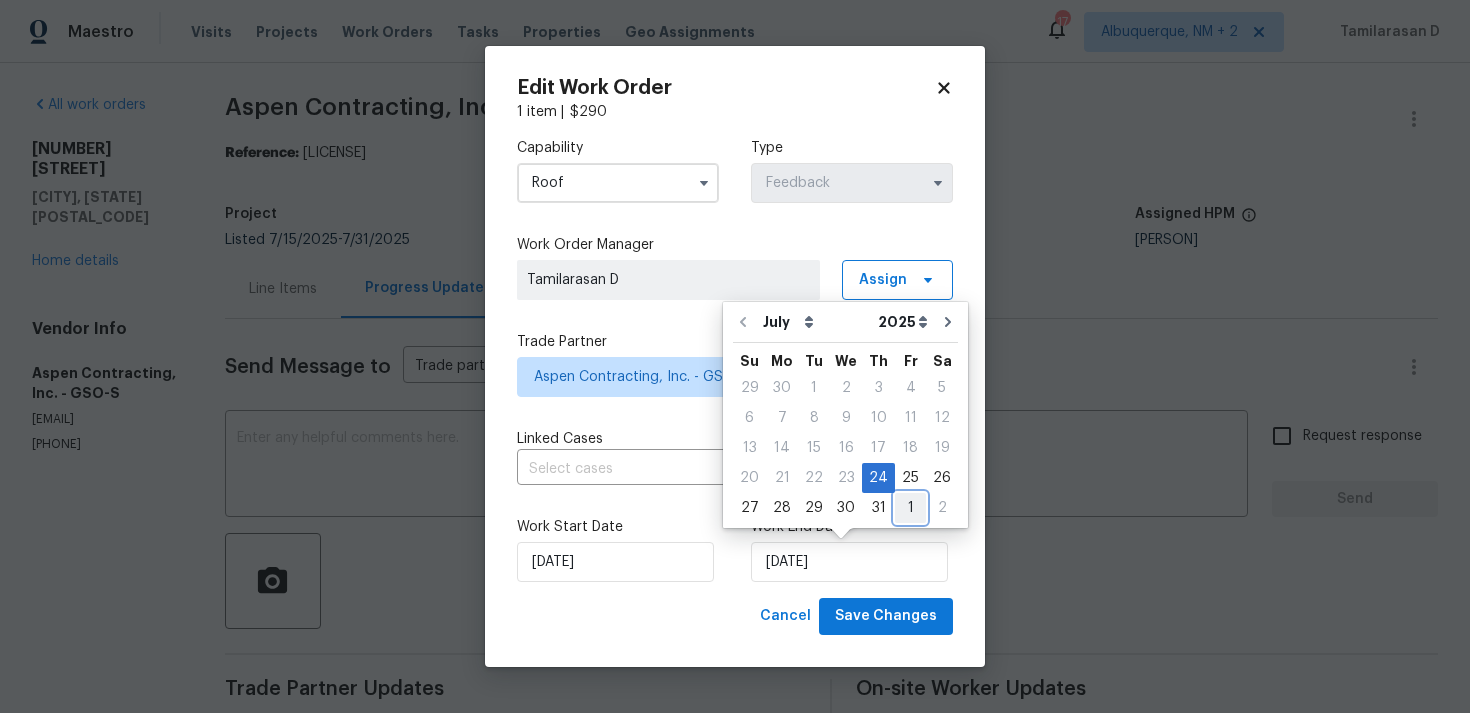 click on "1" at bounding box center (910, 508) 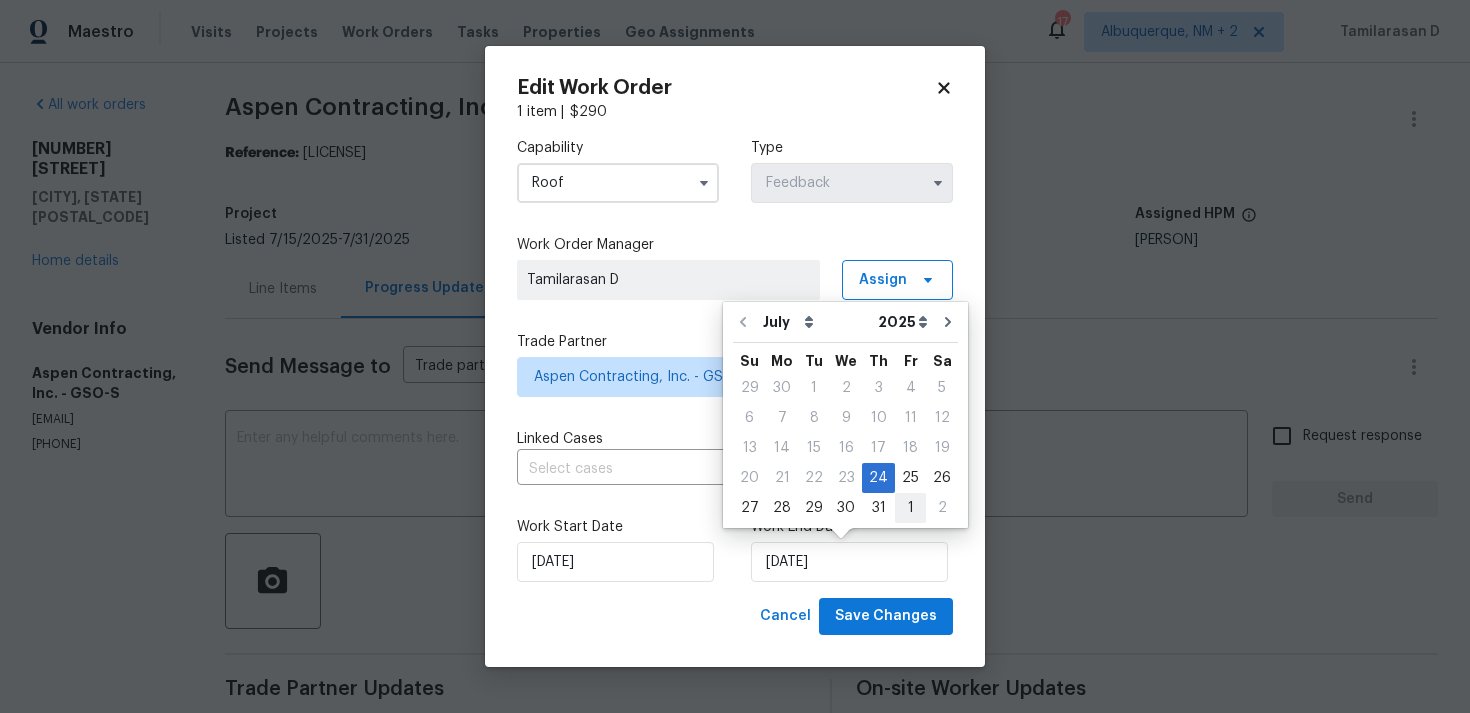 type on "01/08/2025" 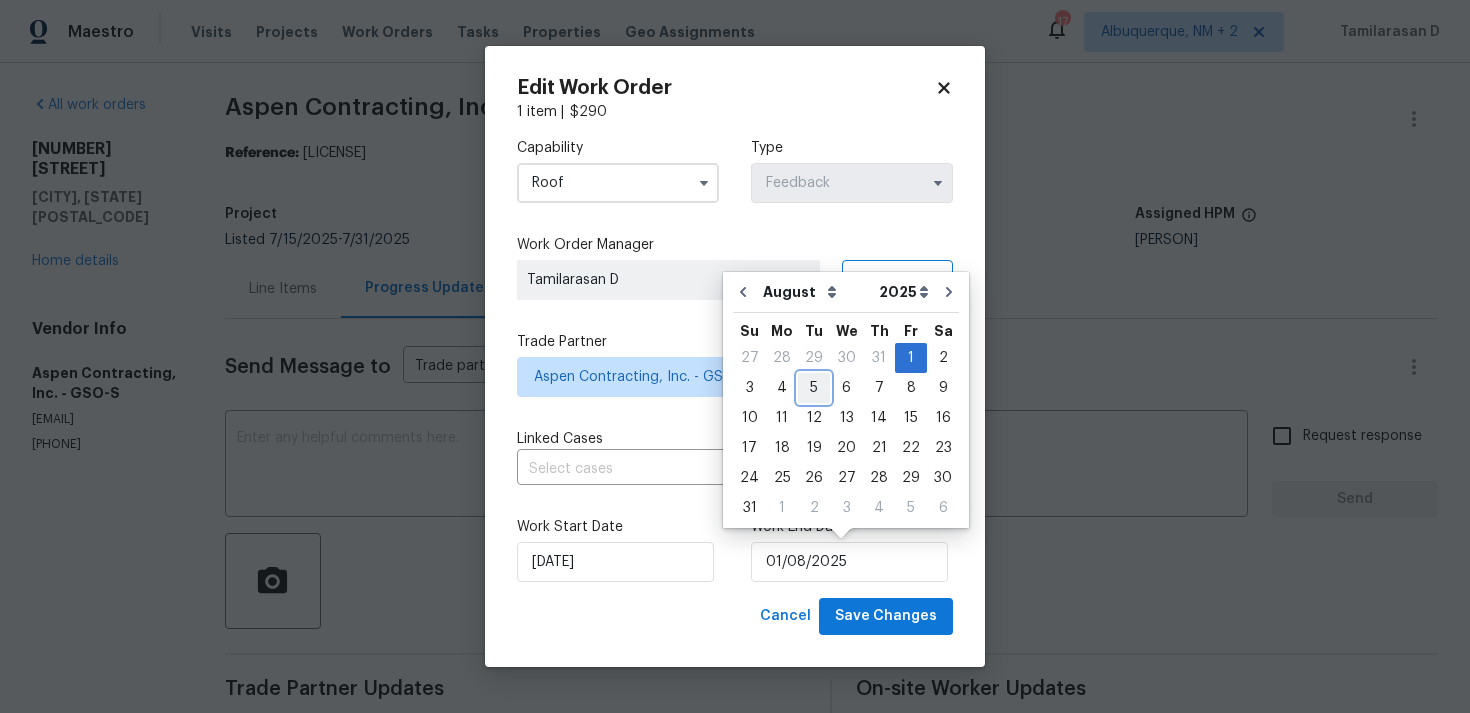 click on "5" at bounding box center [814, 388] 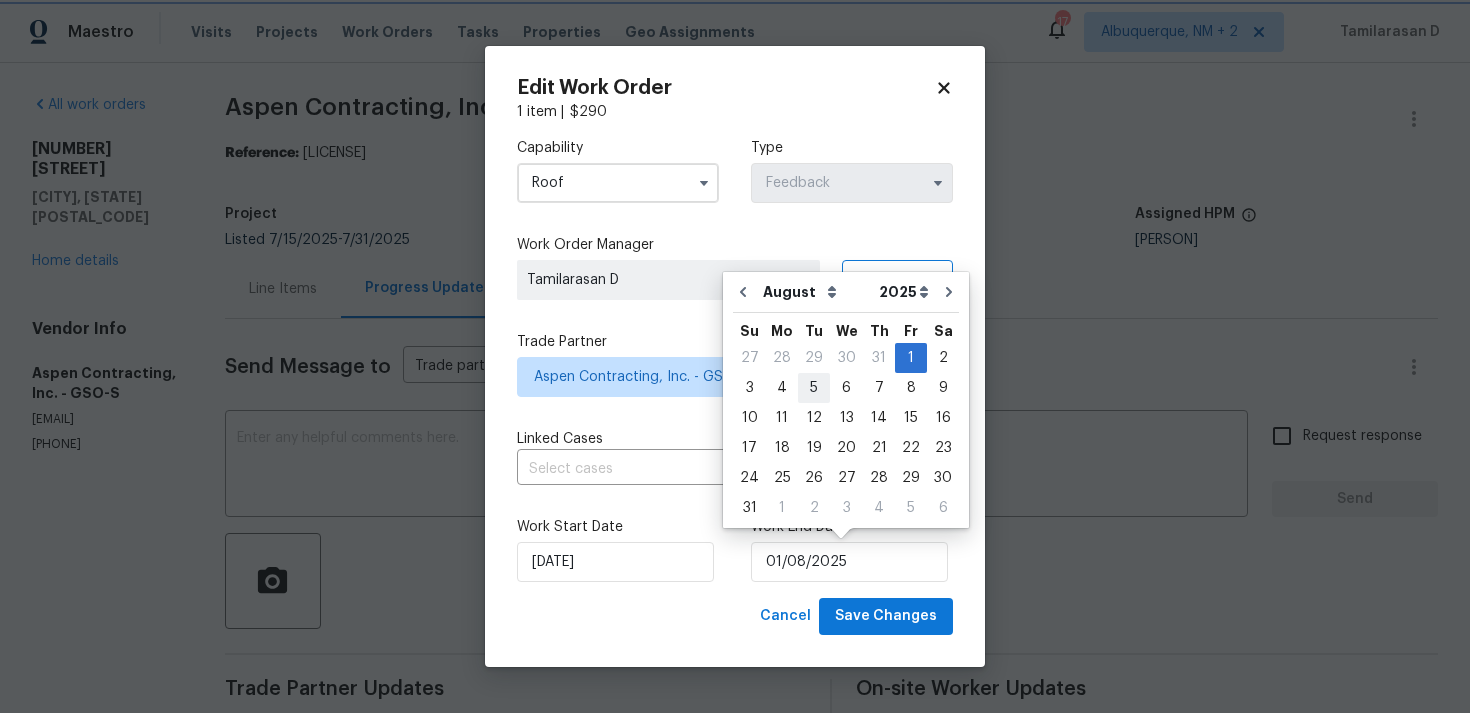 type on "05/08/2025" 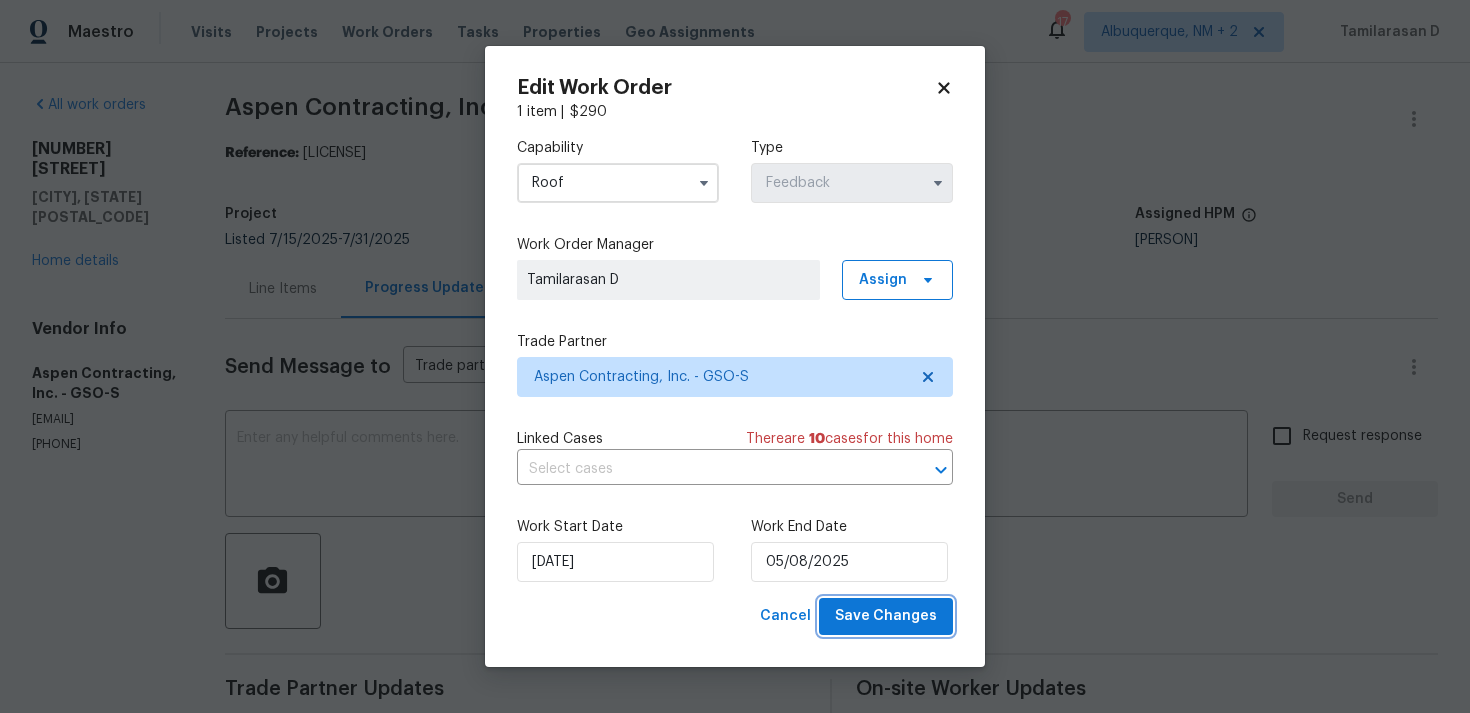 click on "Save Changes" at bounding box center [886, 616] 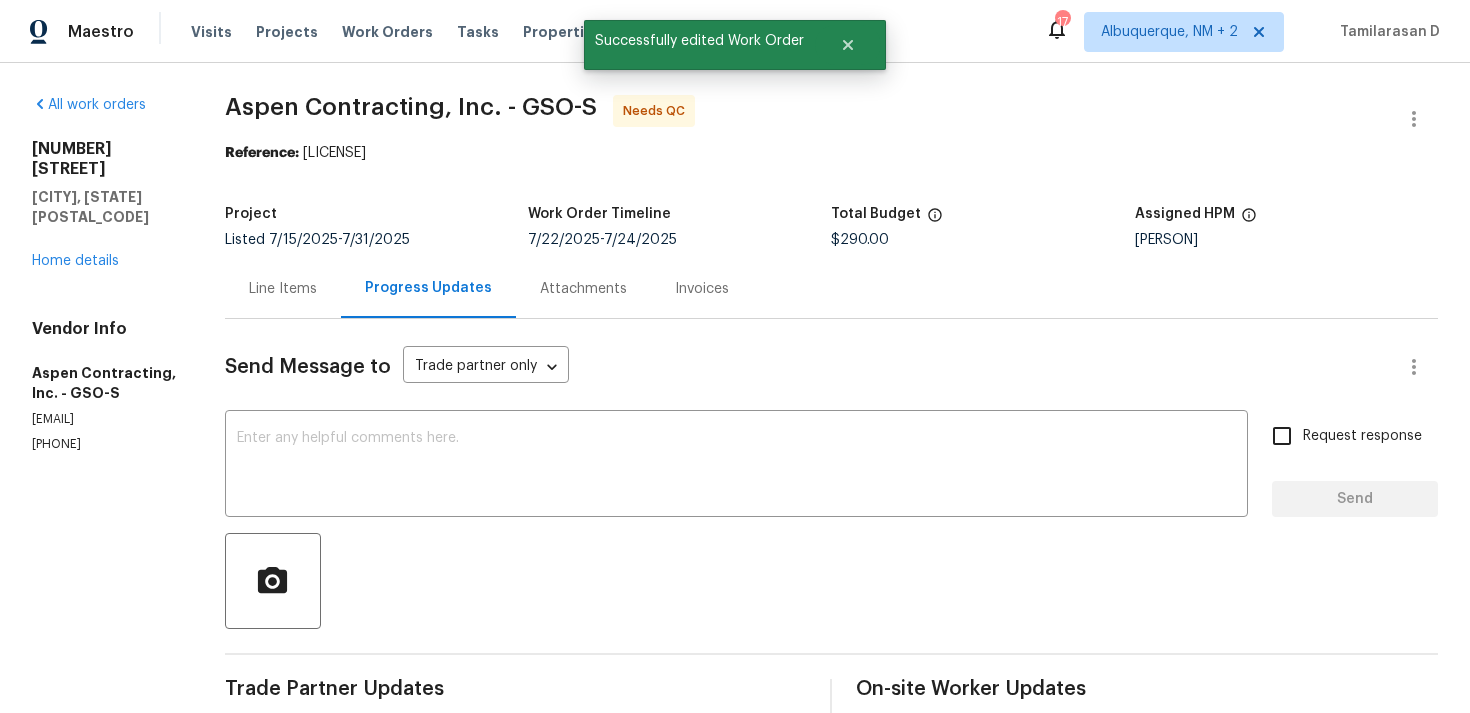 click on "Line Items" at bounding box center (283, 288) 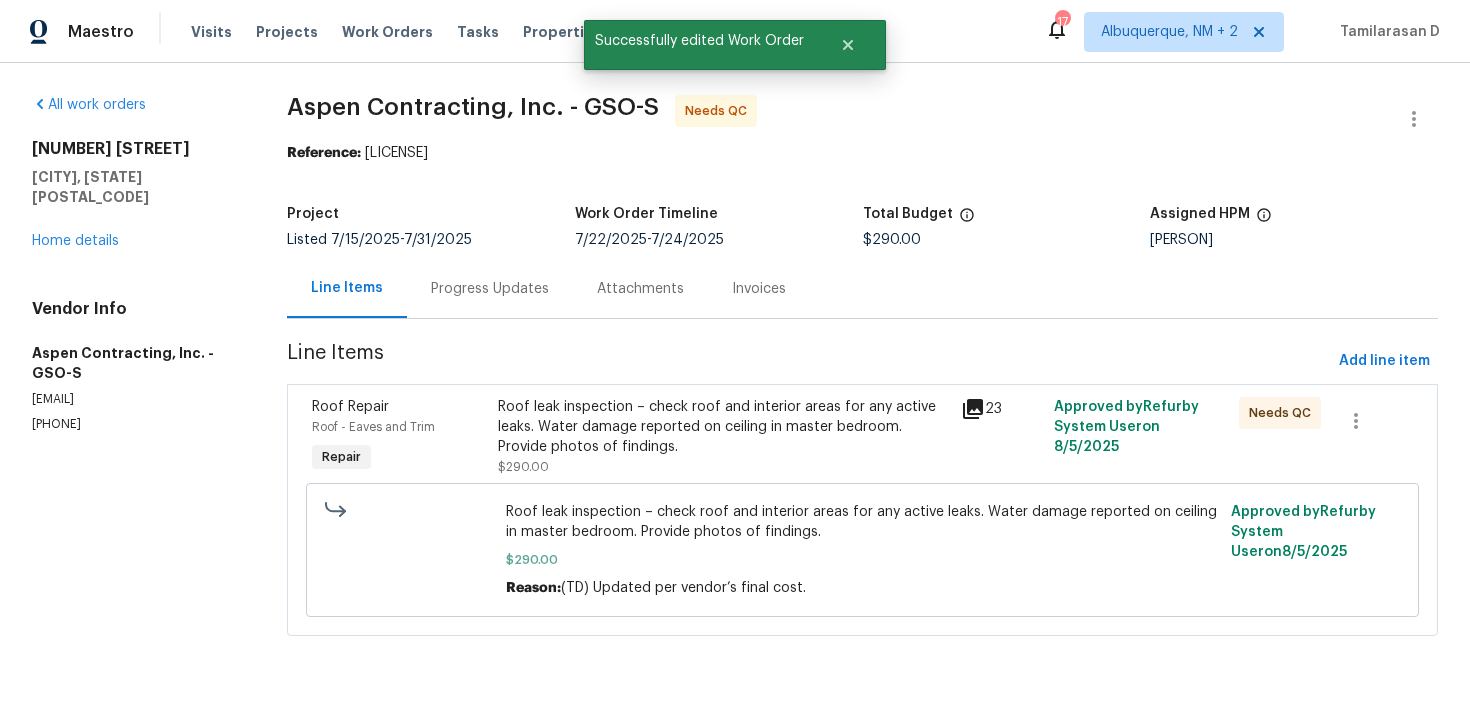 click on "Roof leak inspection – check roof and interior areas for any active leaks. Water damage reported on ceiling in master bedroom. Provide photos of findings." at bounding box center [724, 427] 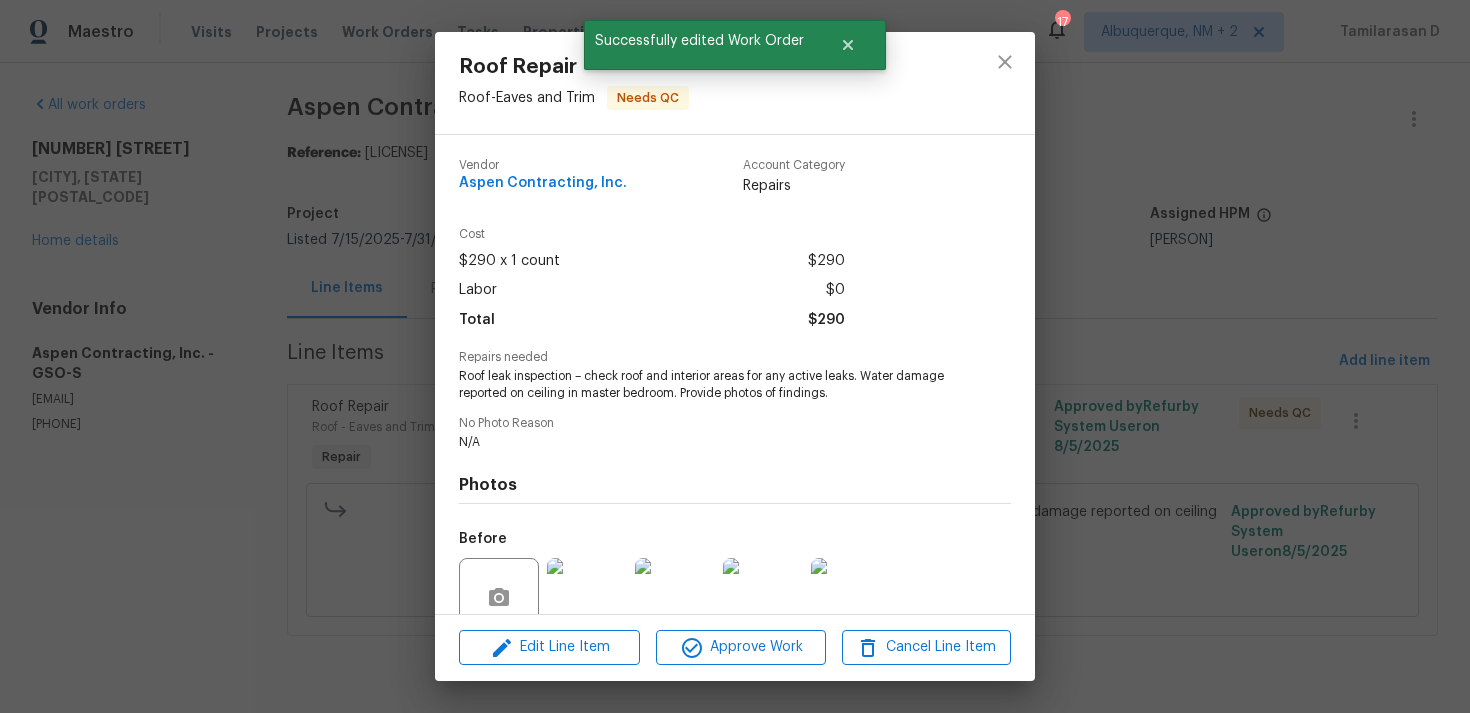 click on "Roof Repair Roof  -  Eaves and Trim Needs QC Vendor Aspen Contracting, Inc. Account Category Repairs Cost $290 x 1 count $290 Labor $0 Total $290 Repairs needed Roof leak inspection – check roof and interior areas for any active leaks. Water damage reported on ceiling in master bedroom. Provide photos of findings. No Photo Reason N/A Photos Before  +18 After  Edit Line Item  Approve Work  Cancel Line Item" at bounding box center (735, 356) 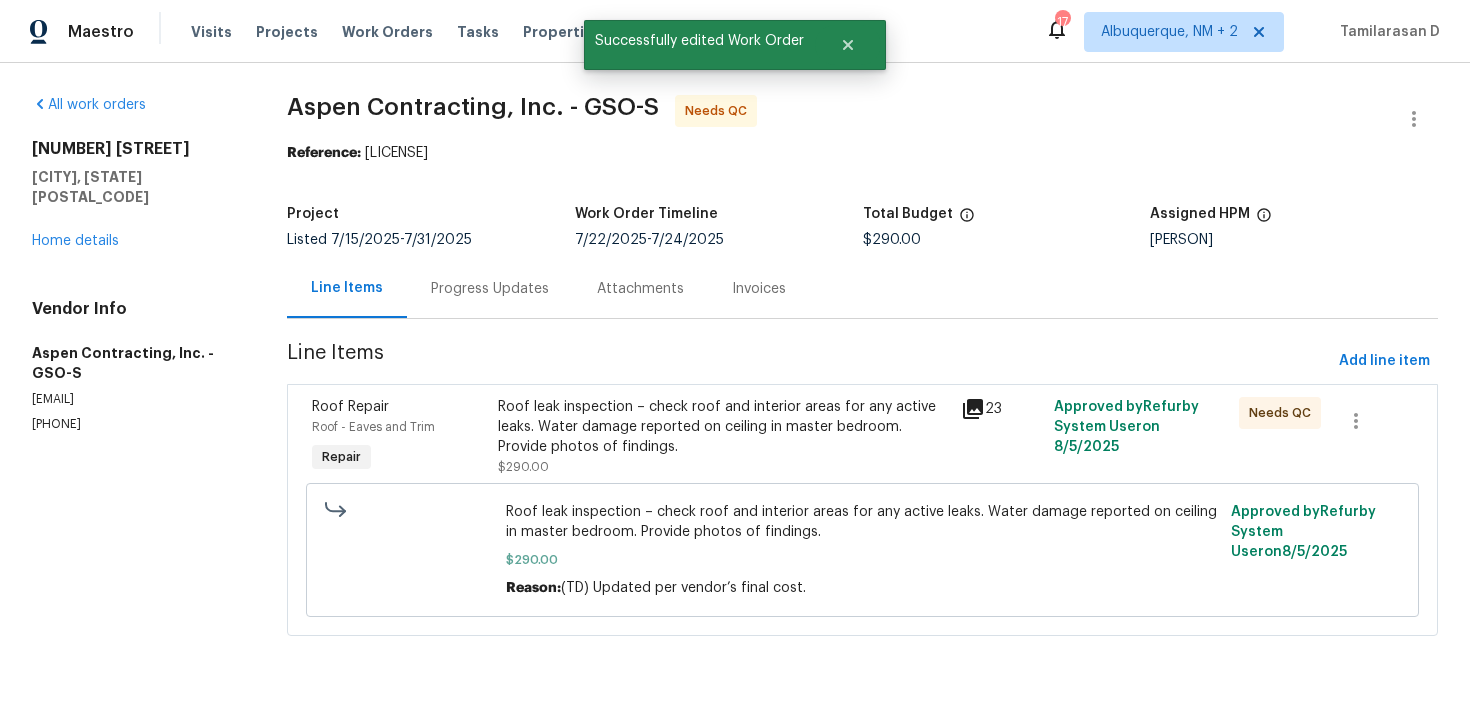 click on "Progress Updates" at bounding box center [490, 289] 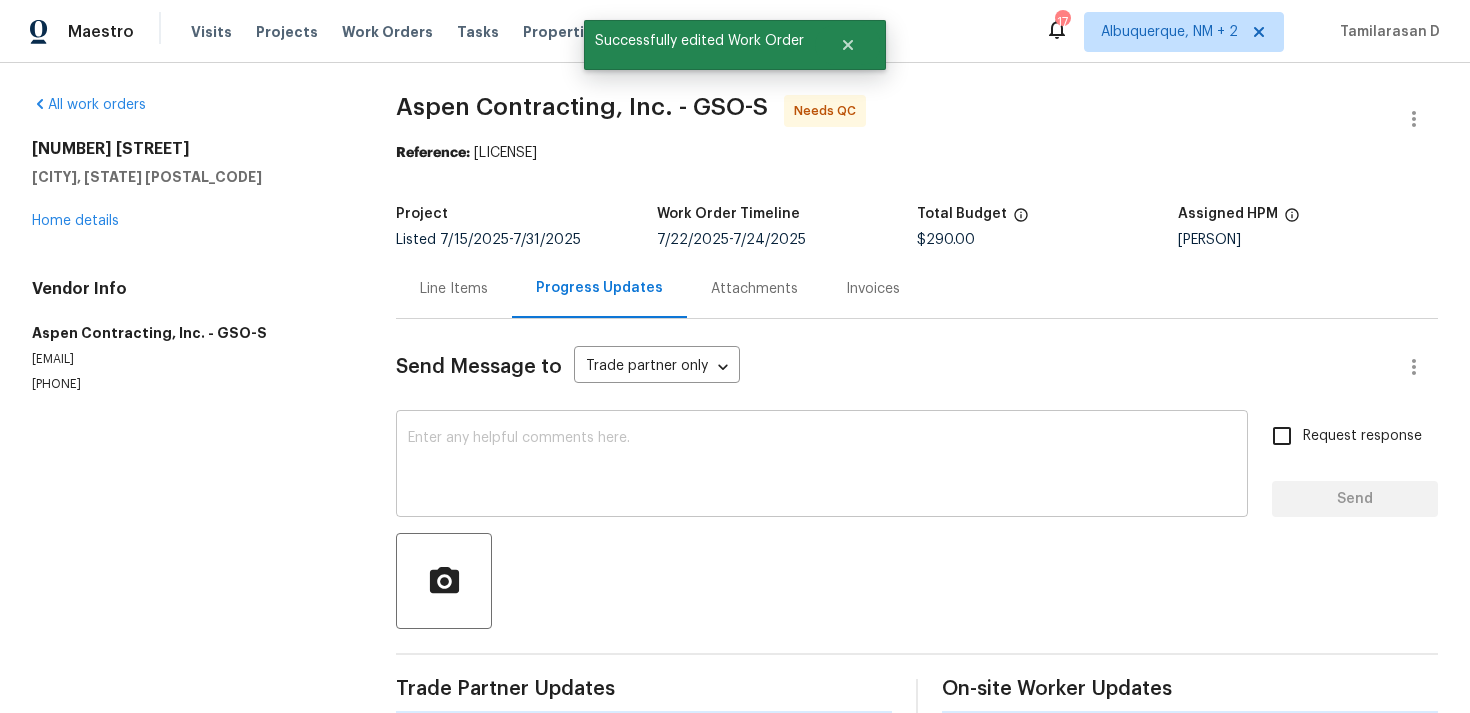 click on "x ​" at bounding box center (822, 466) 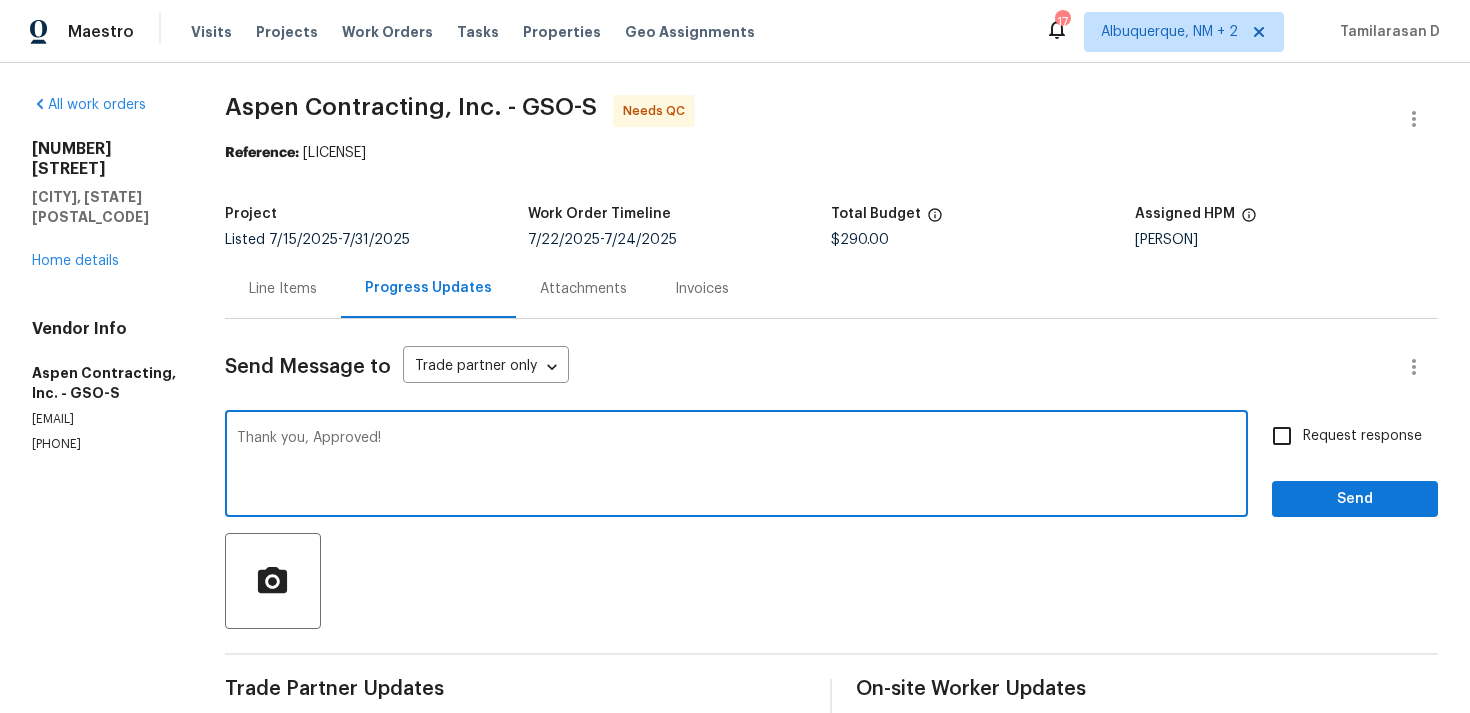 type on "Thank you, Approved!" 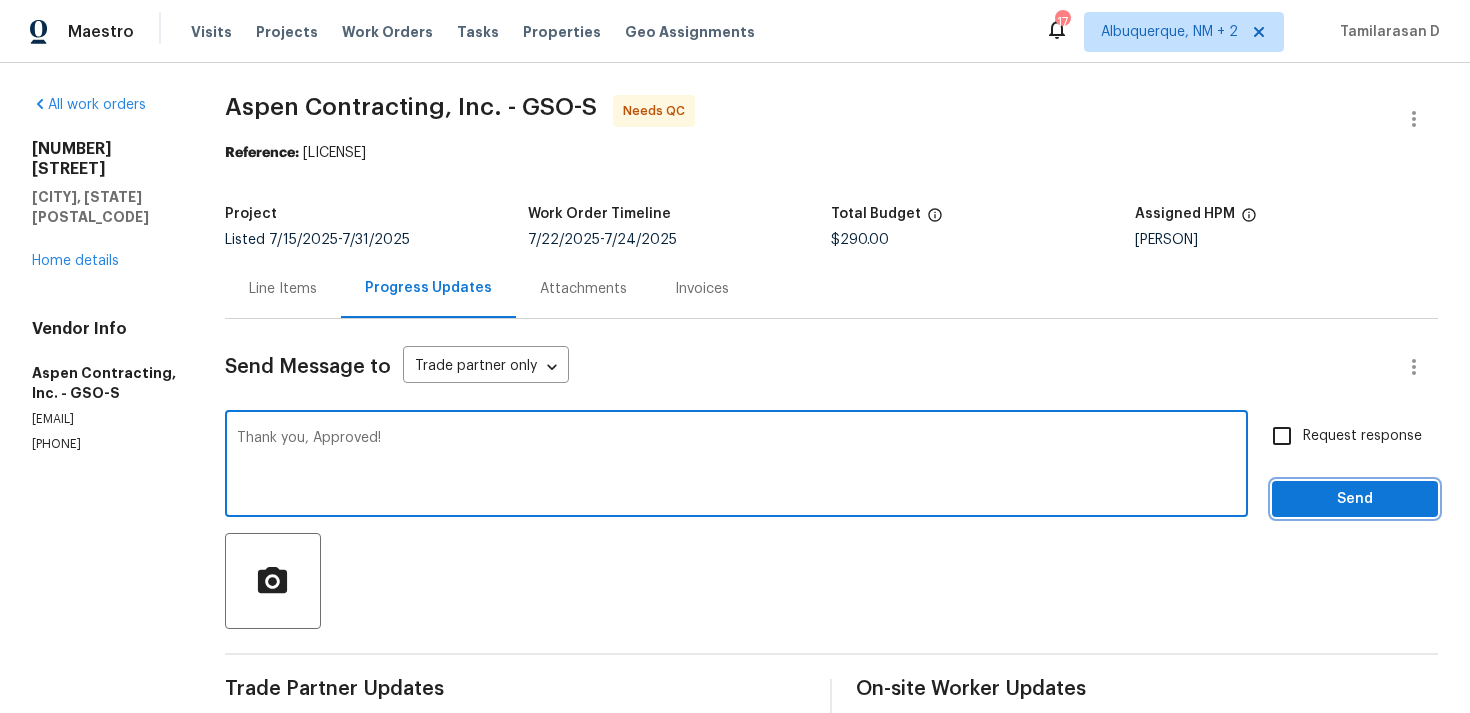 click on "Send" at bounding box center [1355, 499] 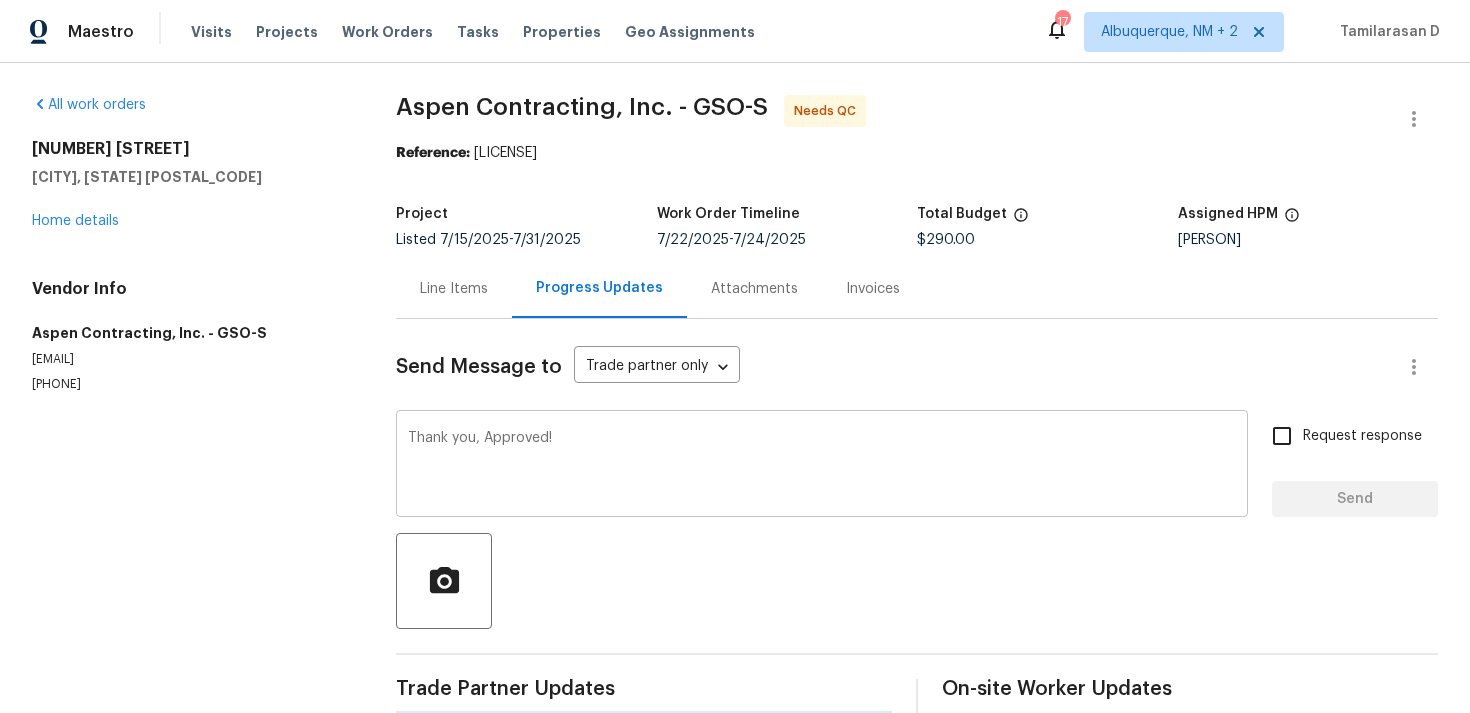 type 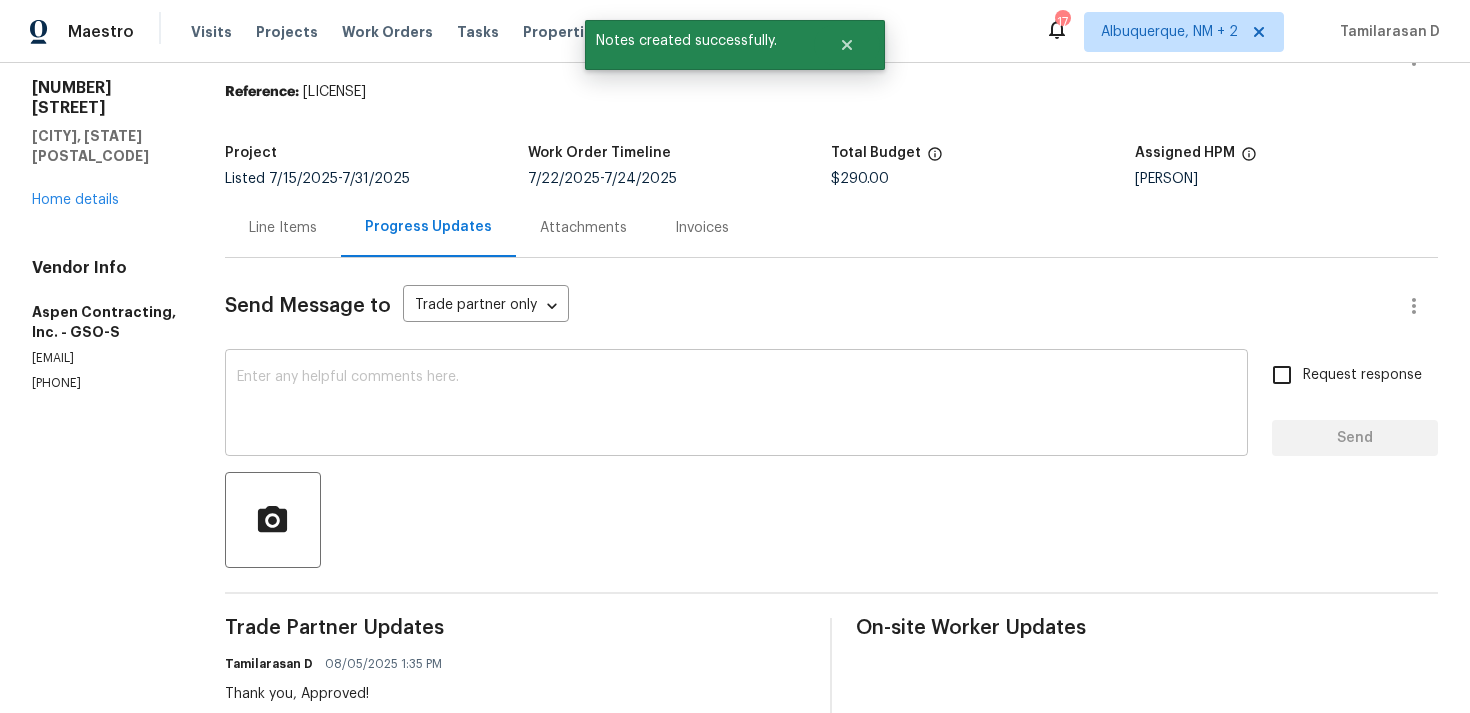 scroll, scrollTop: 0, scrollLeft: 0, axis: both 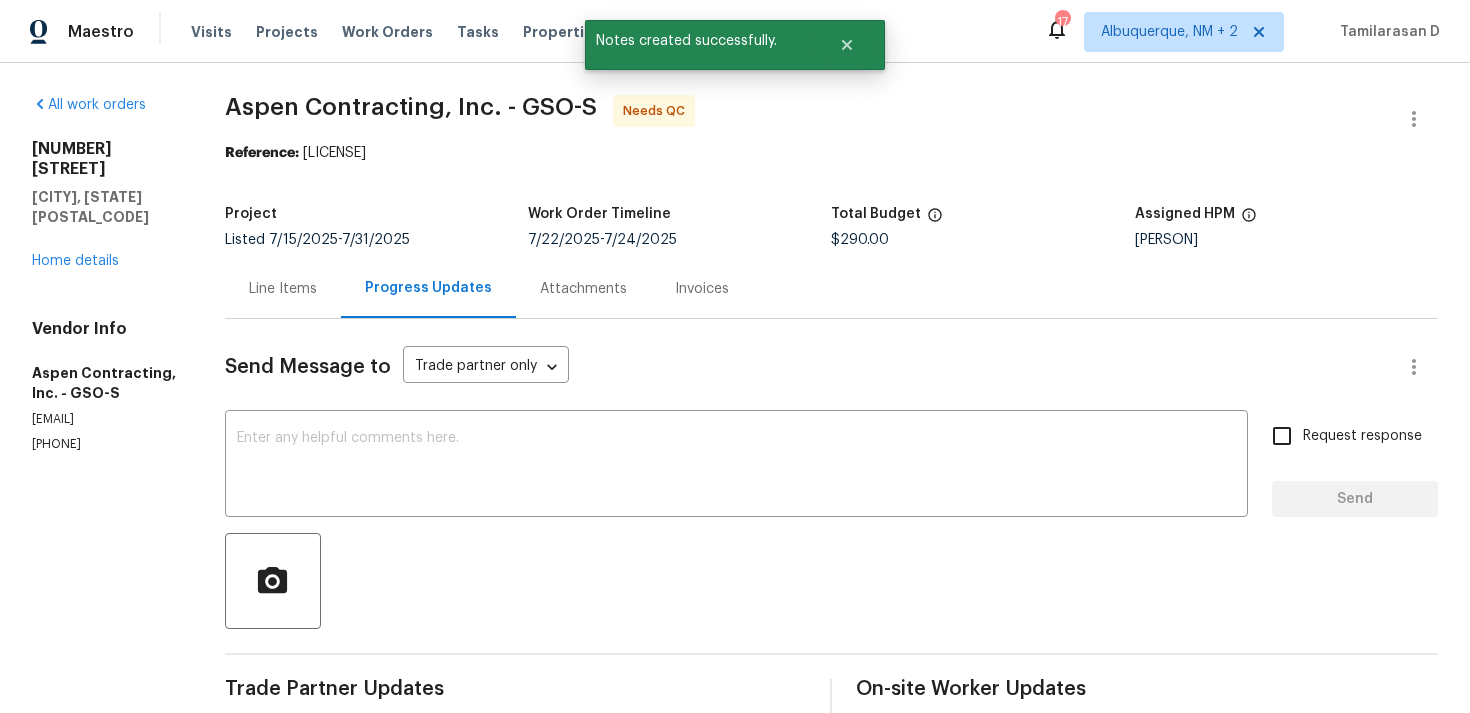 click on "Line Items" at bounding box center [283, 289] 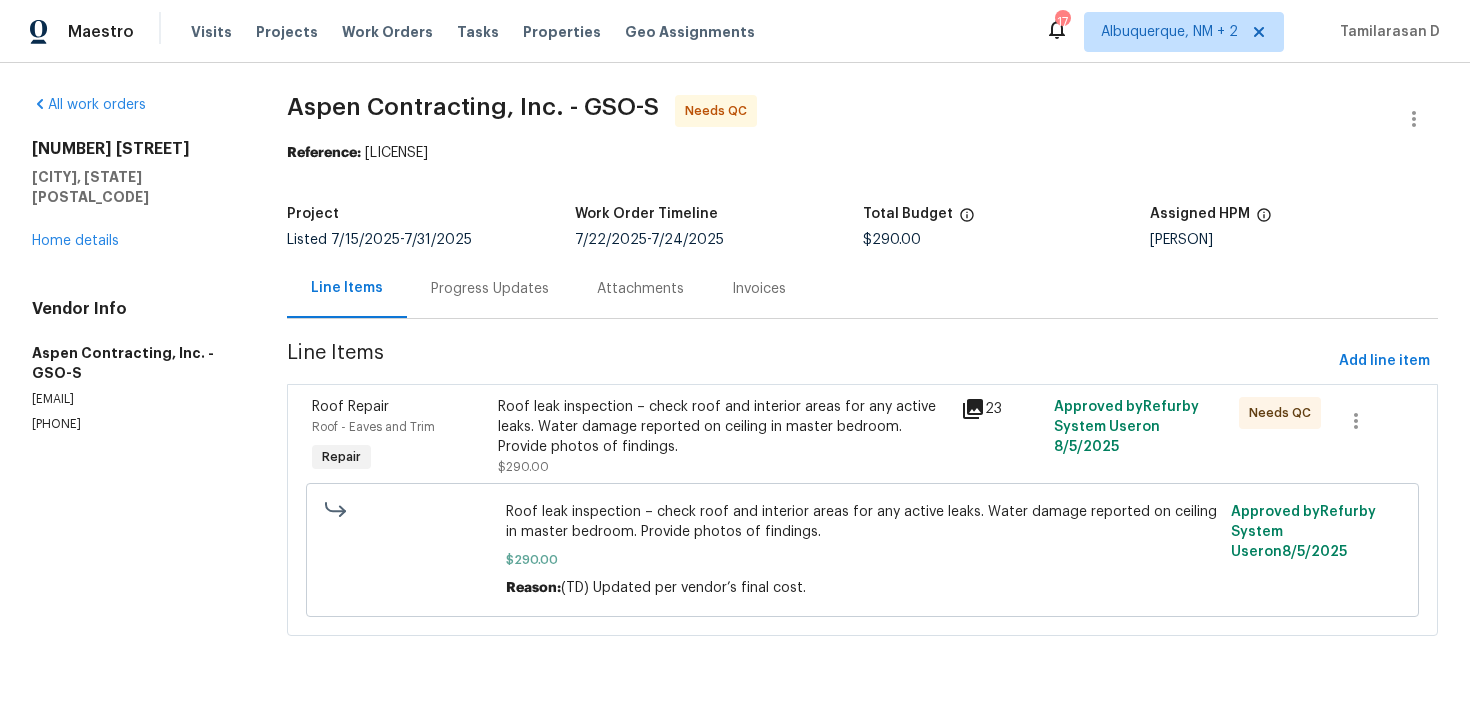 click on "Progress Updates" at bounding box center (490, 288) 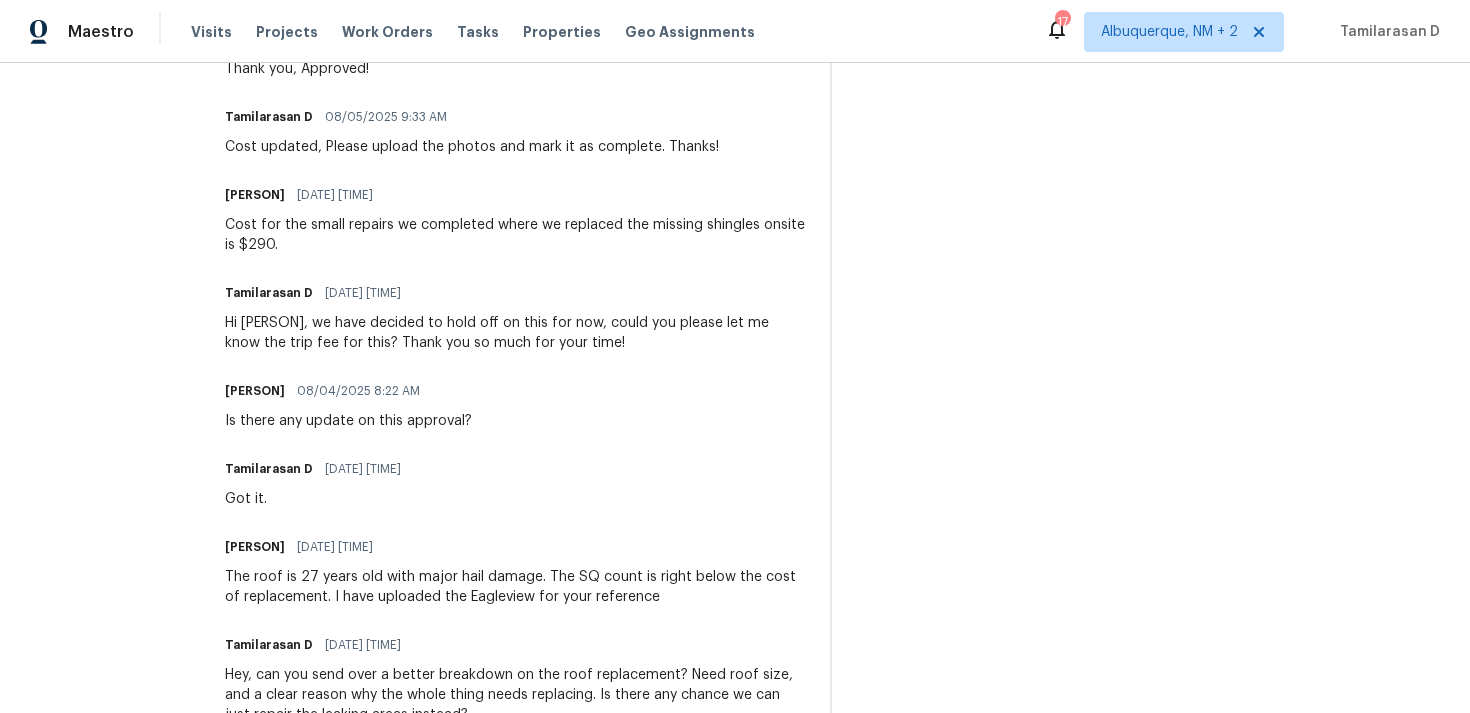 scroll, scrollTop: 0, scrollLeft: 0, axis: both 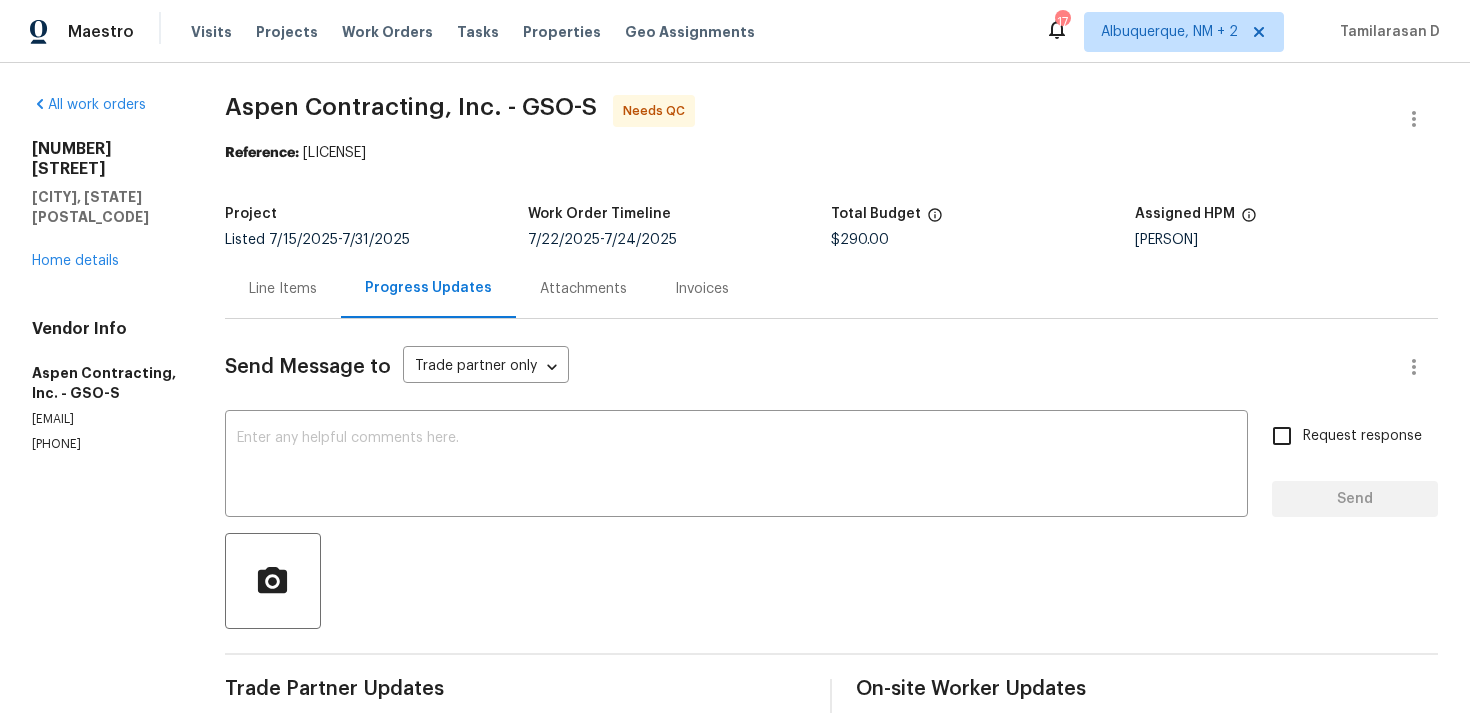 click on "Line Items" at bounding box center [283, 288] 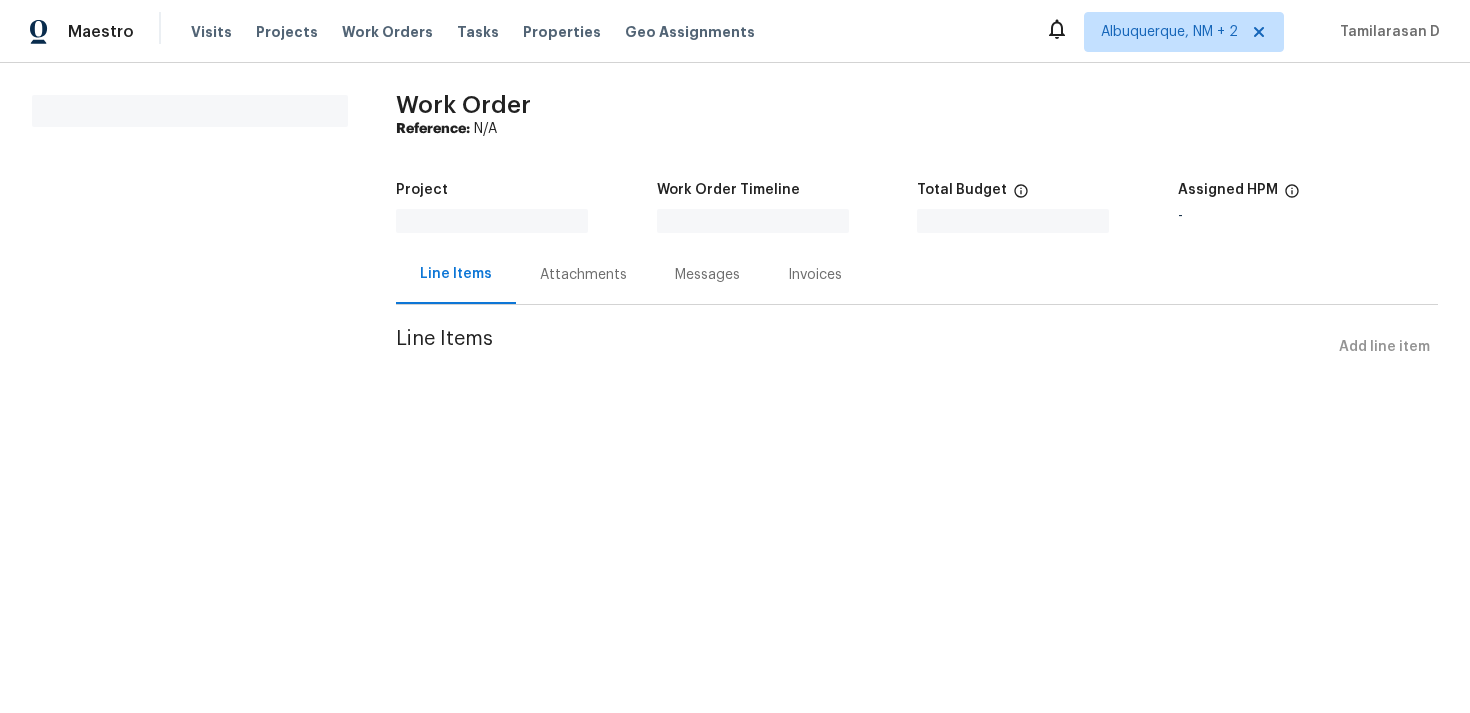 scroll, scrollTop: 0, scrollLeft: 0, axis: both 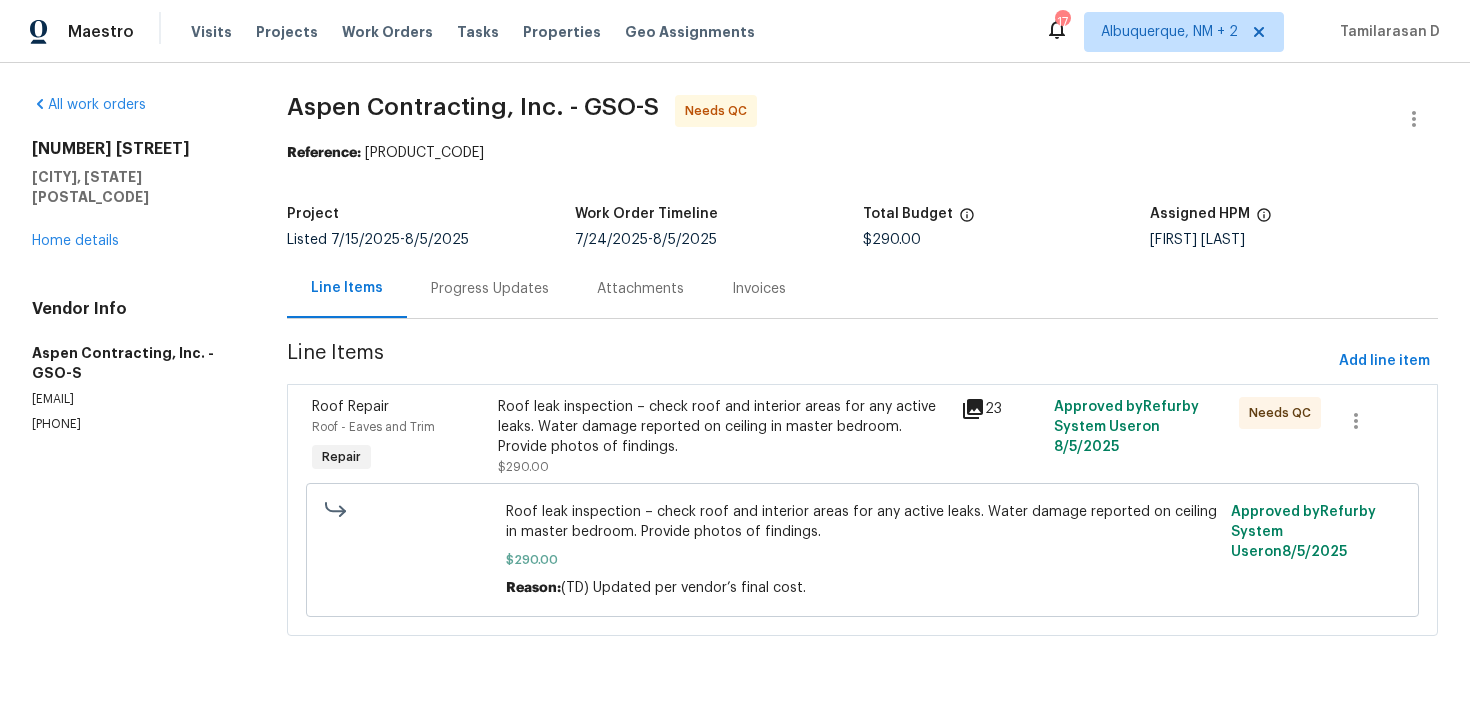 click on "Attachments" at bounding box center [640, 288] 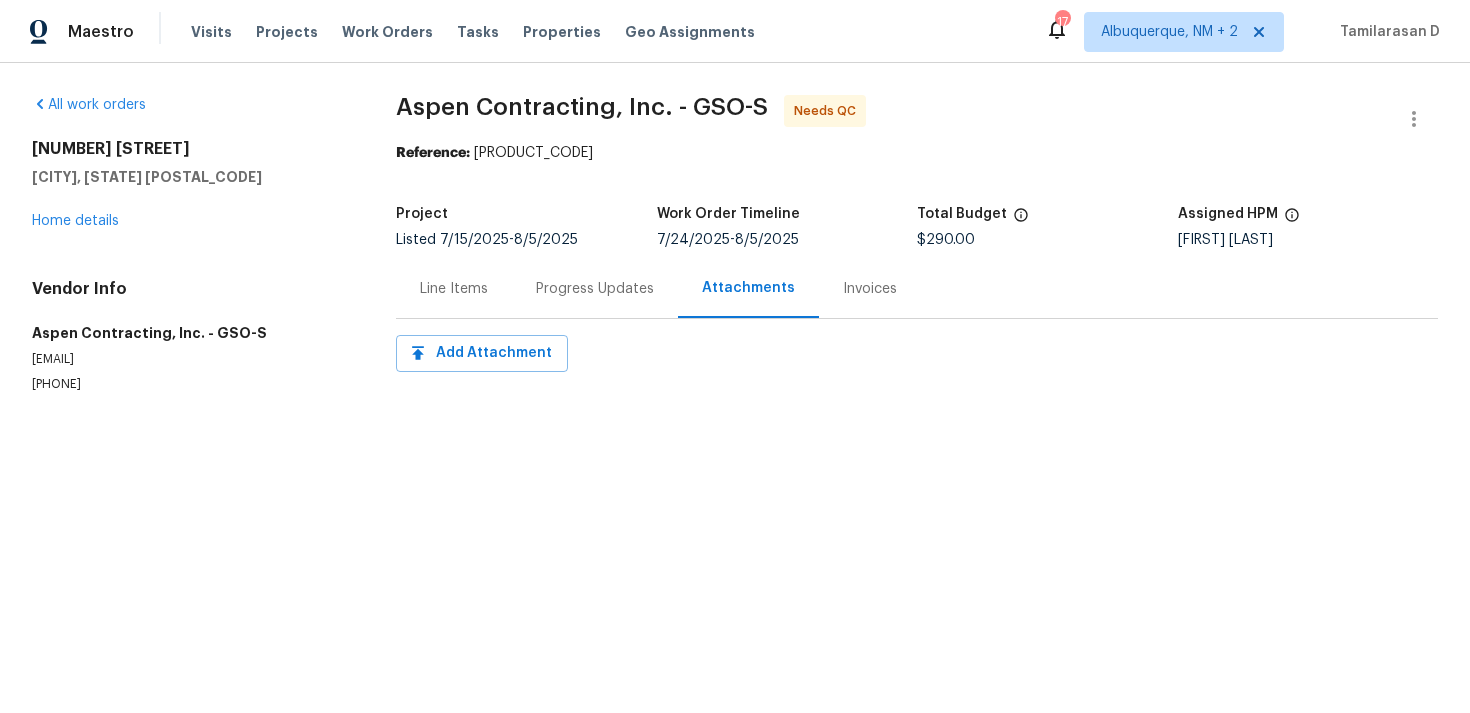 click on "Aspen Contracting, Inc. - GSO-S Needs QC Reference:   52S3TPM64BZFA-63d8b50d7 Project Listed   7/15/2025  -  8/5/2025 Work Order Timeline 7/24/2025  -  8/5/2025 Total Budget $290.00 Assigned HPM Ken Romain Line Items Progress Updates Attachments Invoices Add Attachment" at bounding box center [917, 268] 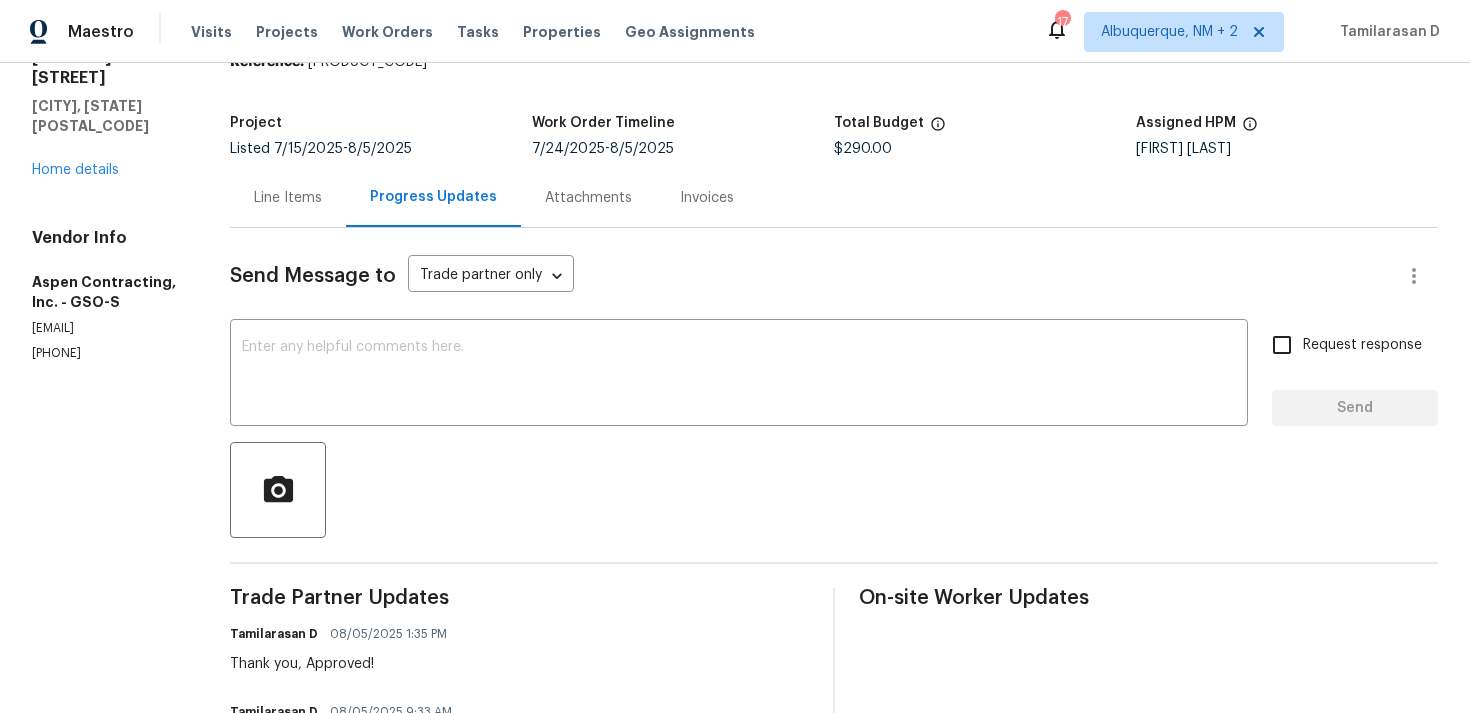 scroll, scrollTop: 0, scrollLeft: 0, axis: both 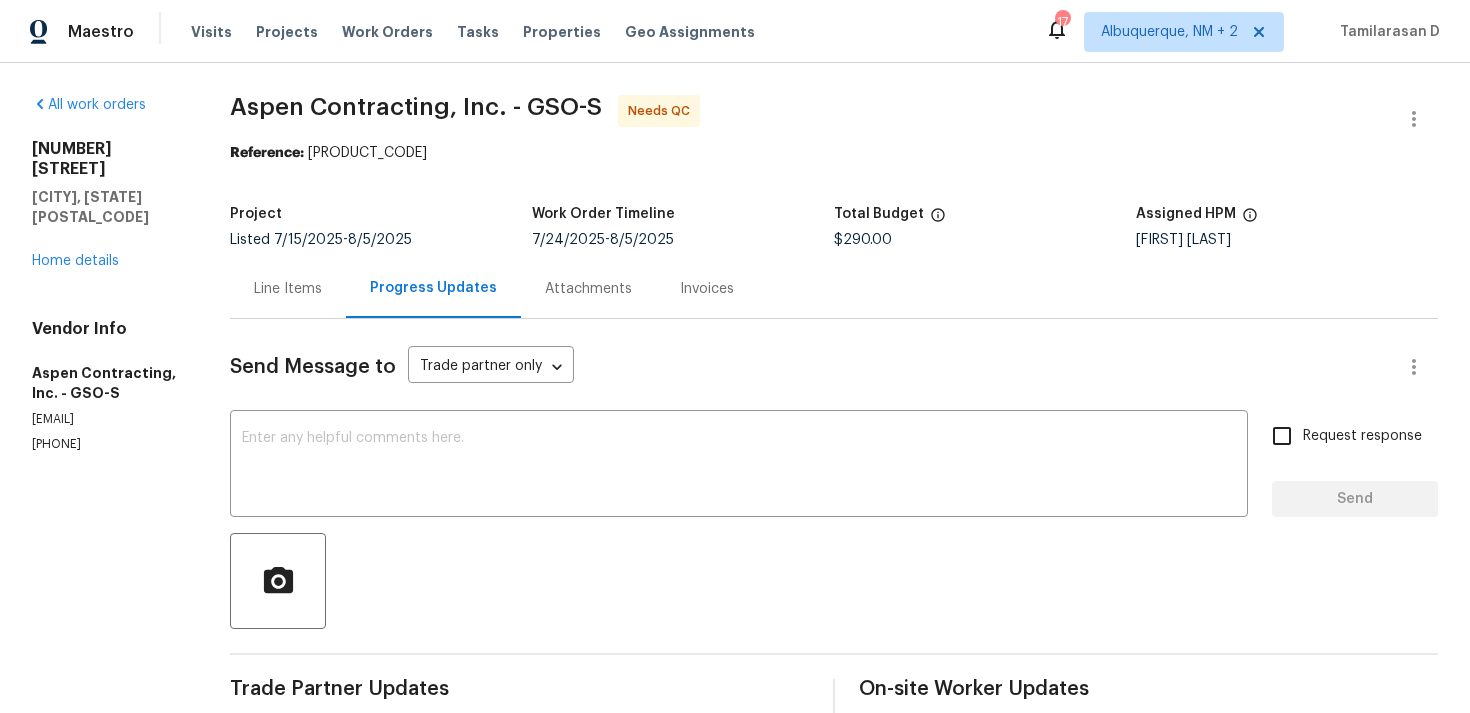 click on "Line Items" at bounding box center [288, 288] 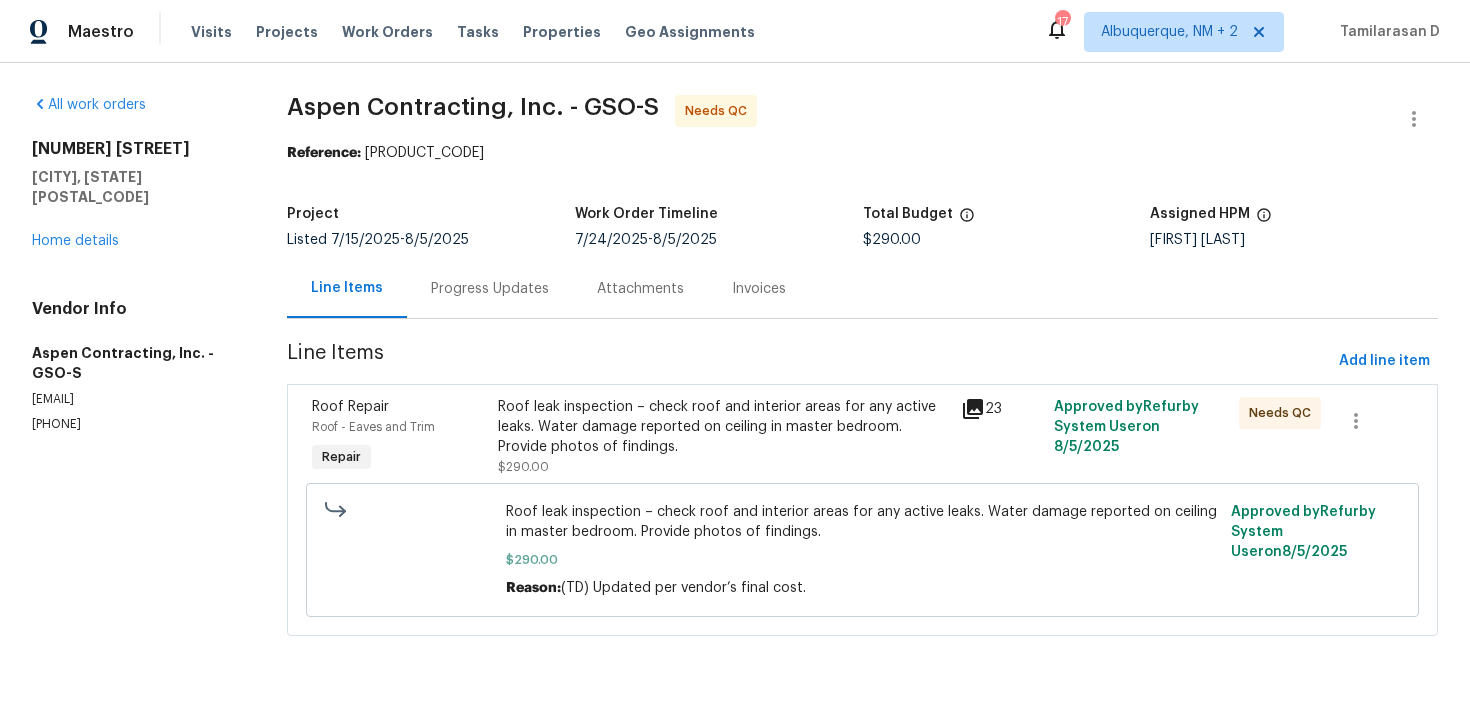 click on "Roof leak inspection – check roof and interior areas for any active leaks. Water damage reported on ceiling in master bedroom. Provide photos of findings." at bounding box center (724, 427) 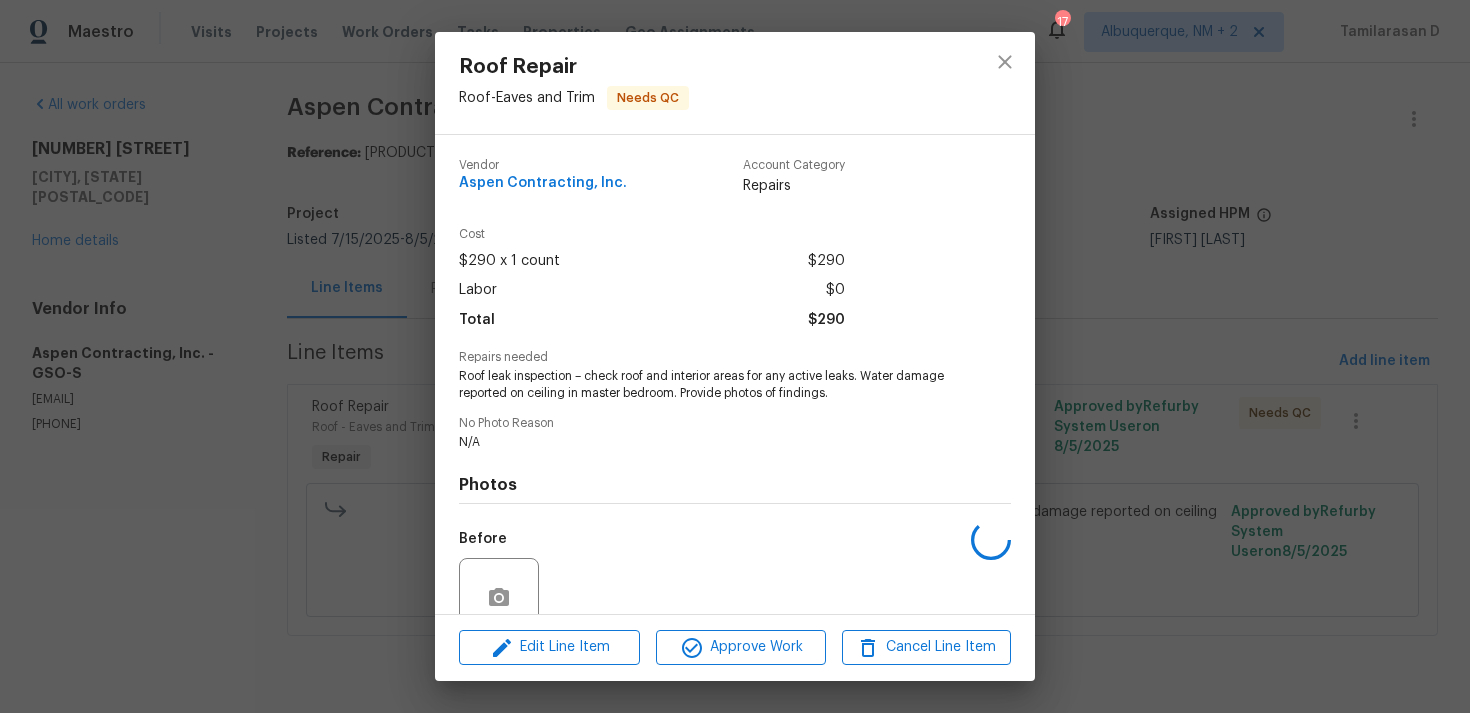 scroll, scrollTop: 174, scrollLeft: 0, axis: vertical 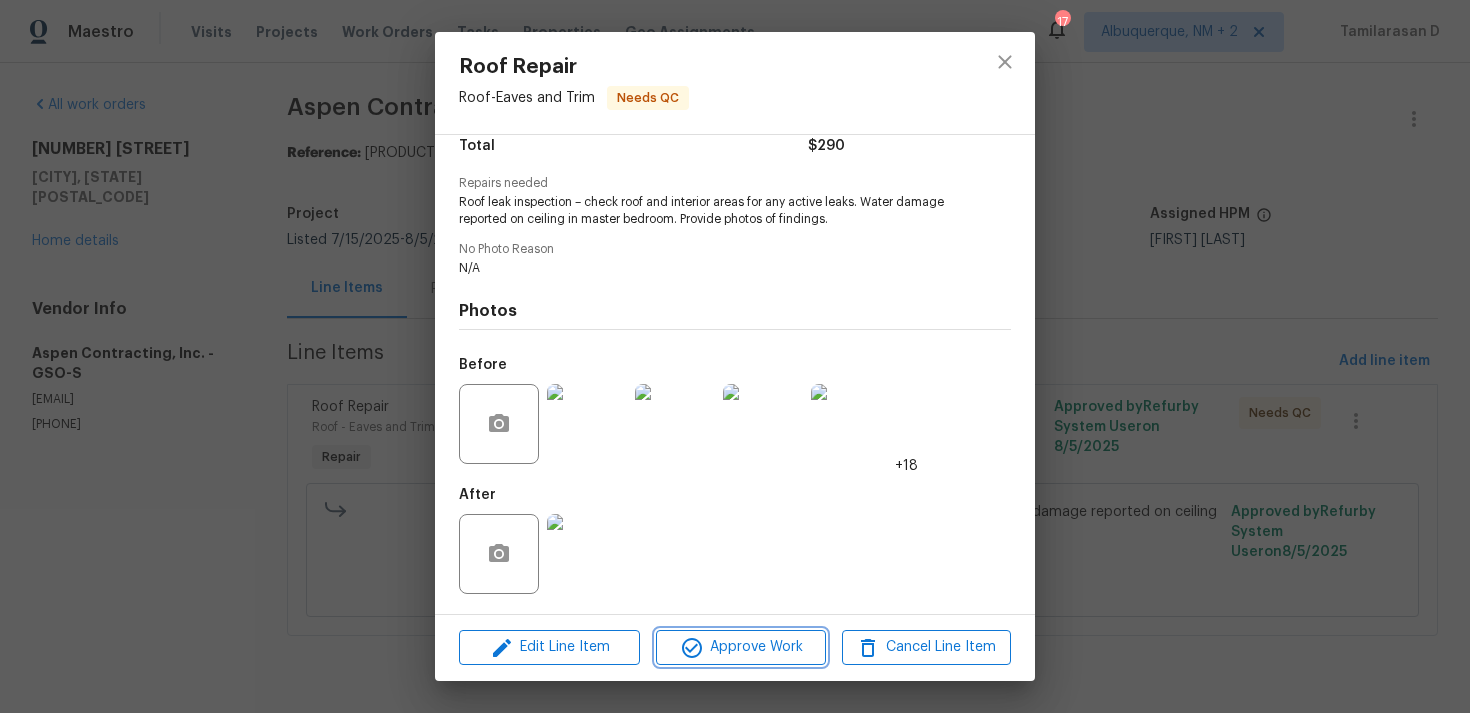 click on "Approve Work" at bounding box center [740, 647] 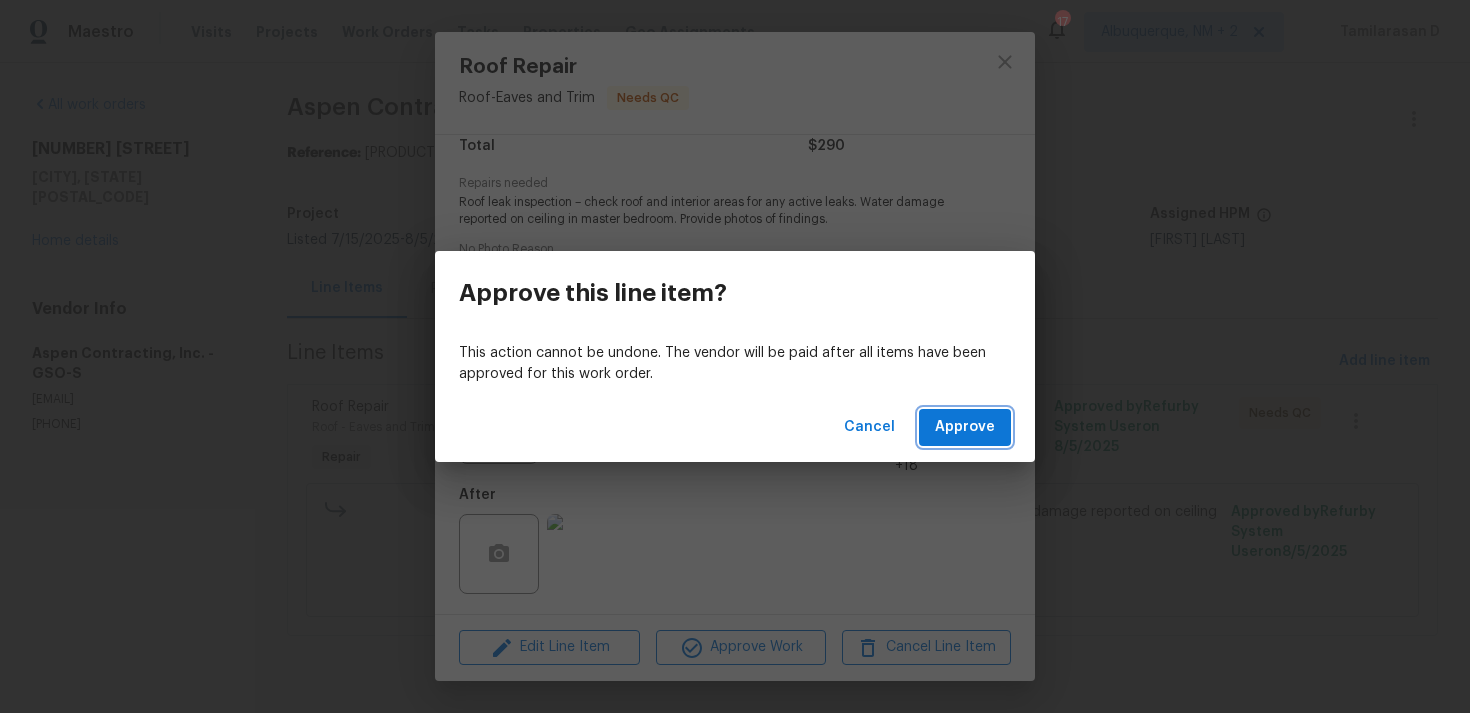 click on "Approve" at bounding box center [965, 427] 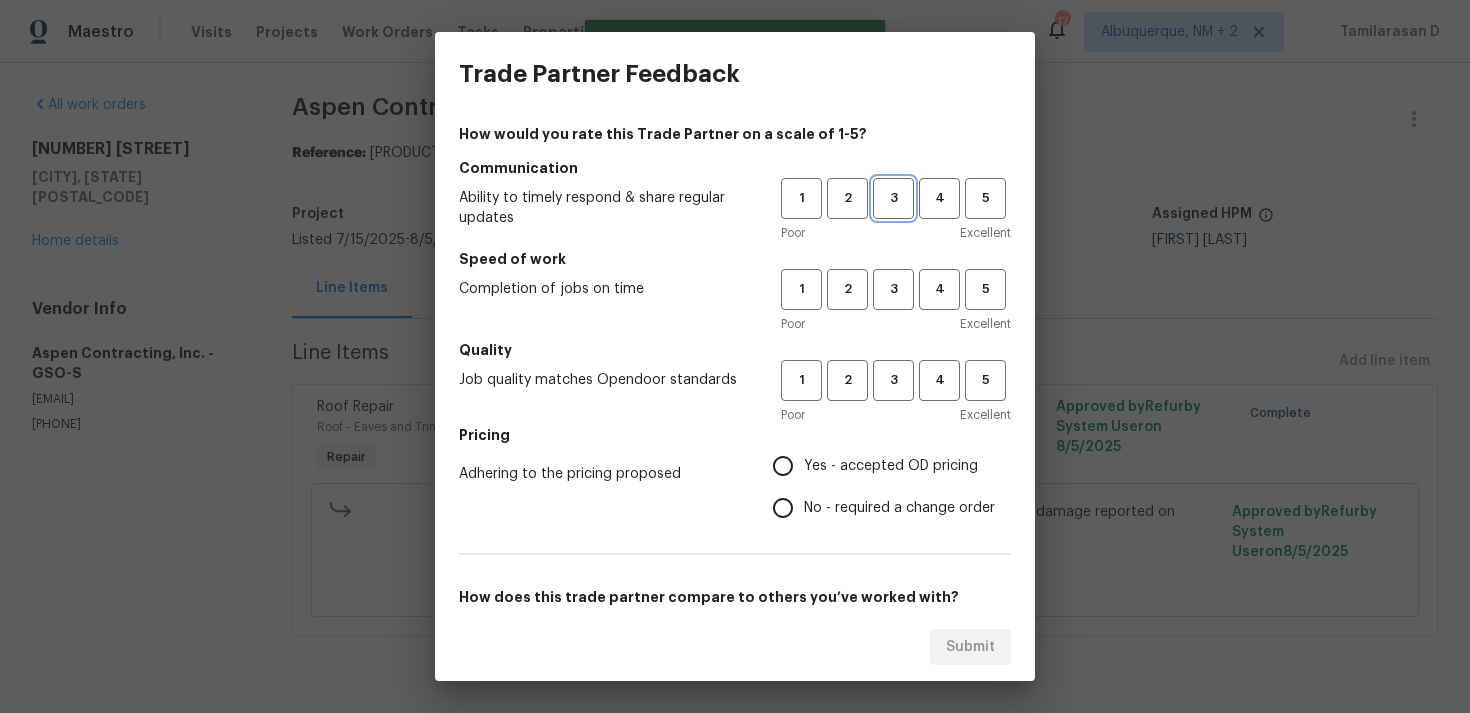 click on "3" at bounding box center (893, 198) 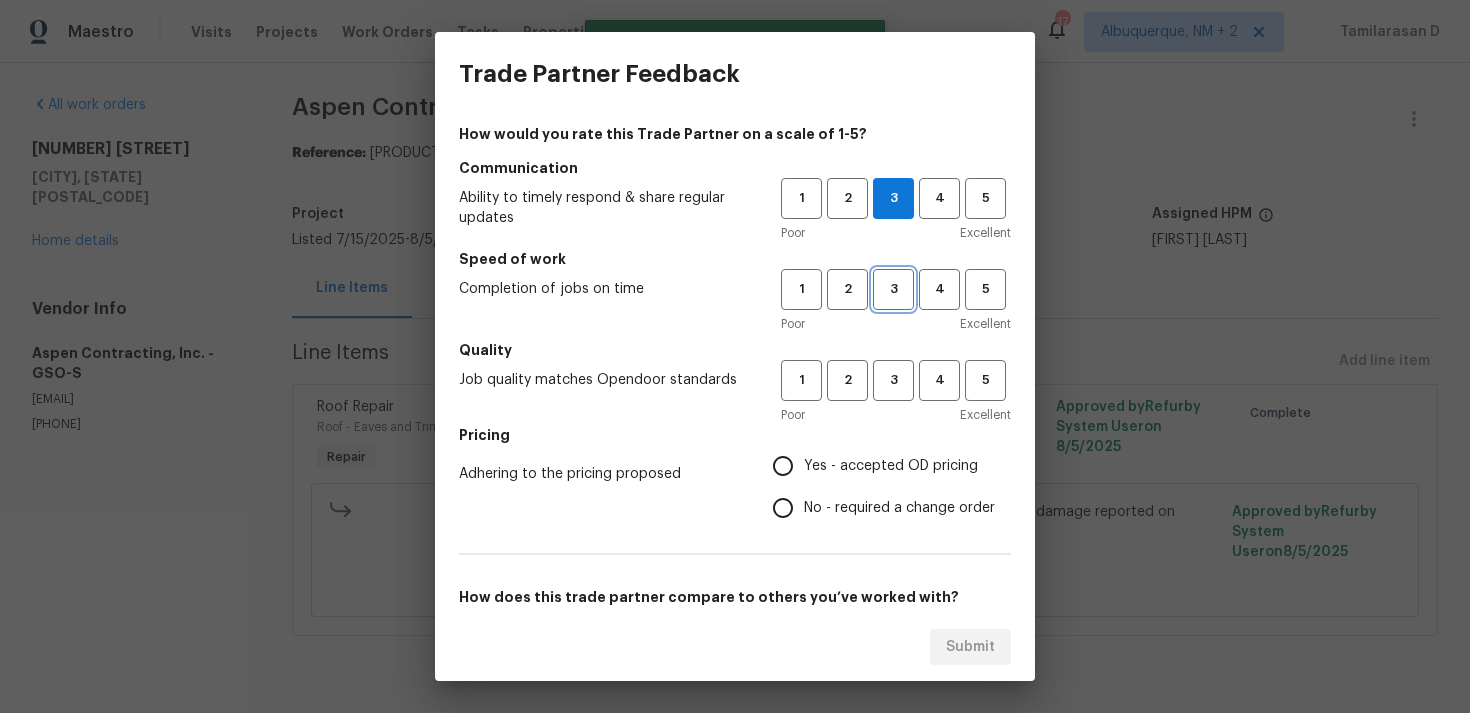 click on "3" at bounding box center [893, 289] 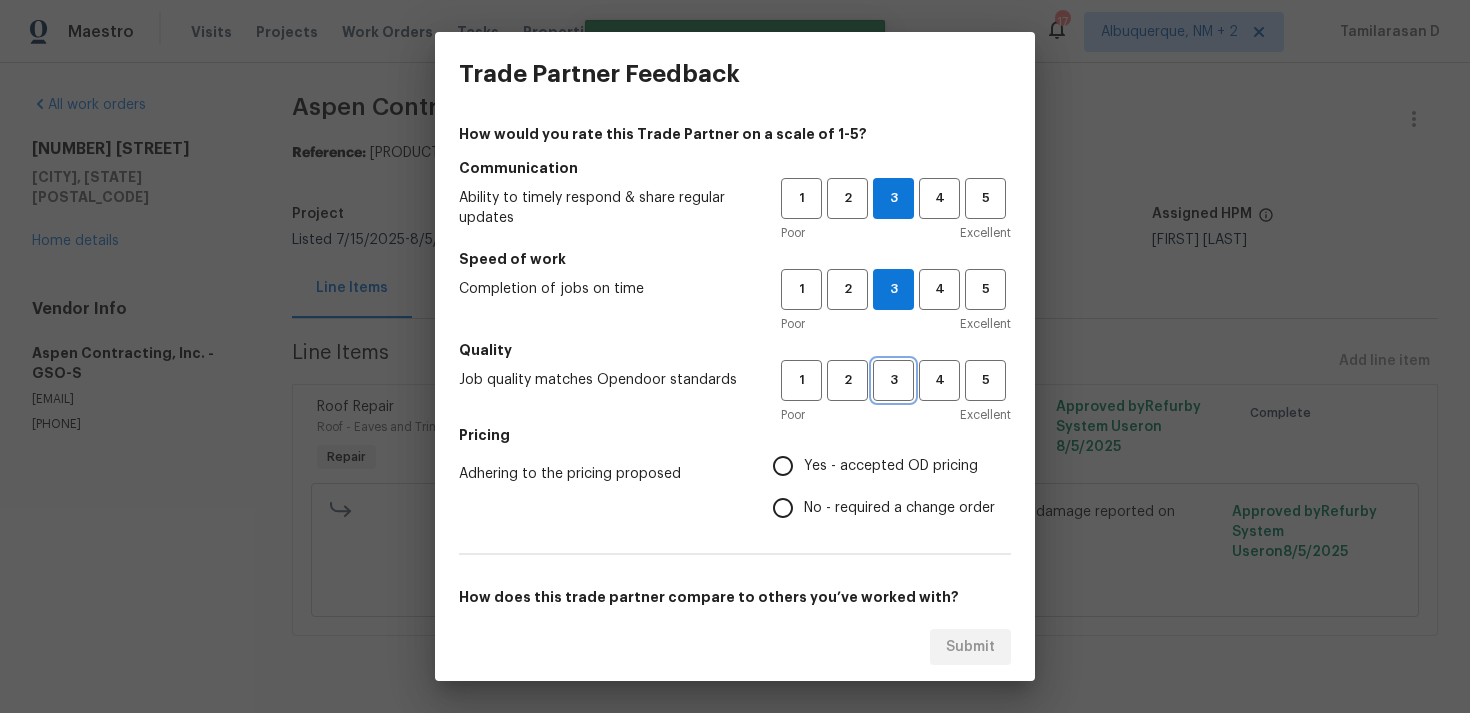 click on "3" at bounding box center [893, 380] 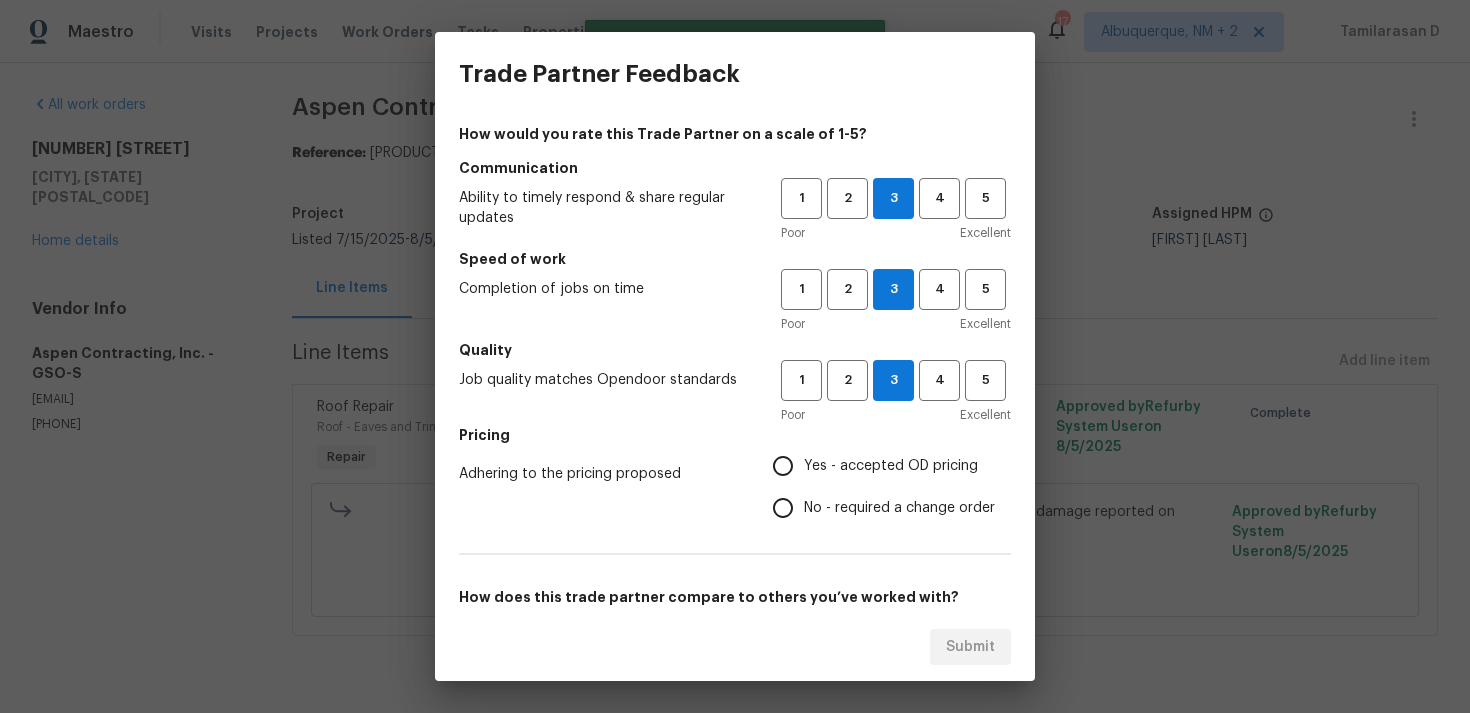 click on "Yes - accepted OD pricing" at bounding box center (891, 466) 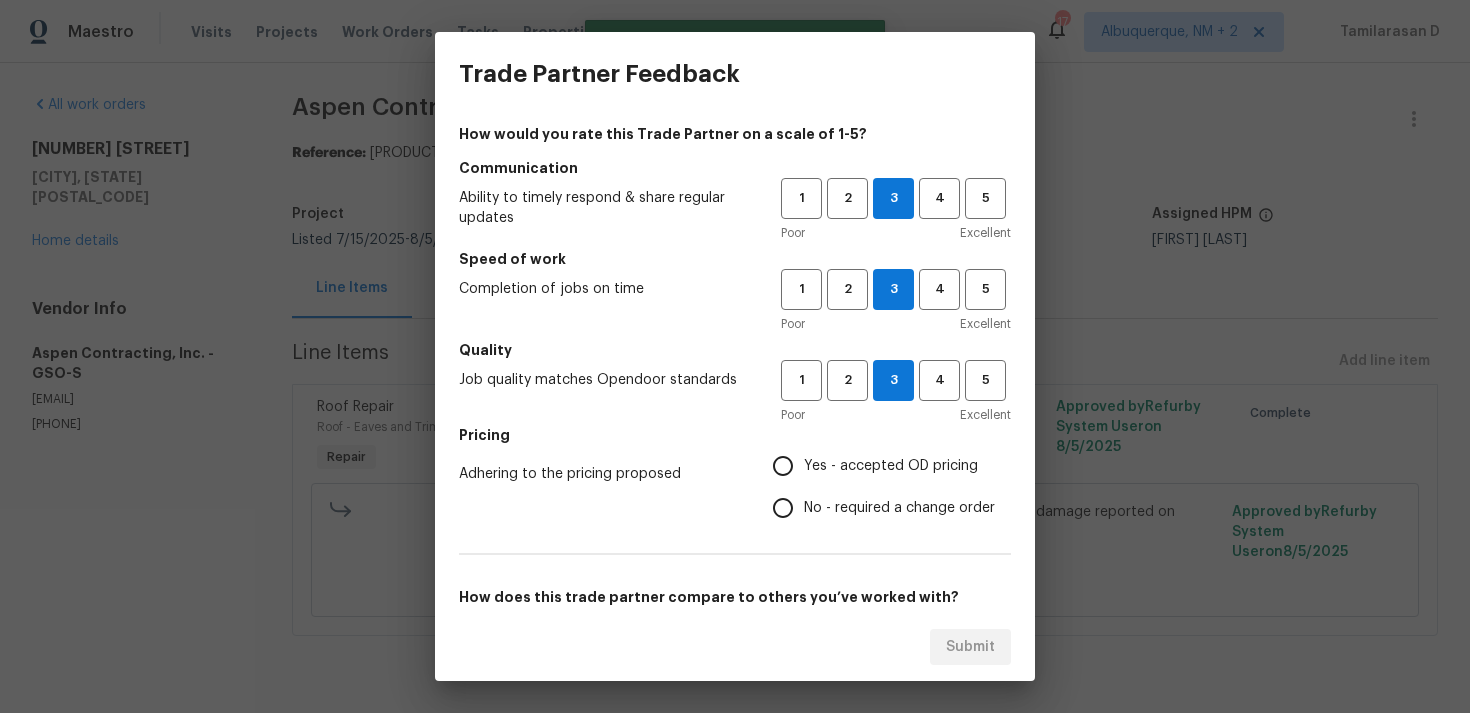 radio on "true" 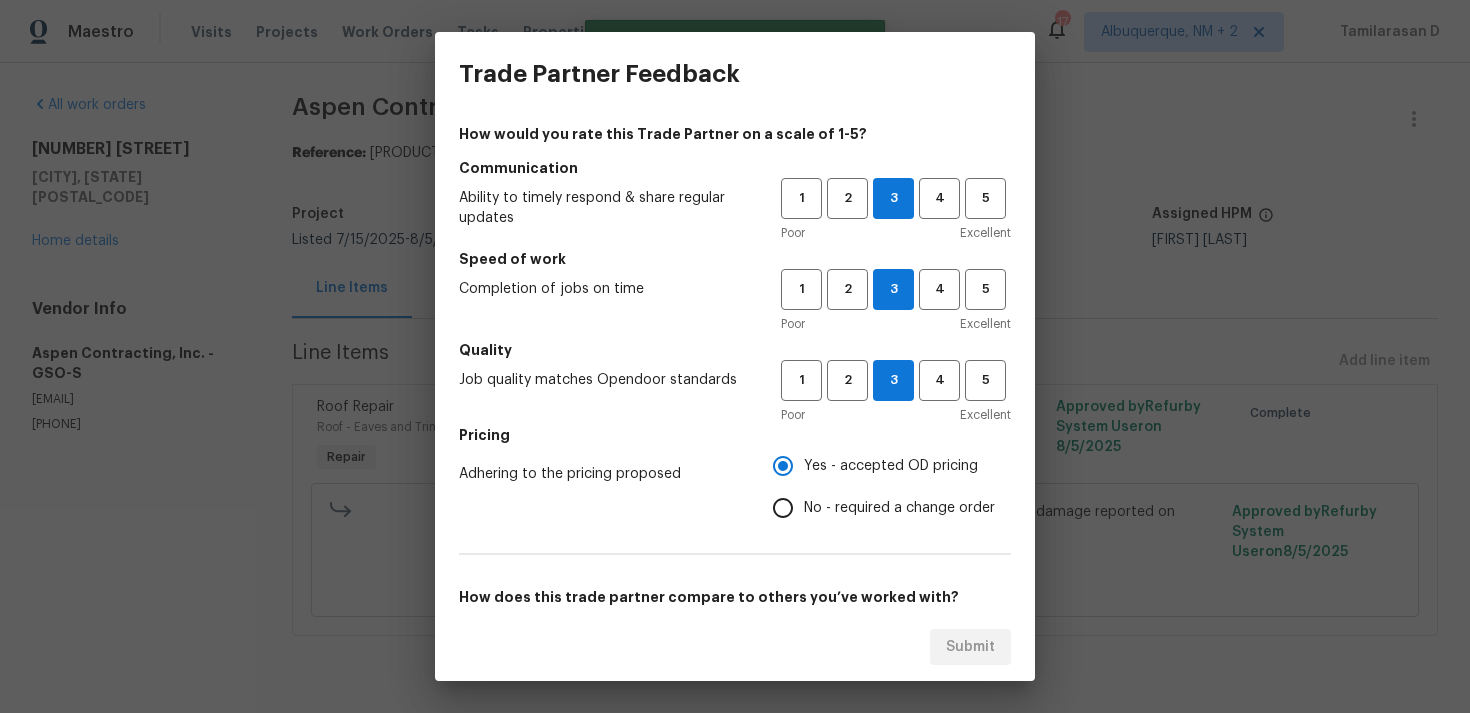 click on "No - required a change order" at bounding box center [783, 508] 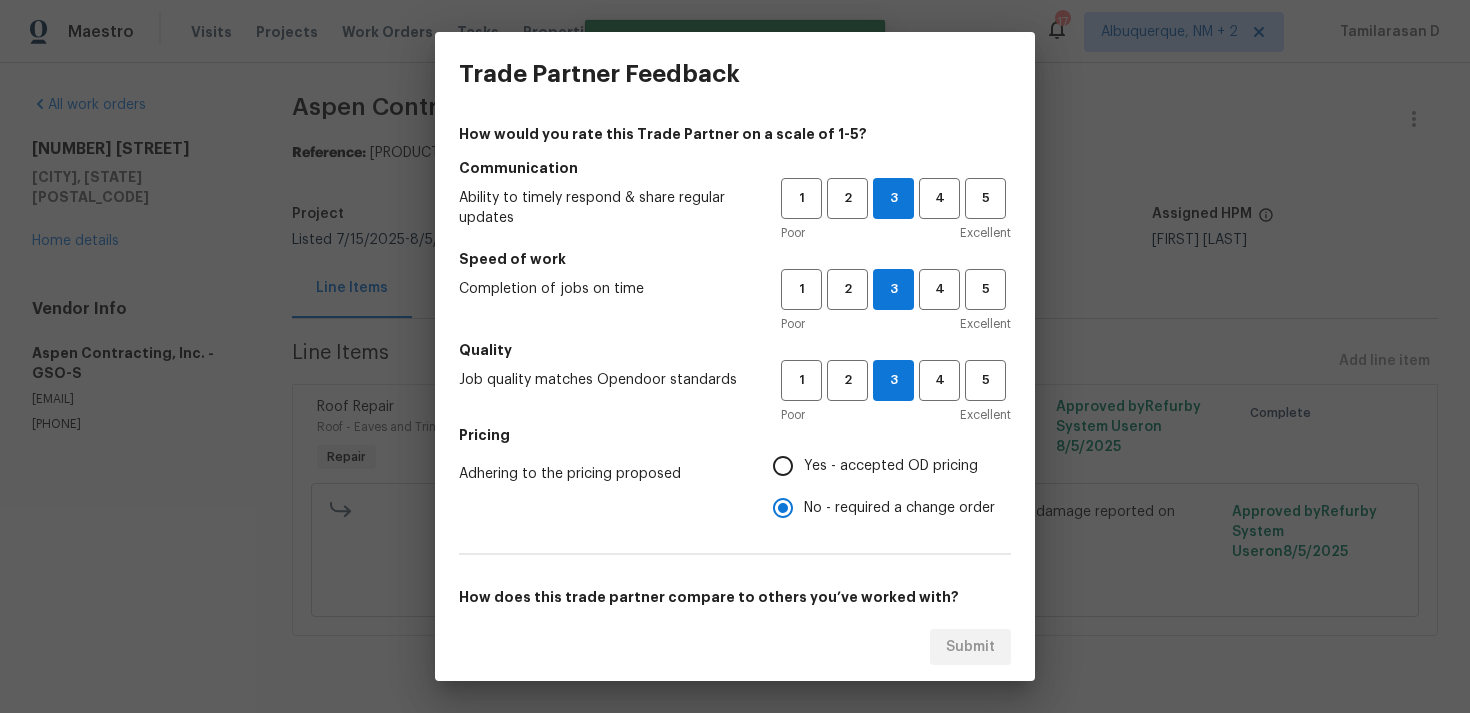 scroll, scrollTop: 302, scrollLeft: 0, axis: vertical 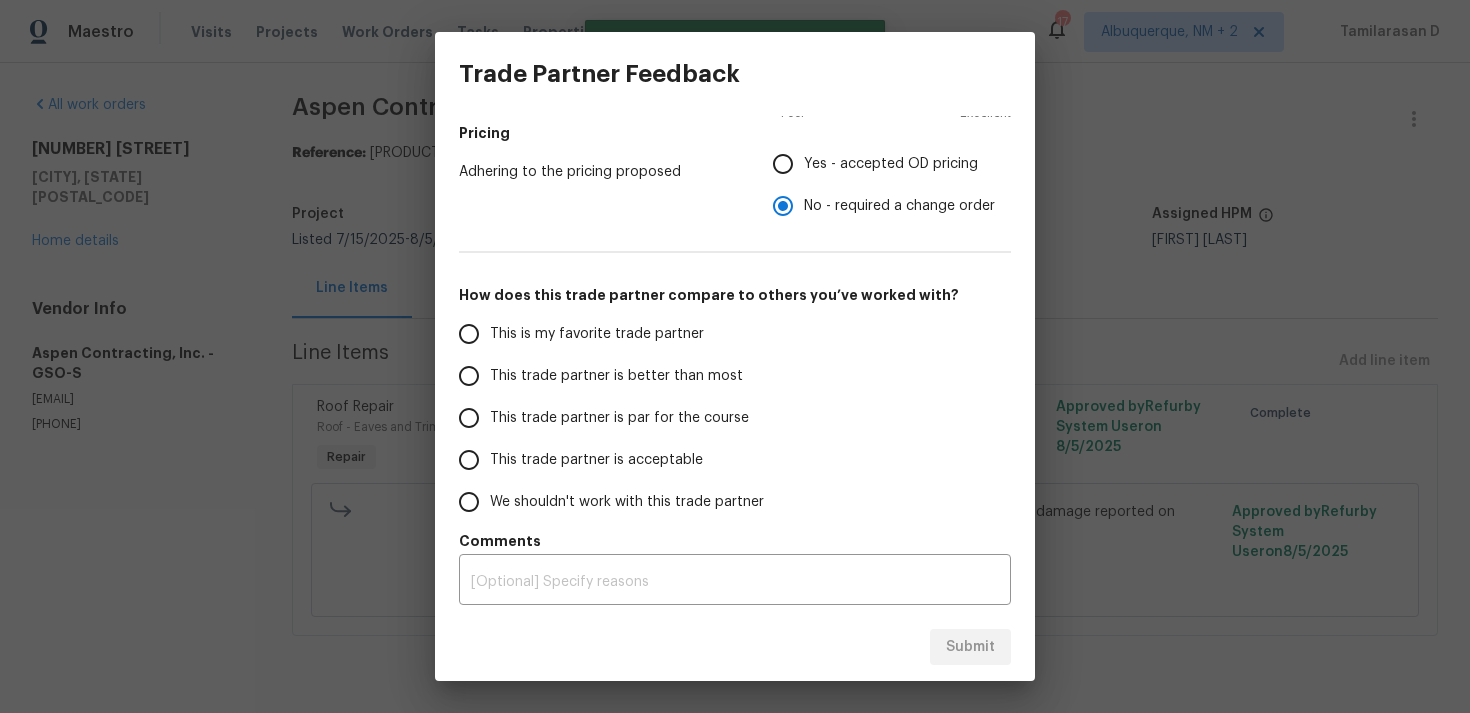 click on "This trade partner is par for the course" at bounding box center [469, 418] 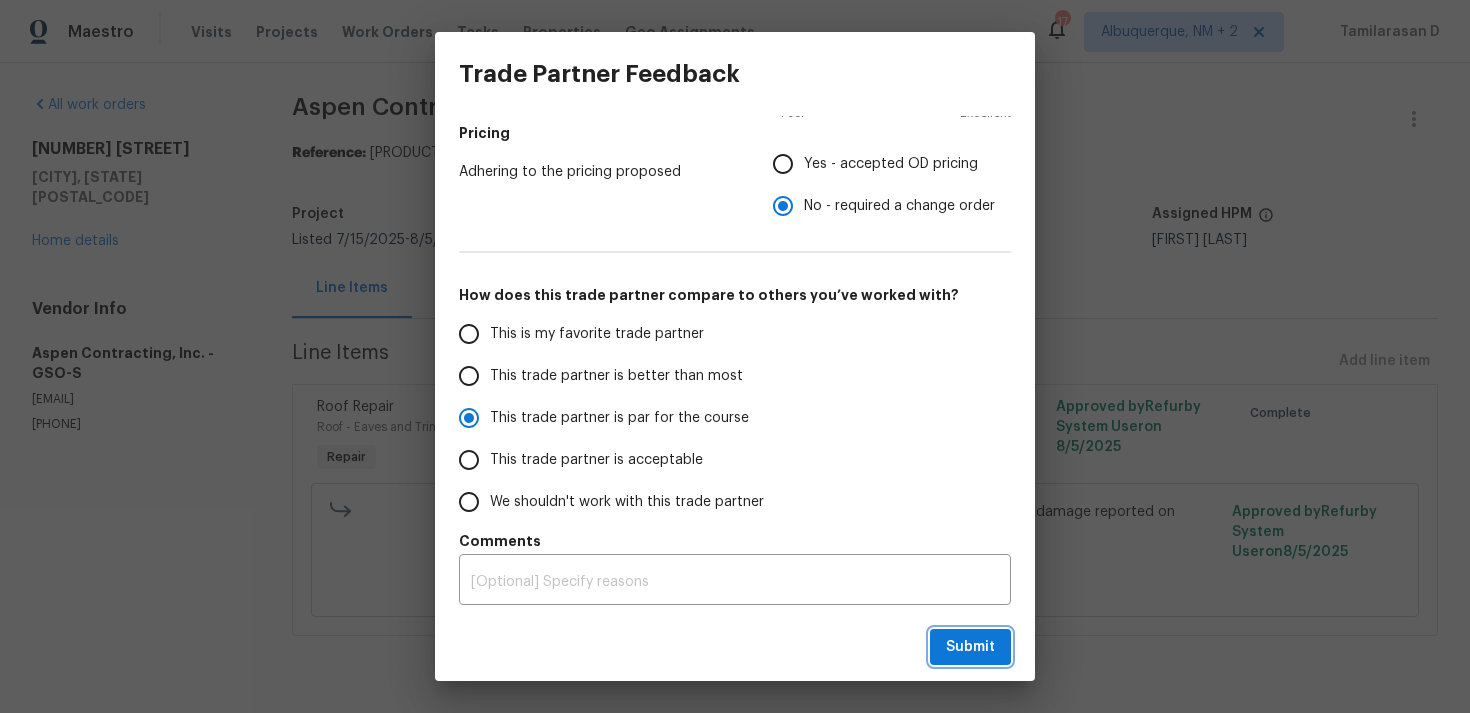 click on "Submit" at bounding box center [970, 647] 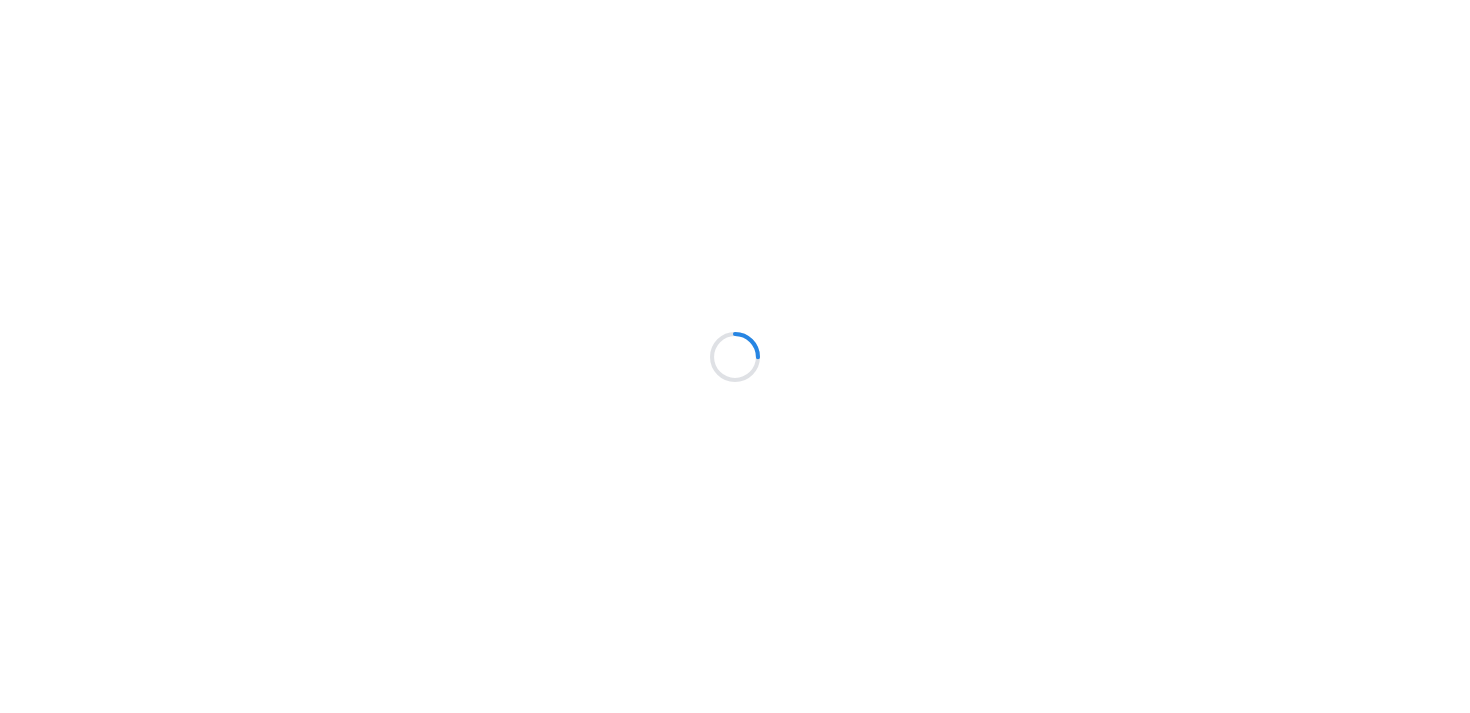 scroll, scrollTop: 0, scrollLeft: 0, axis: both 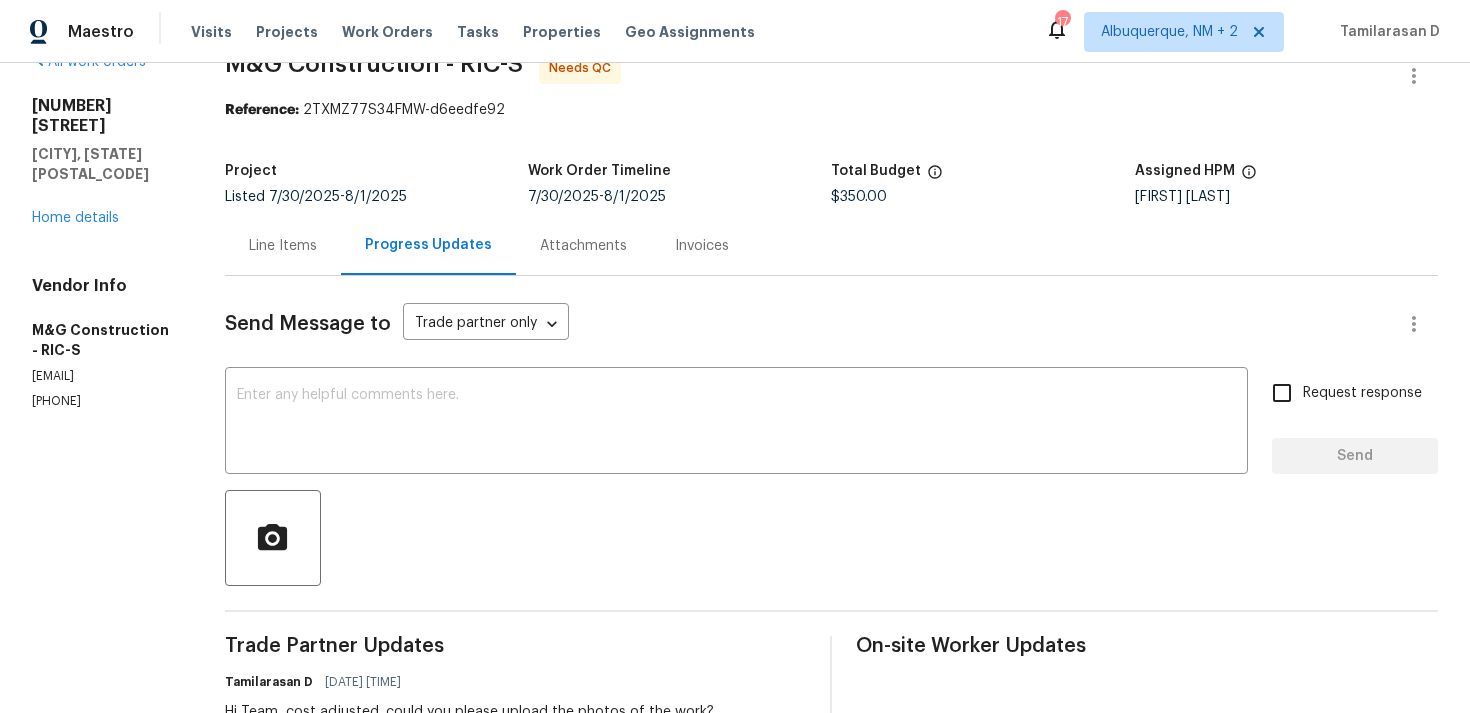 click on "(703) 864-2437" at bounding box center (104, 401) 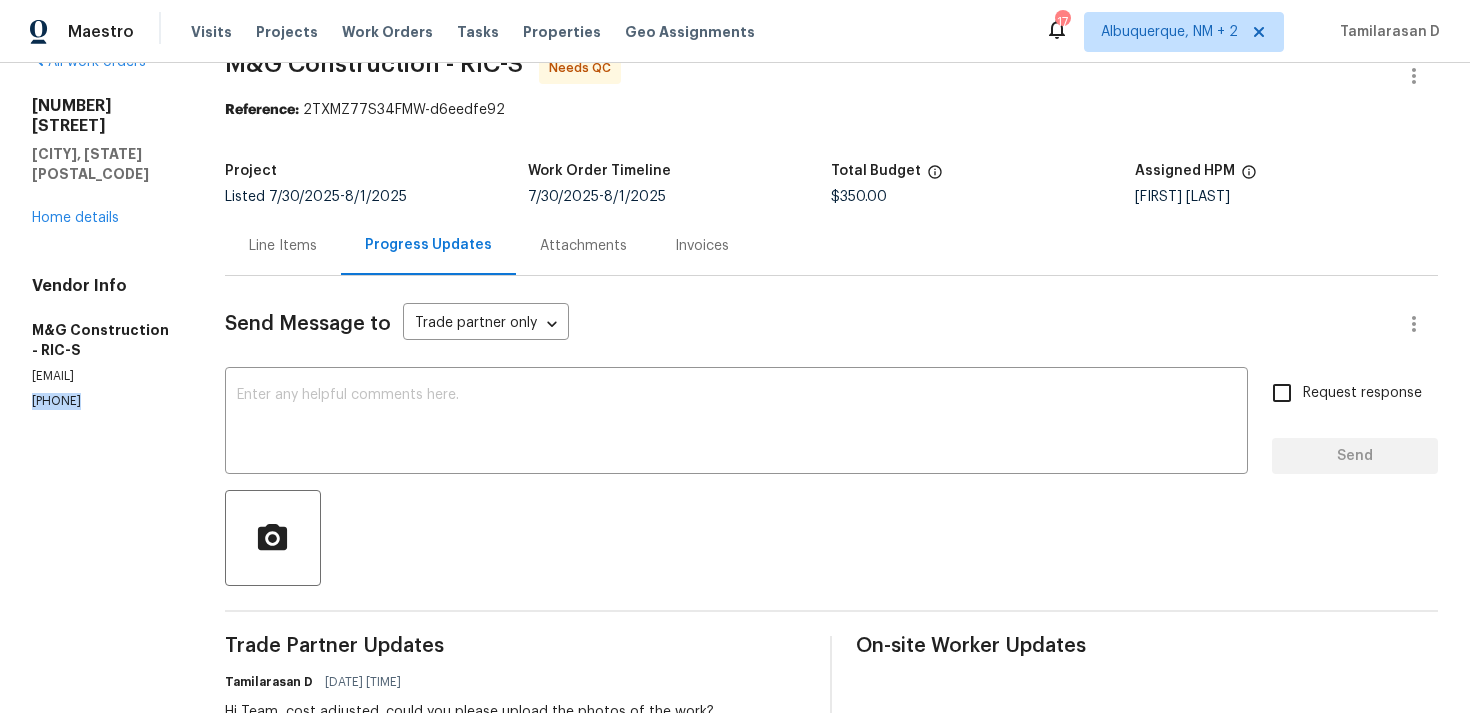 copy on "(703) 864-2437" 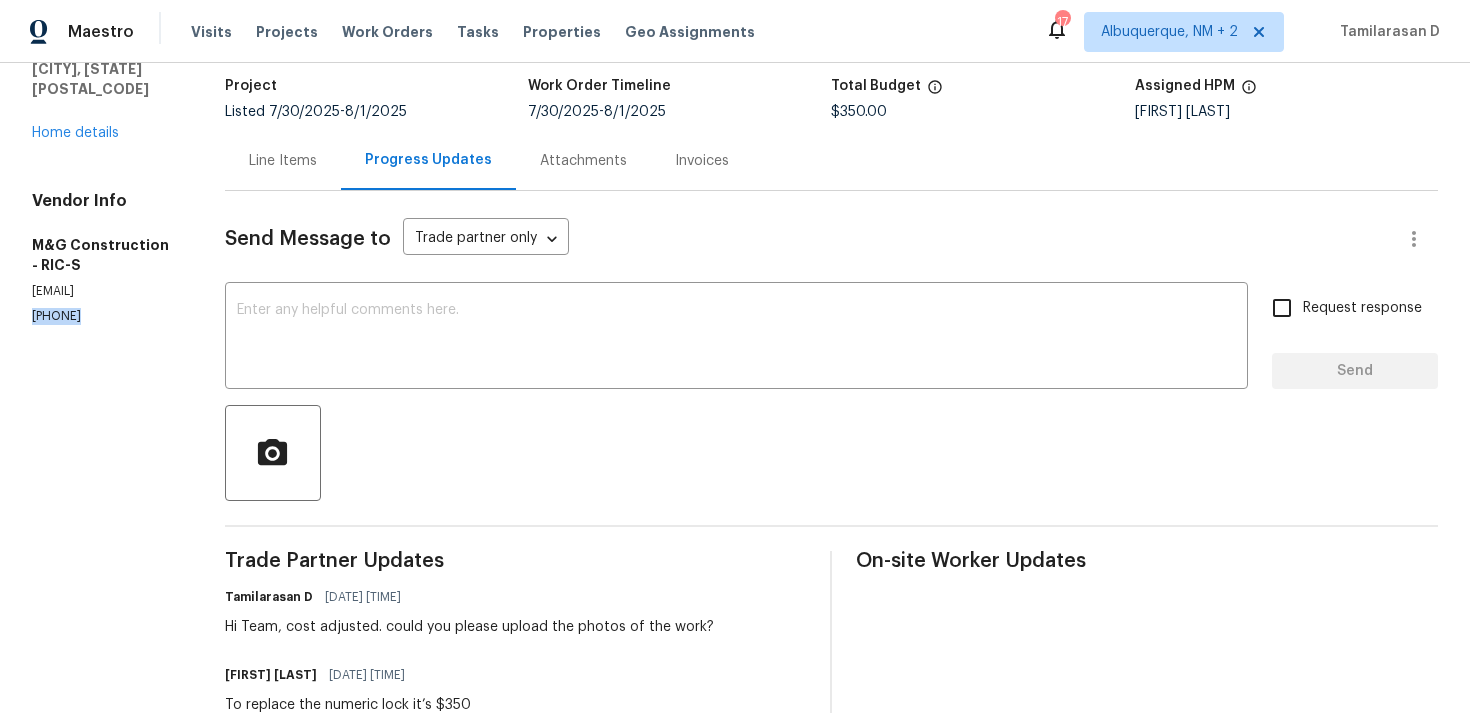 scroll, scrollTop: 1, scrollLeft: 0, axis: vertical 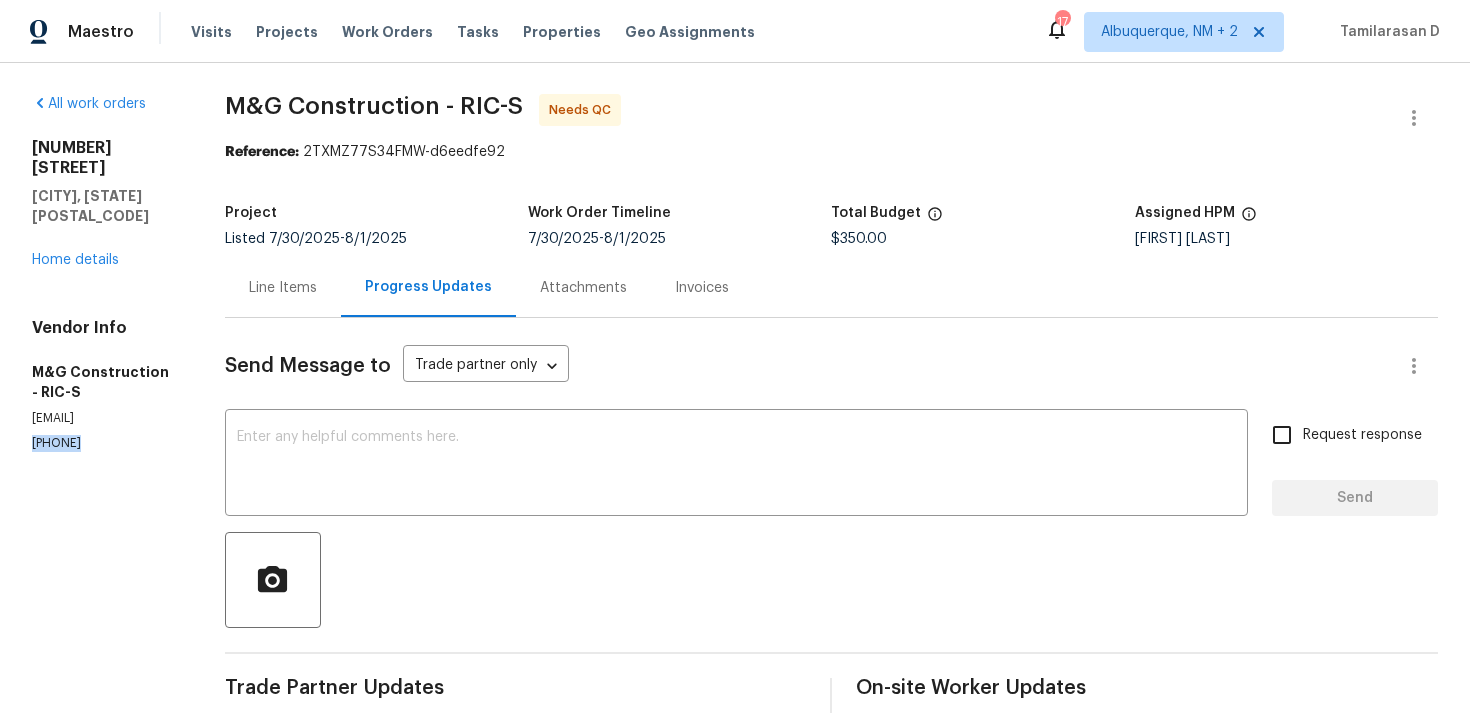 click on "Line Items" at bounding box center [283, 288] 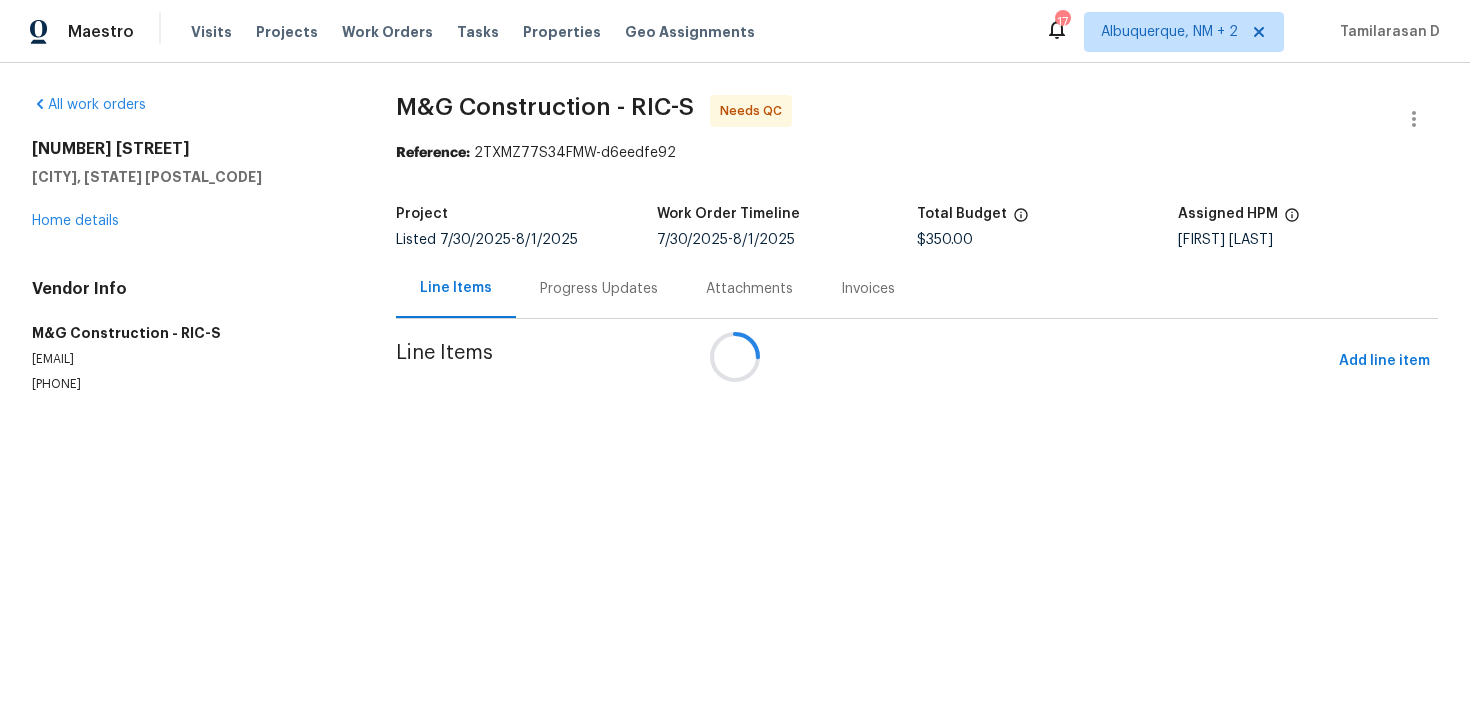 scroll, scrollTop: 0, scrollLeft: 0, axis: both 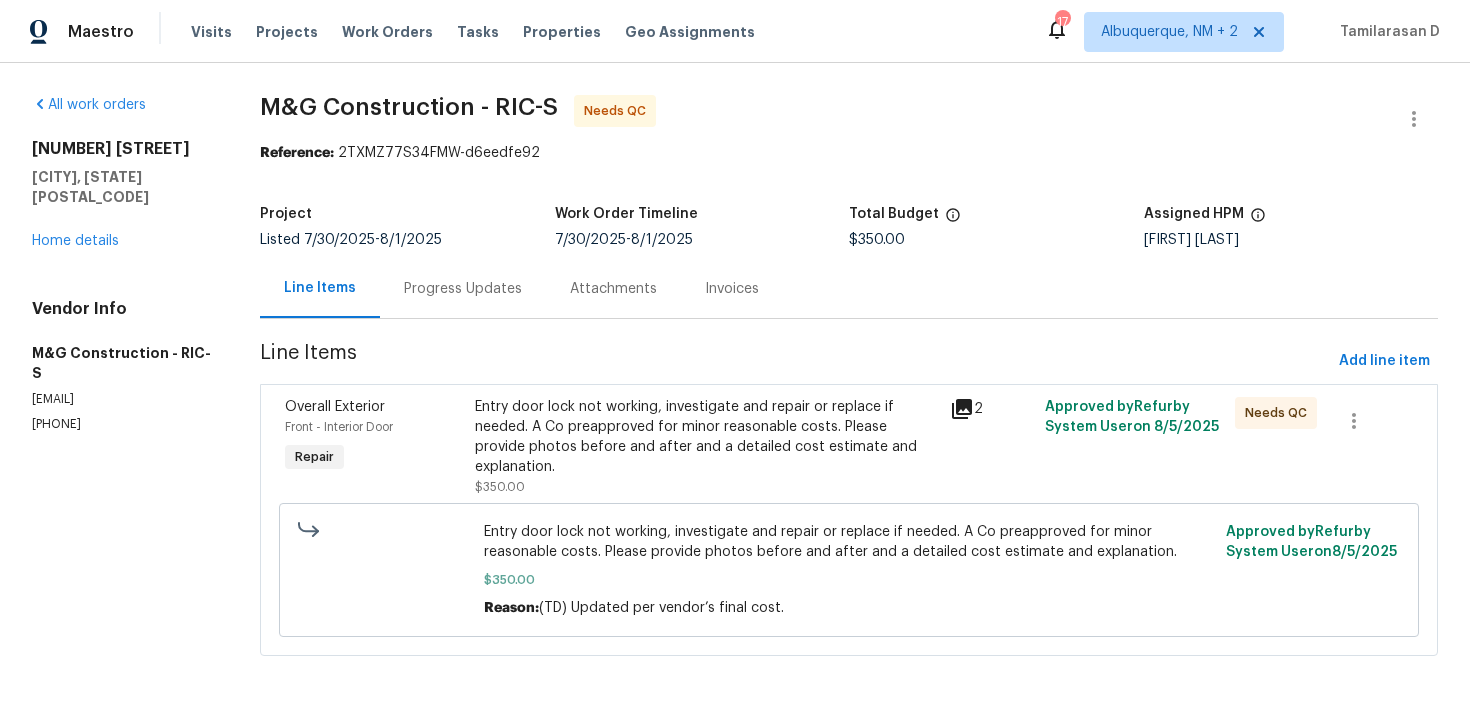 click on "Entry door lock not working, investigate and repair or replace if needed. A Co preapproved for minor reasonable costs. Please provide photos before and after and a detailed cost estimate and explanation." at bounding box center [706, 437] 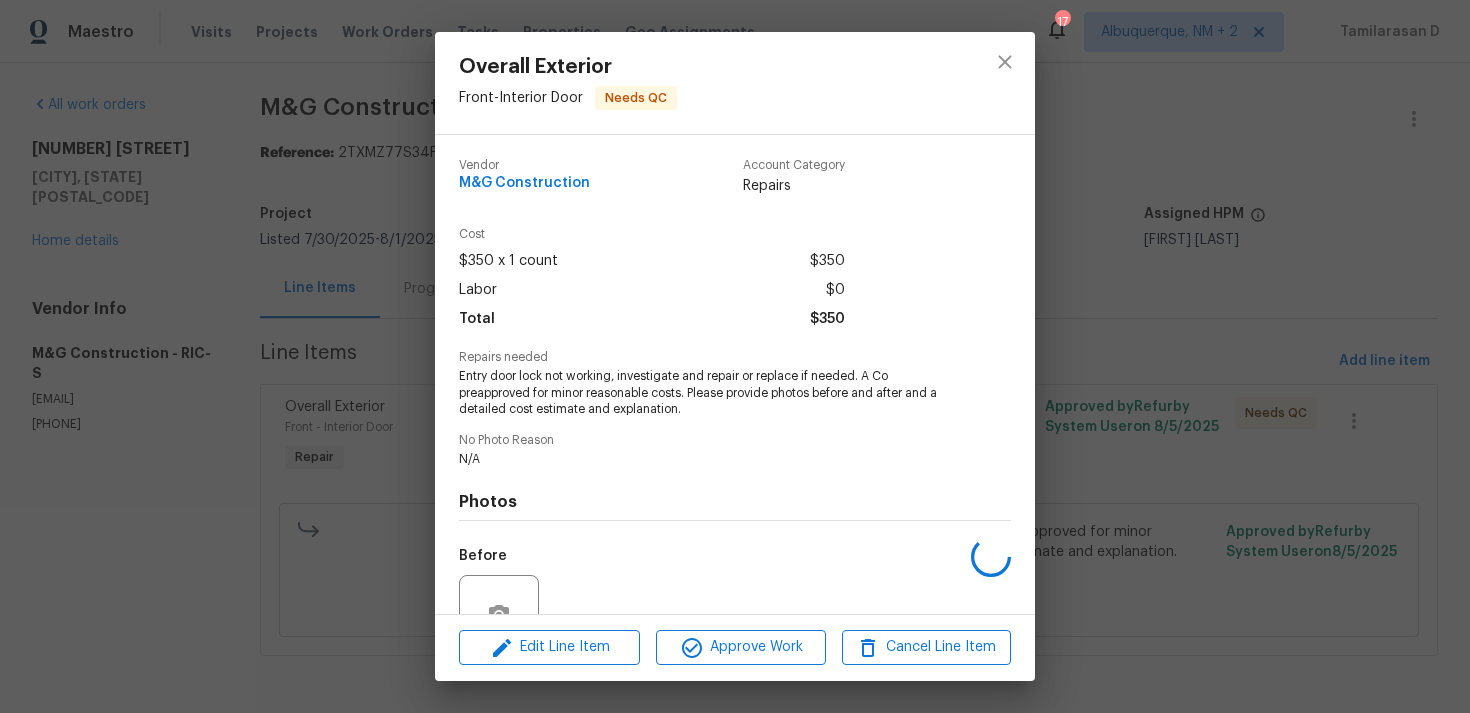 scroll, scrollTop: 191, scrollLeft: 0, axis: vertical 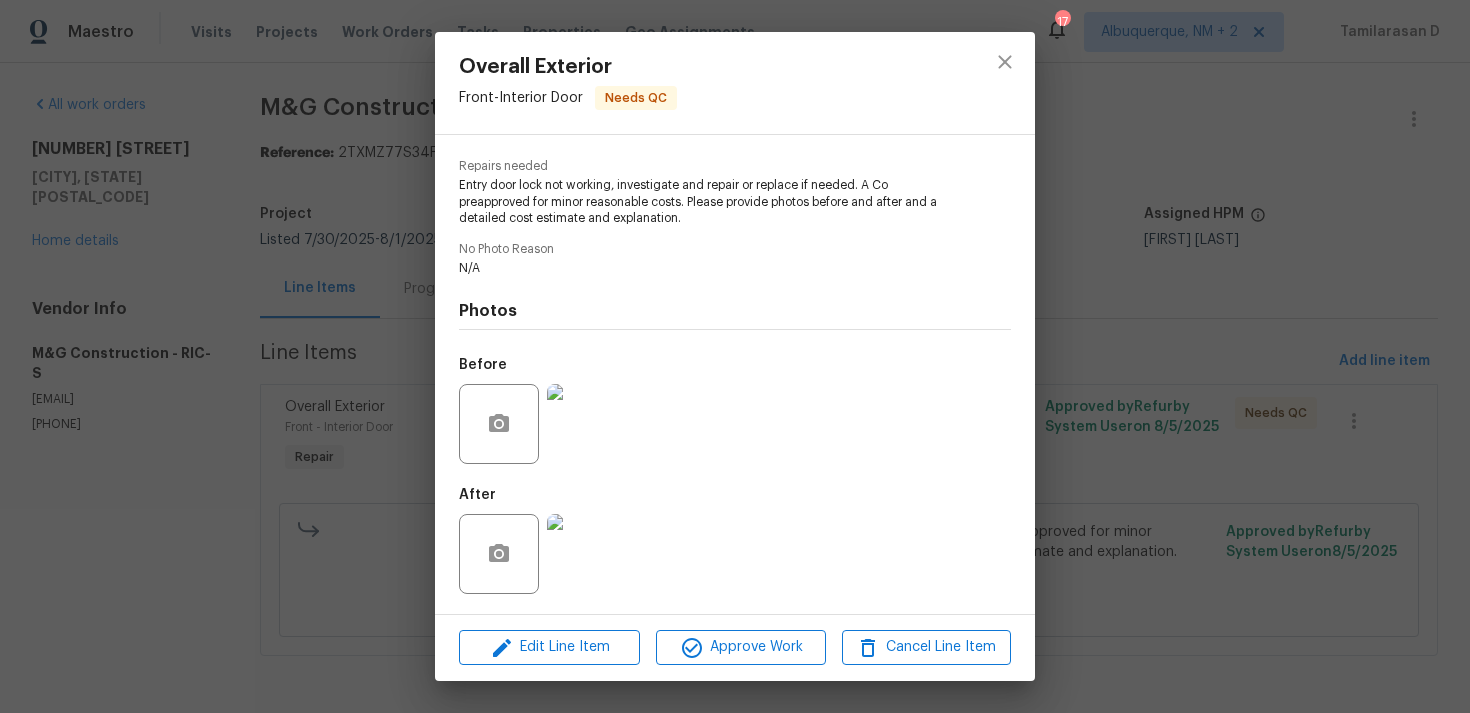 click at bounding box center [587, 554] 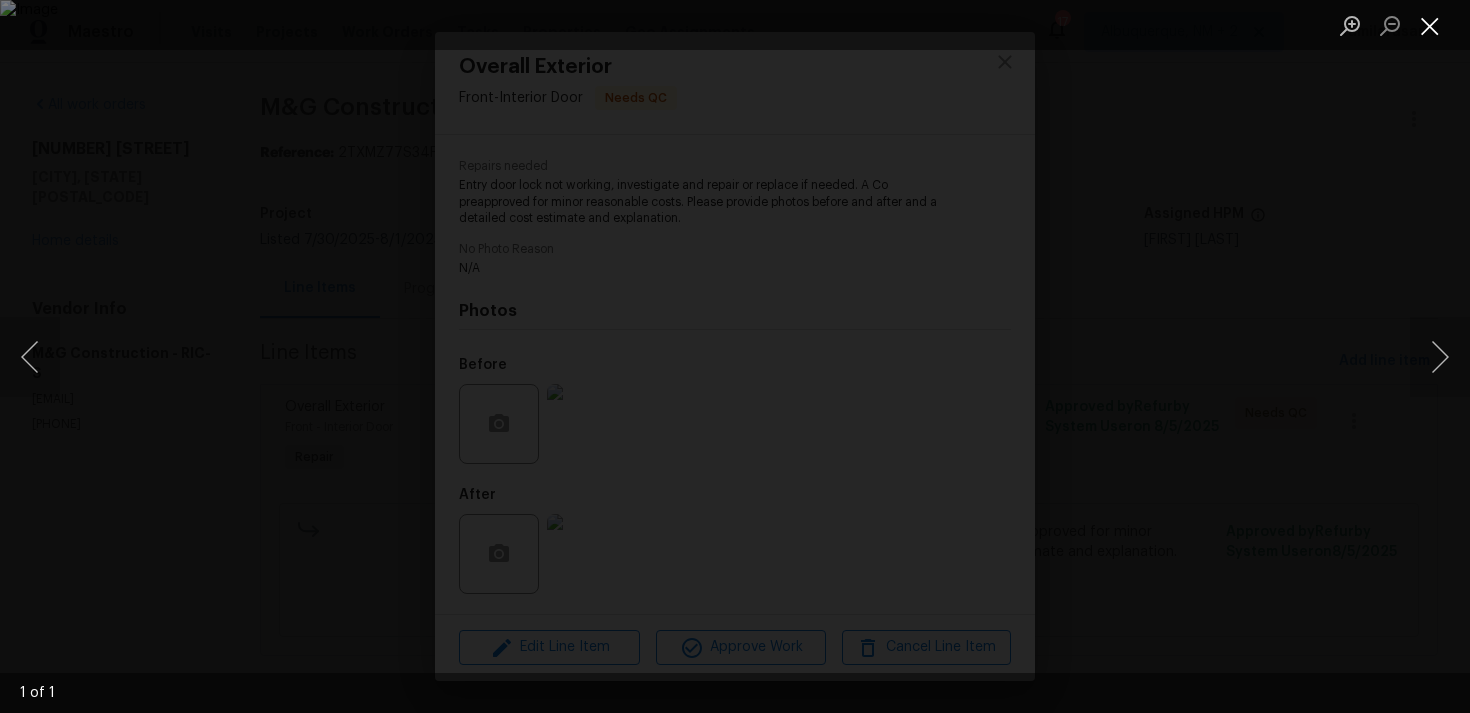 click at bounding box center (1430, 25) 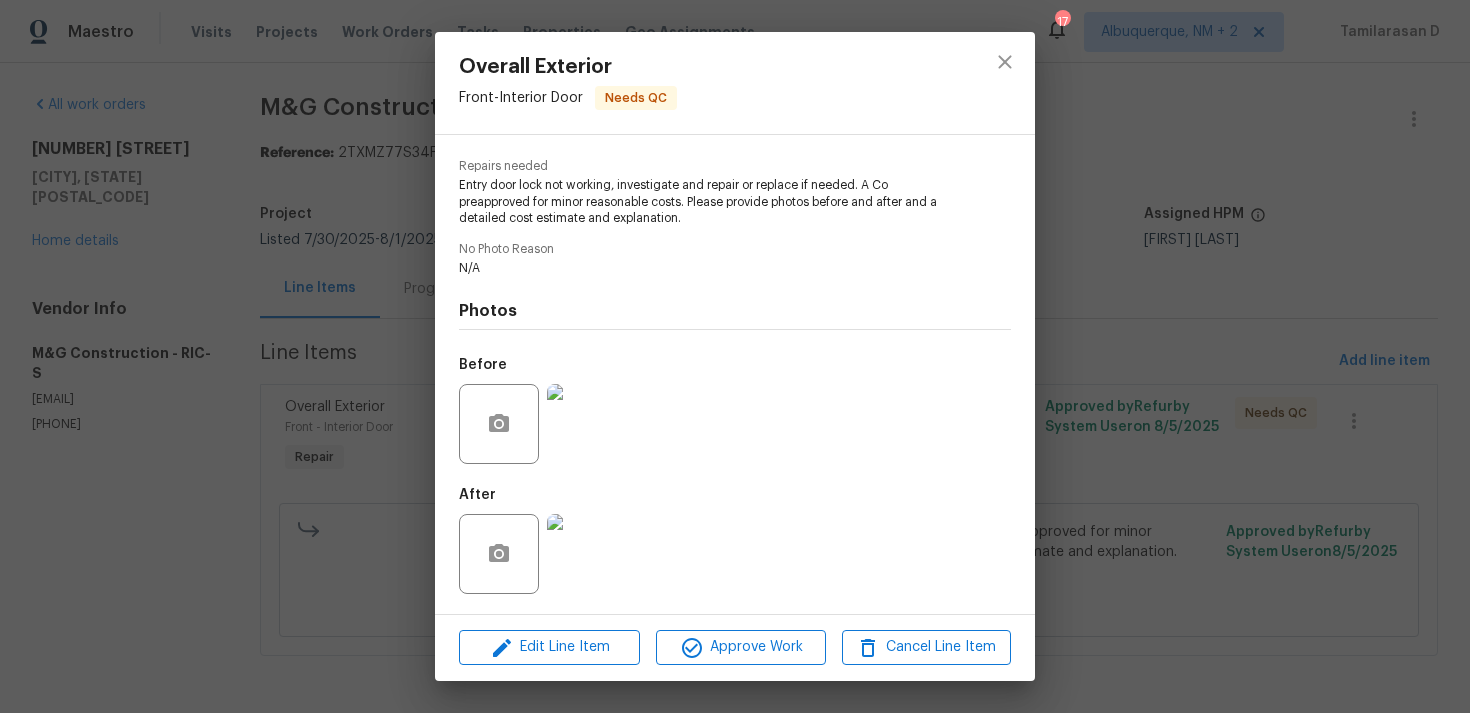 click at bounding box center [587, 424] 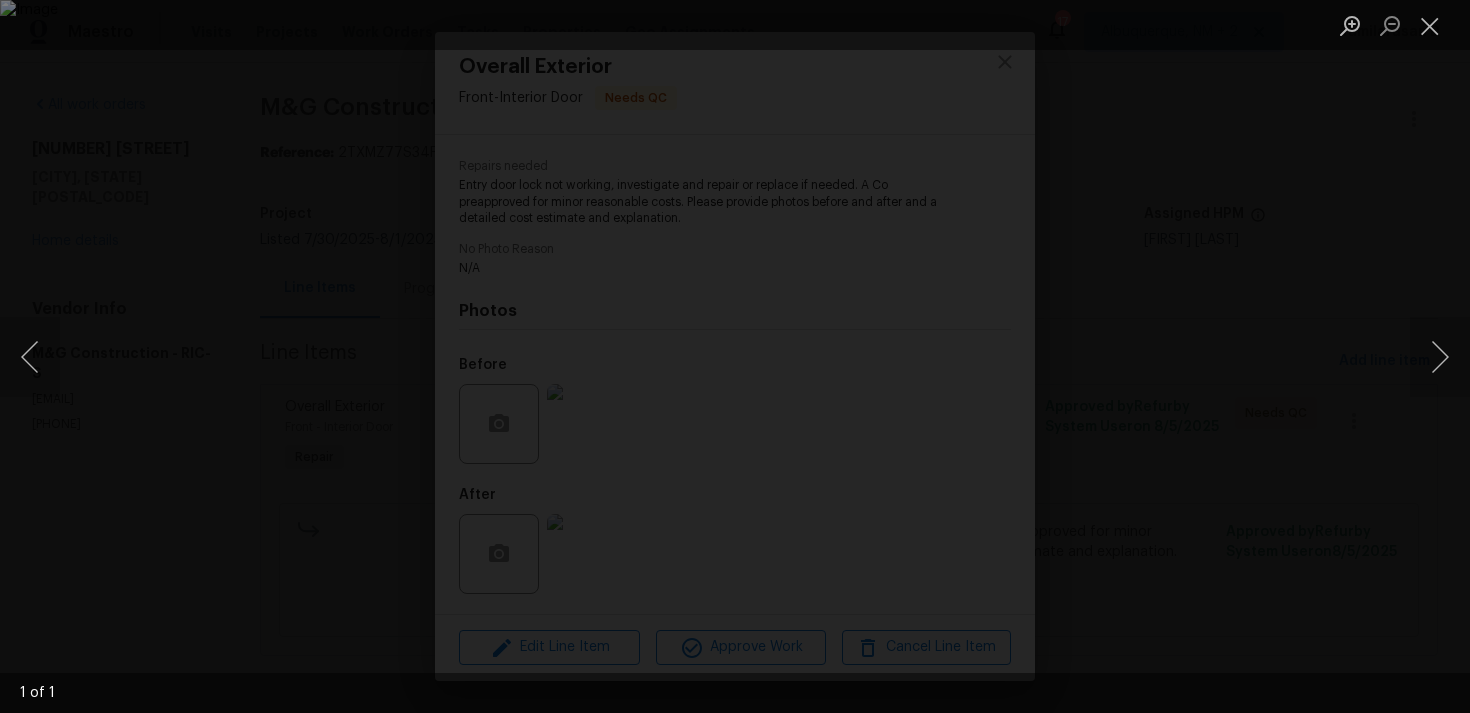 click at bounding box center (735, 356) 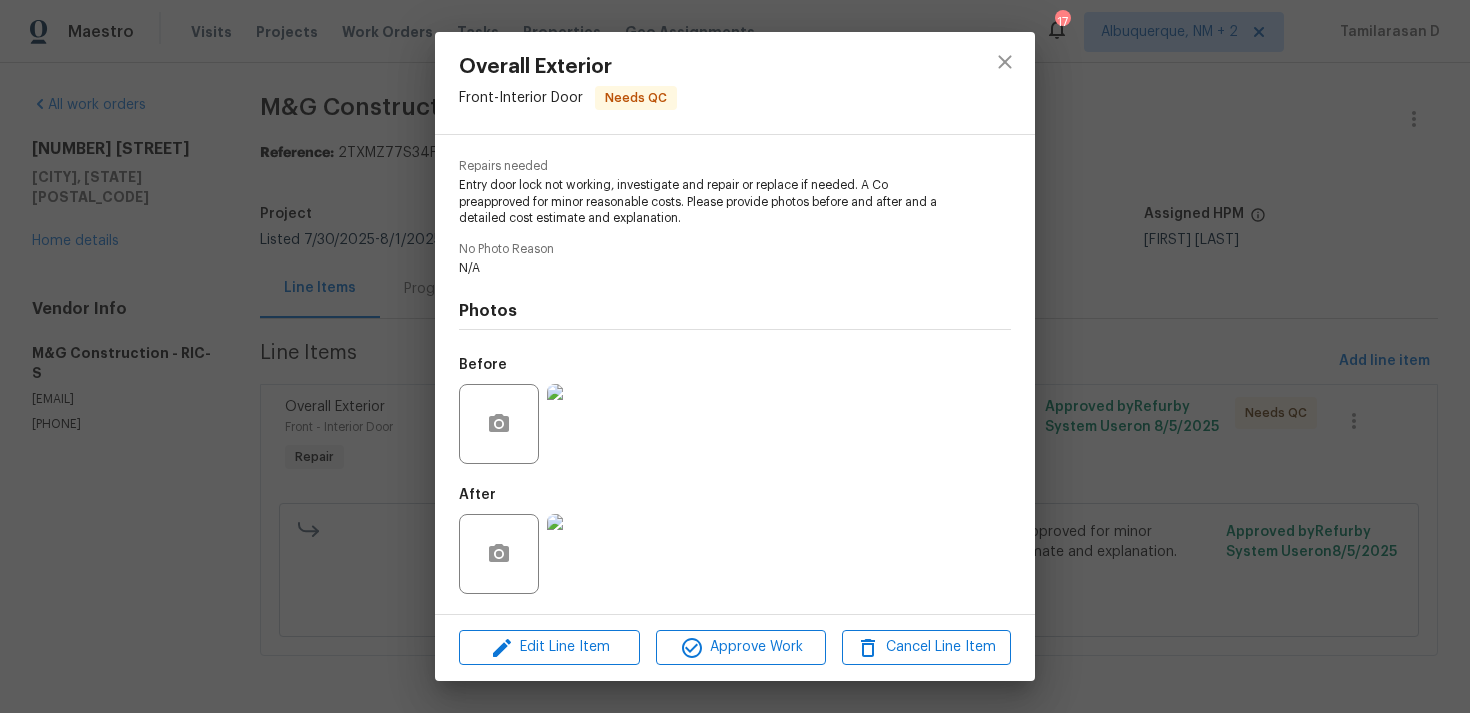 click on "Overall Exterior Front  -  Interior Door Needs QC Vendor M&G Construction Account Category Repairs Cost $350 x 1 count $350 Labor $0 Total $350 Repairs needed Entry door lock not working, investigate and repair or replace if needed. A Co preapproved for minor reasonable costs. Please provide photos before and after and a detailed cost estimate and explanation. No Photo Reason N/A Photos Before After  Edit Line Item  Approve Work  Cancel Line Item" at bounding box center [735, 356] 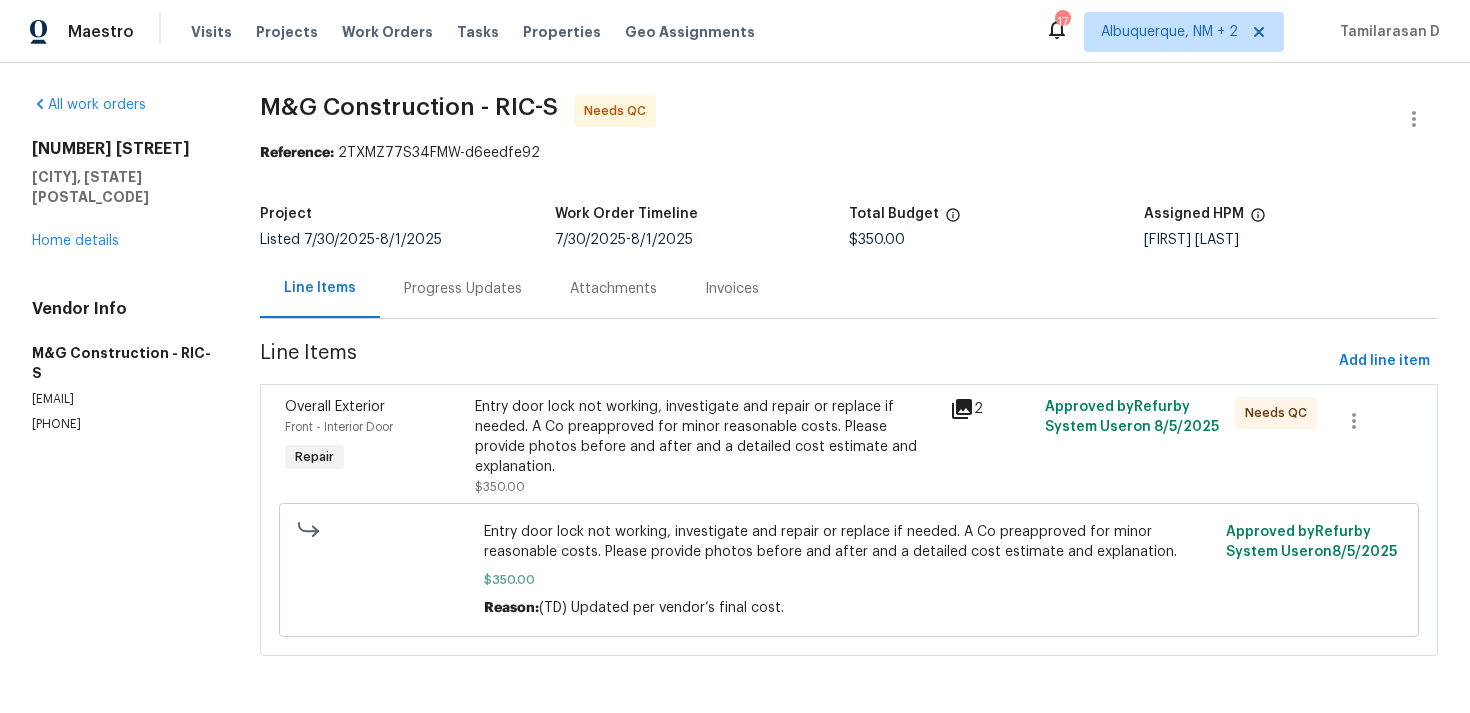 click on "Progress Updates" at bounding box center [463, 289] 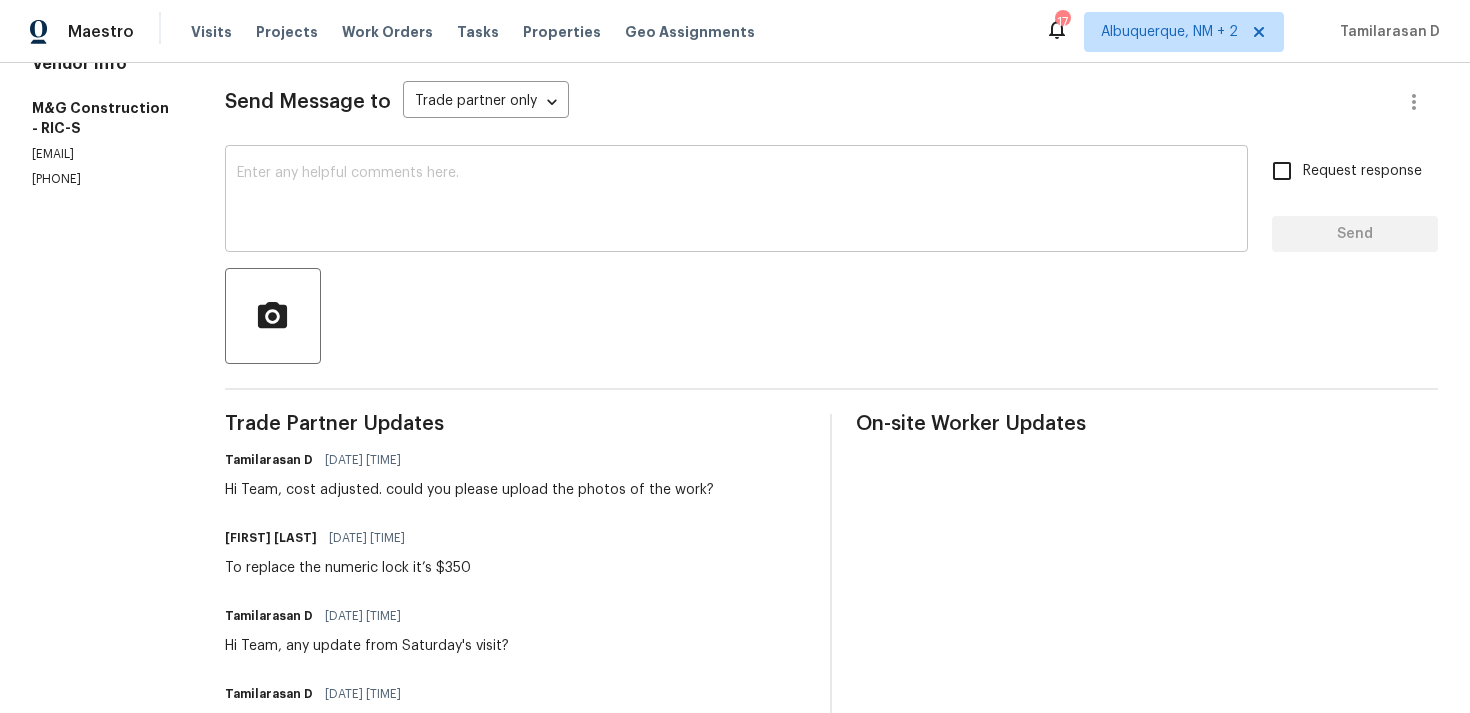 scroll, scrollTop: 0, scrollLeft: 0, axis: both 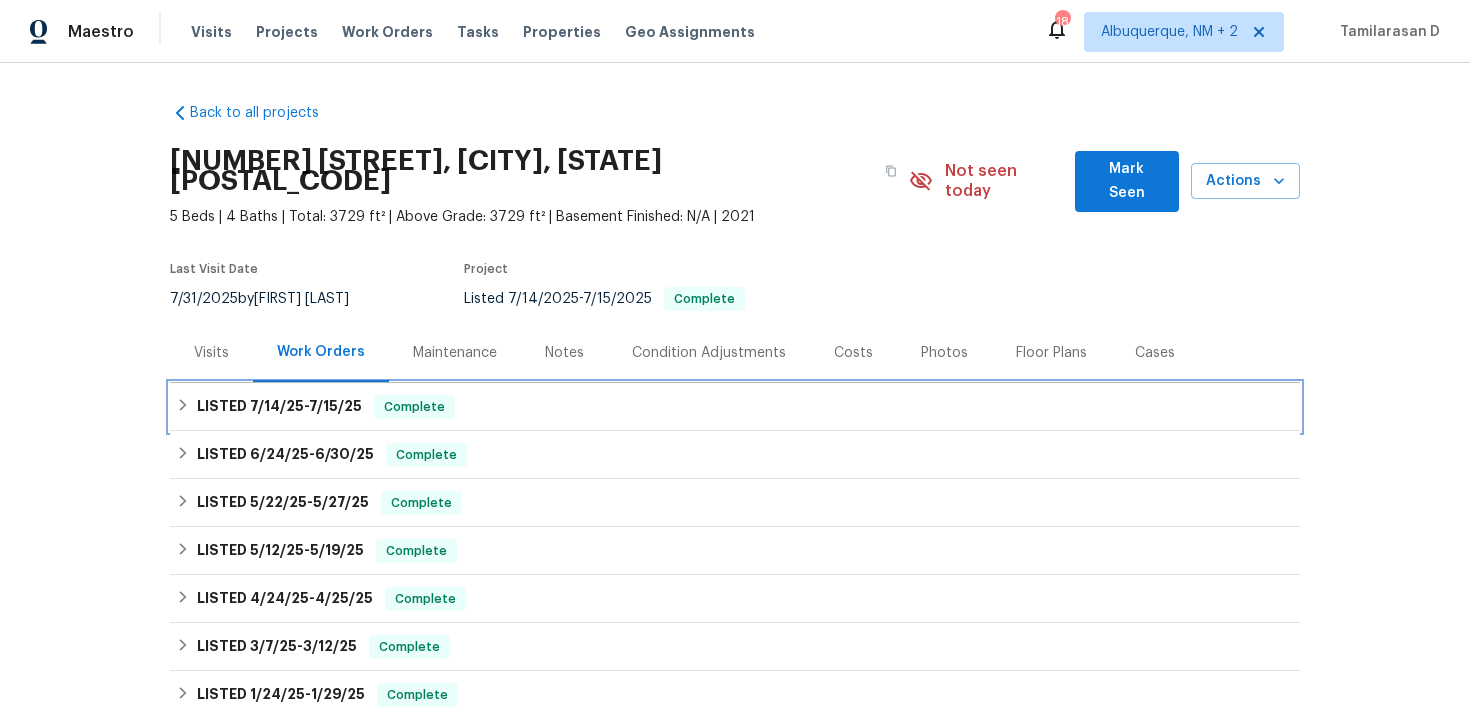 click on "LISTED   7/14/25  -  7/15/25 Complete" at bounding box center [735, 407] 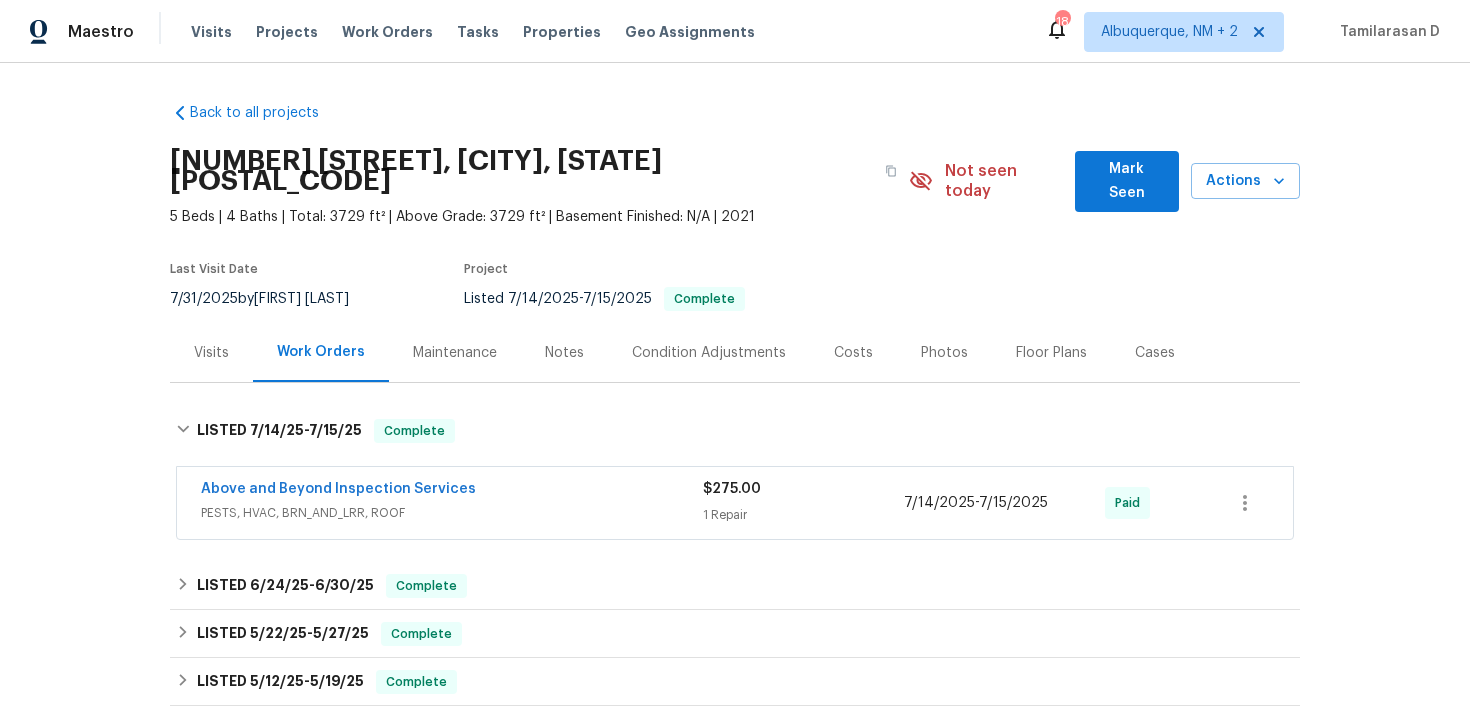 click on "Above and Beyond Inspection Services" at bounding box center (452, 491) 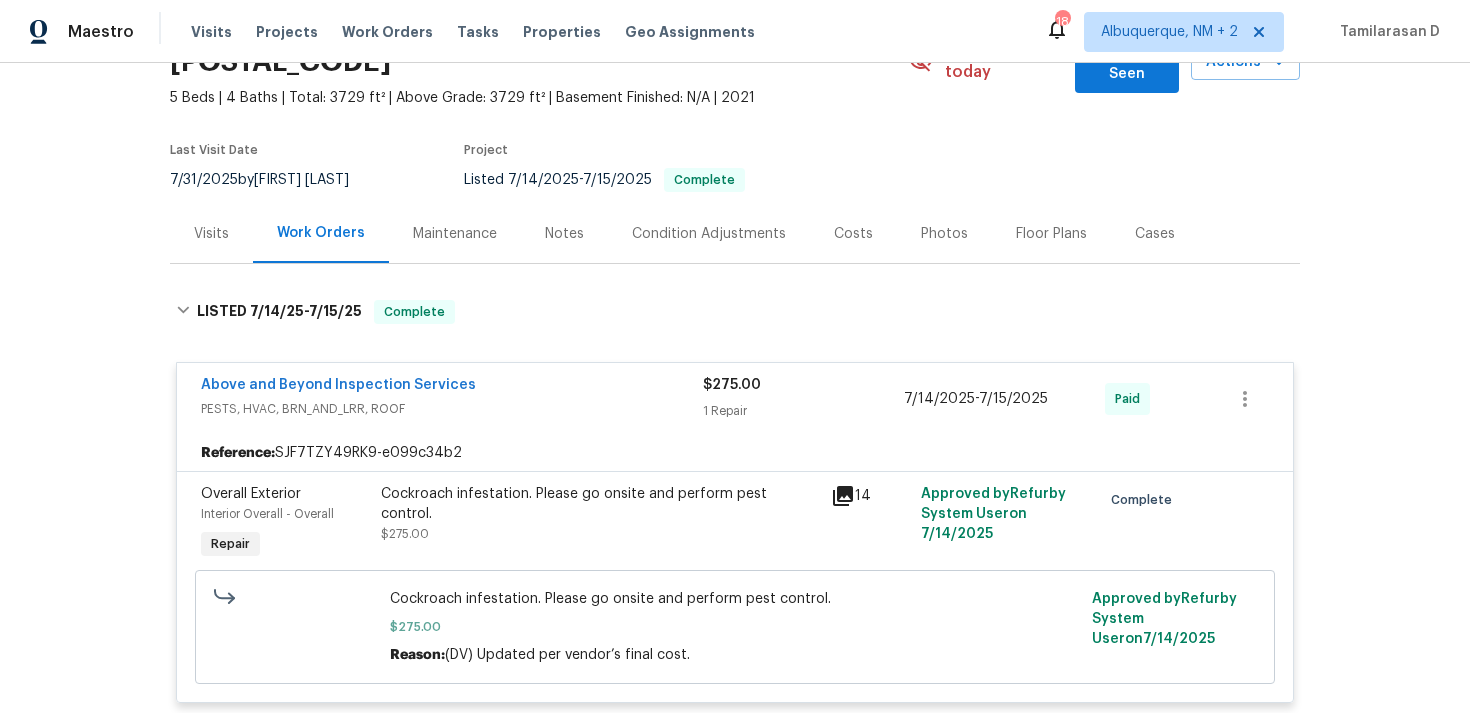 scroll, scrollTop: 121, scrollLeft: 0, axis: vertical 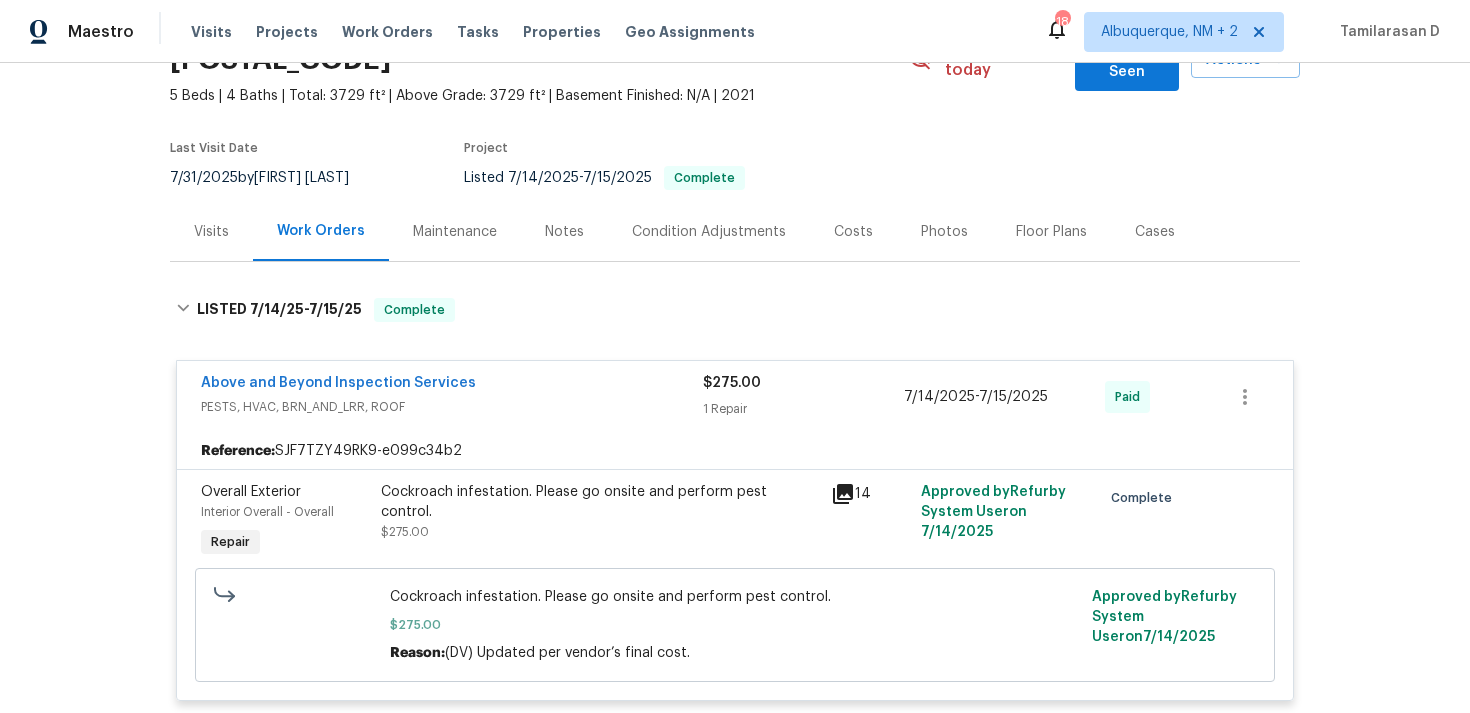 click on "Above and Beyond Inspection Services" at bounding box center [452, 385] 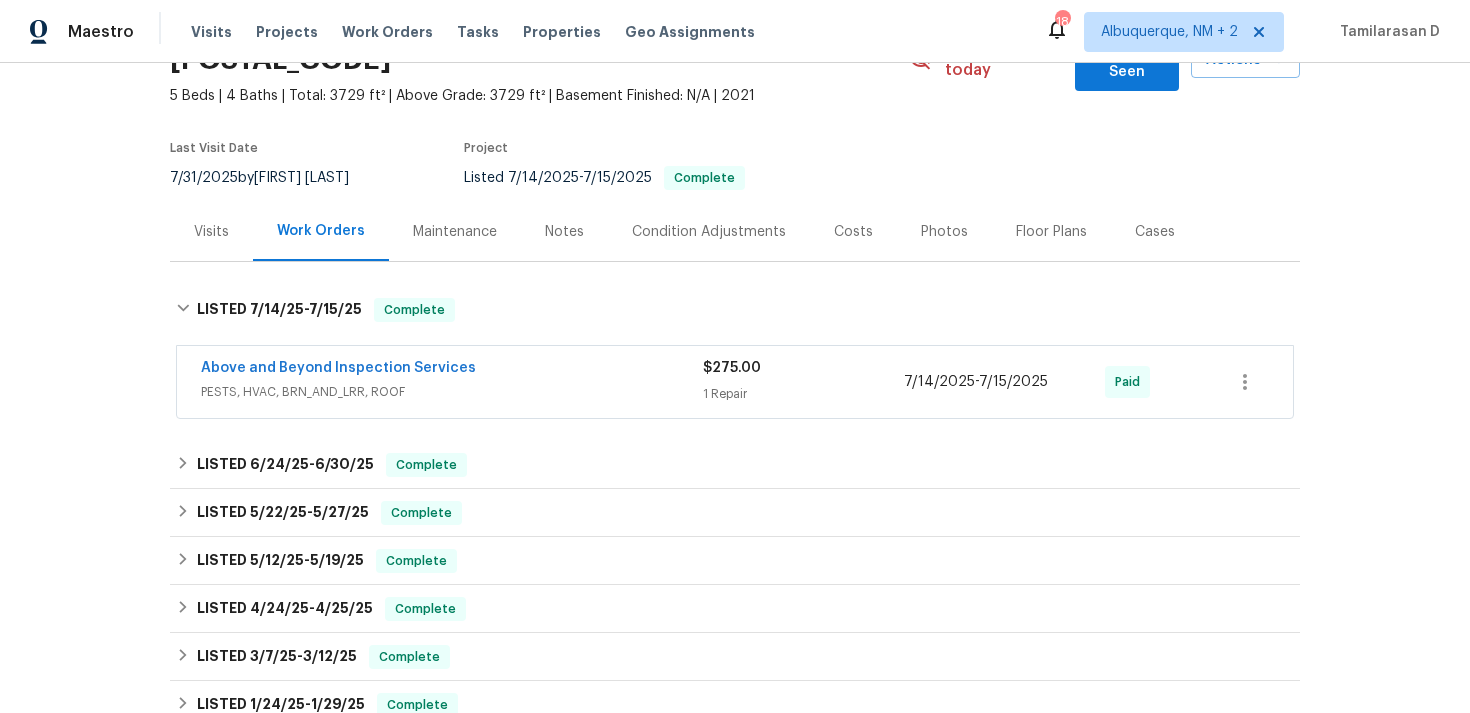 click on "Above and Beyond Inspection Services" at bounding box center [452, 370] 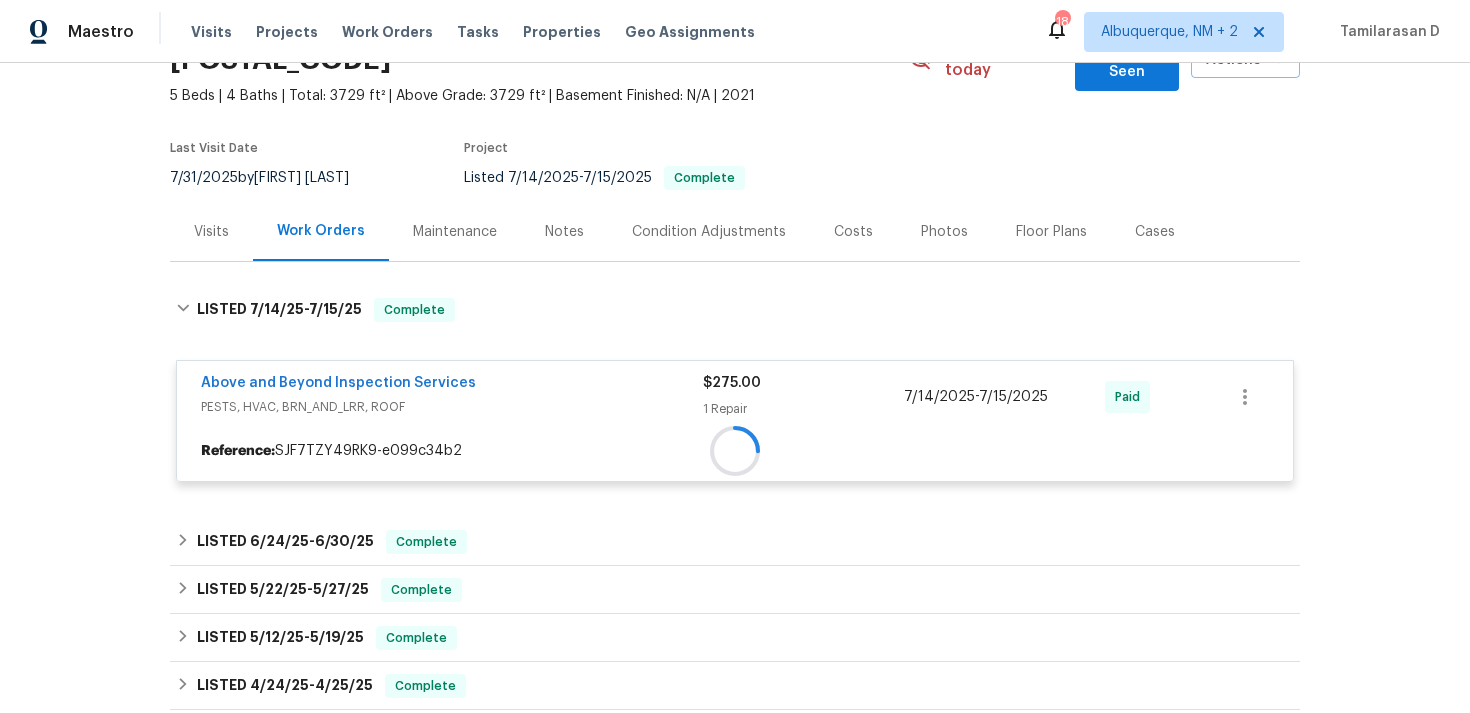 scroll, scrollTop: 220, scrollLeft: 0, axis: vertical 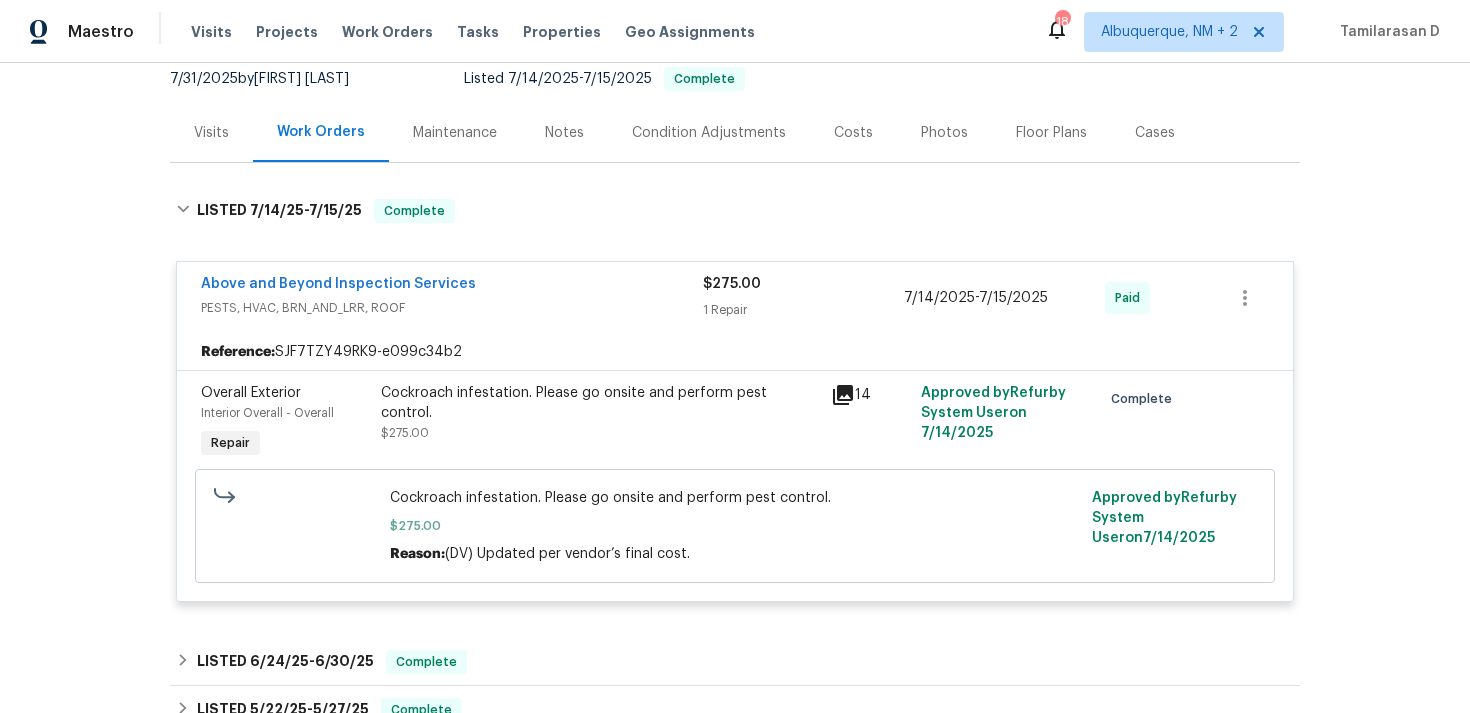 click on "Above and Beyond Inspection Services" at bounding box center (452, 286) 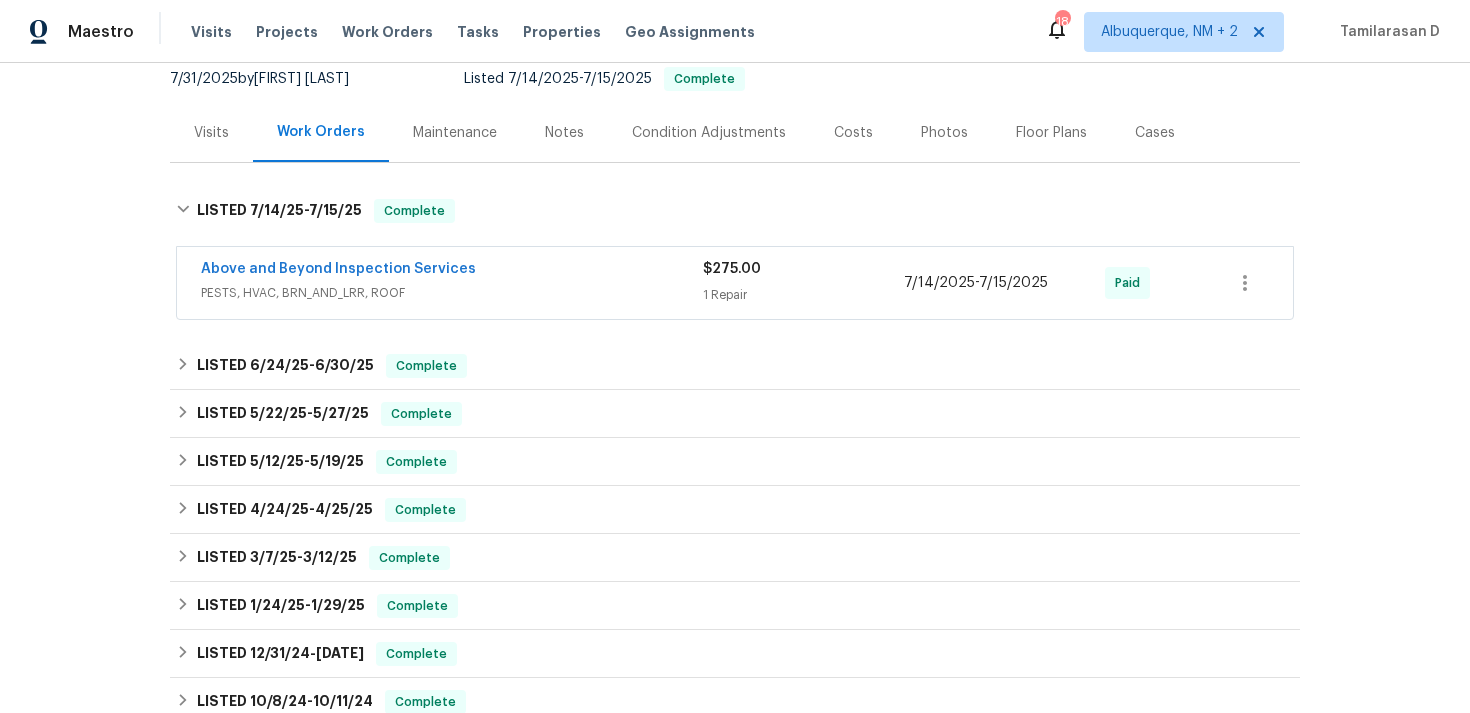 scroll, scrollTop: 0, scrollLeft: 0, axis: both 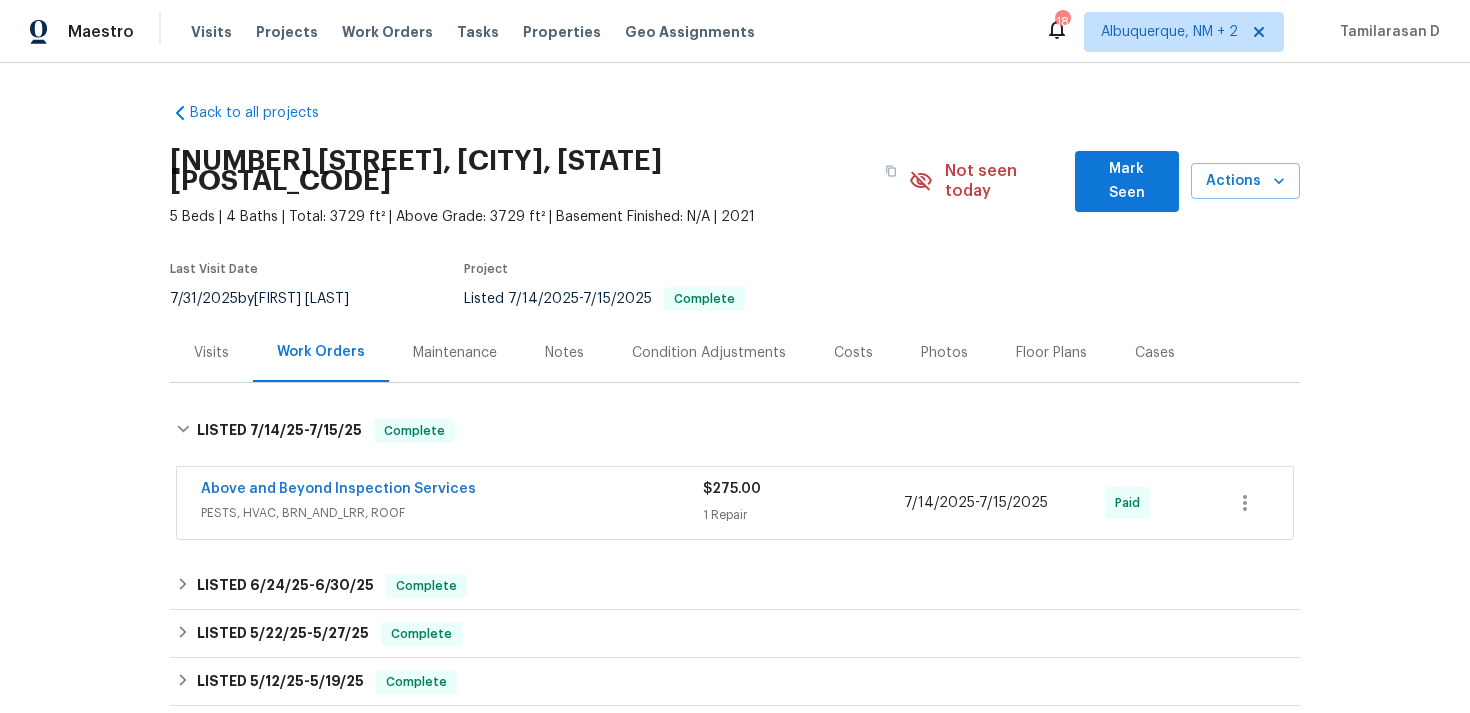 click on "Above and Beyond Inspection Services" at bounding box center (452, 491) 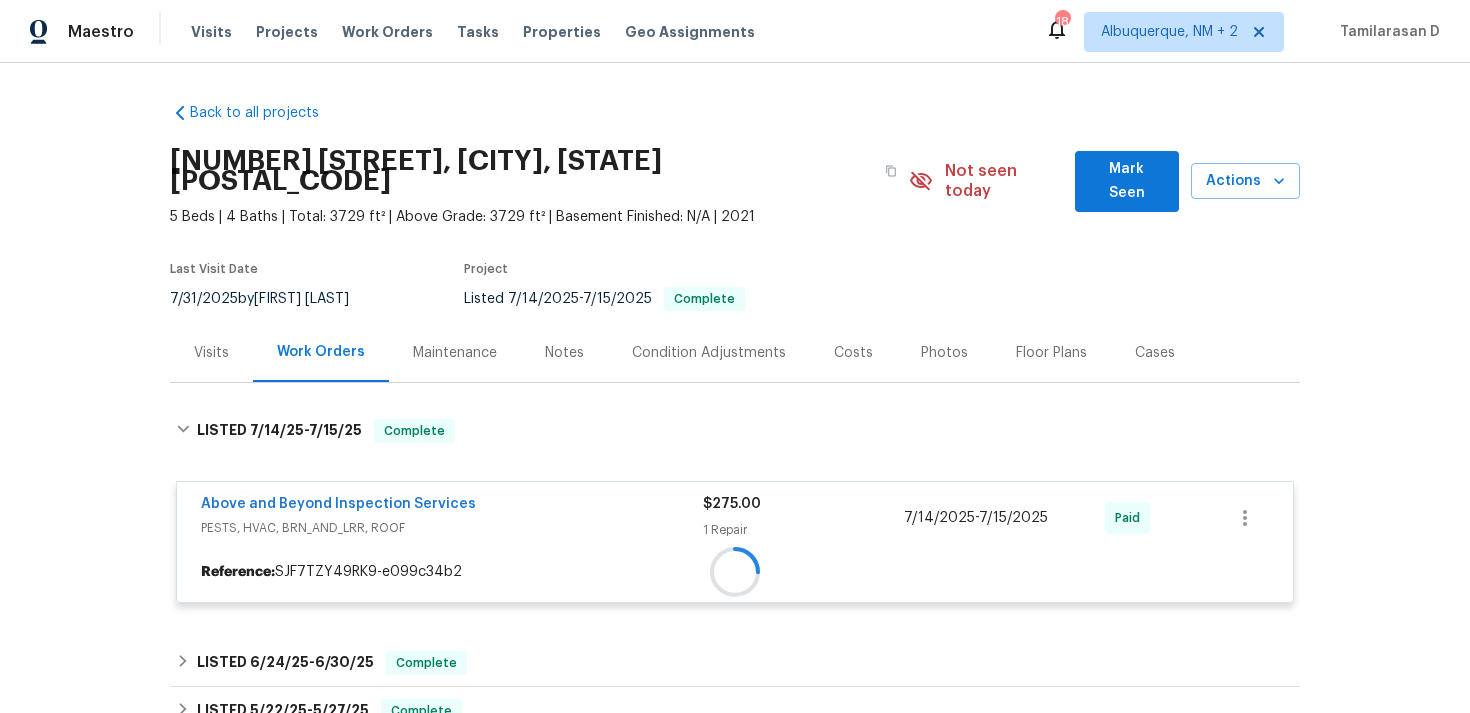 scroll, scrollTop: 237, scrollLeft: 0, axis: vertical 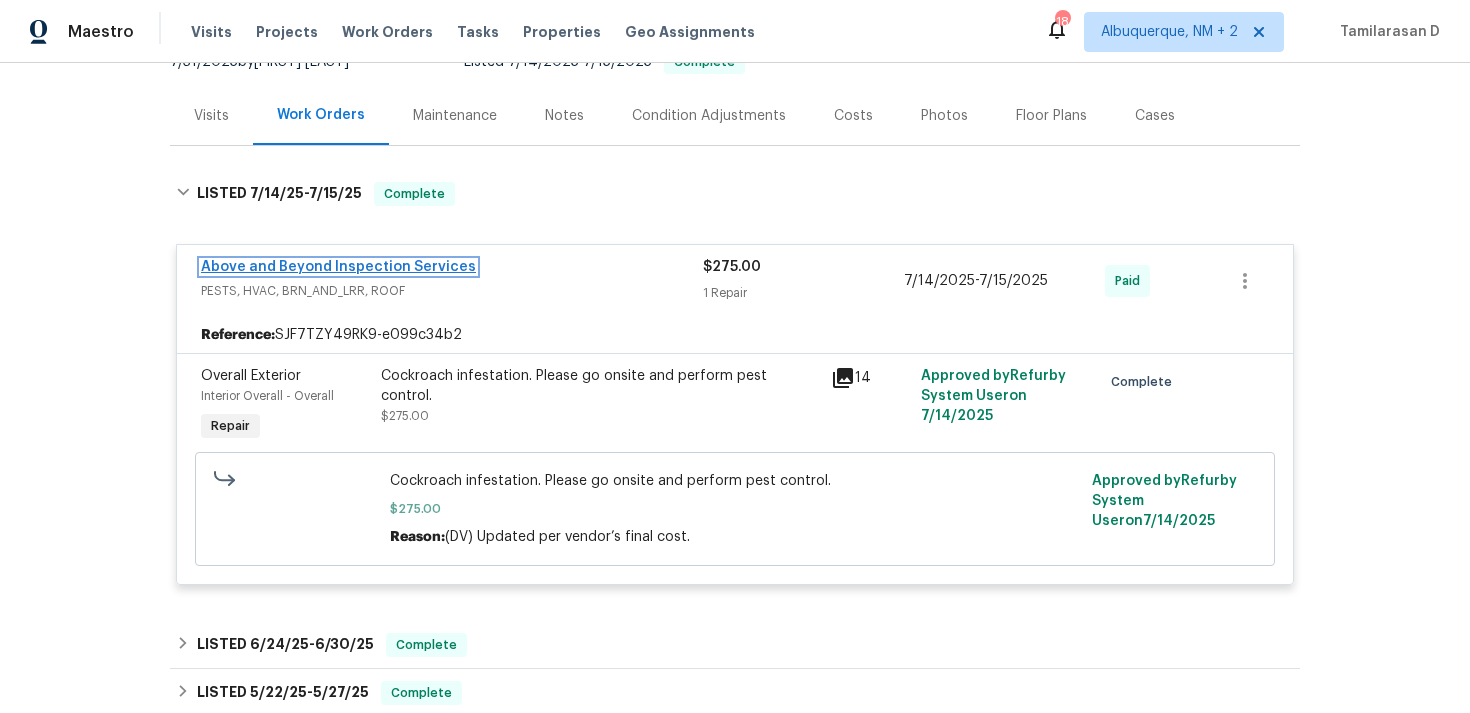 click on "Above and Beyond Inspection Services" at bounding box center (338, 267) 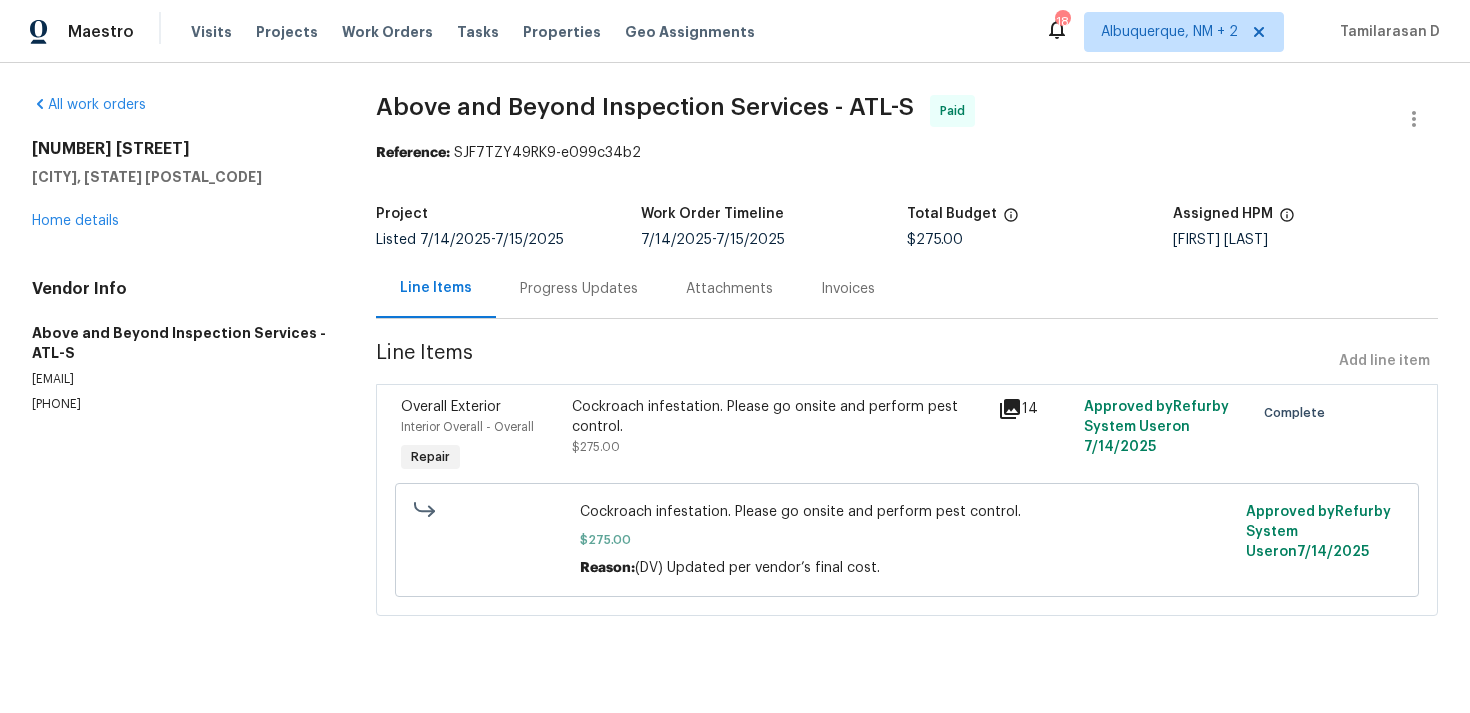 click on "Progress Updates" at bounding box center [579, 289] 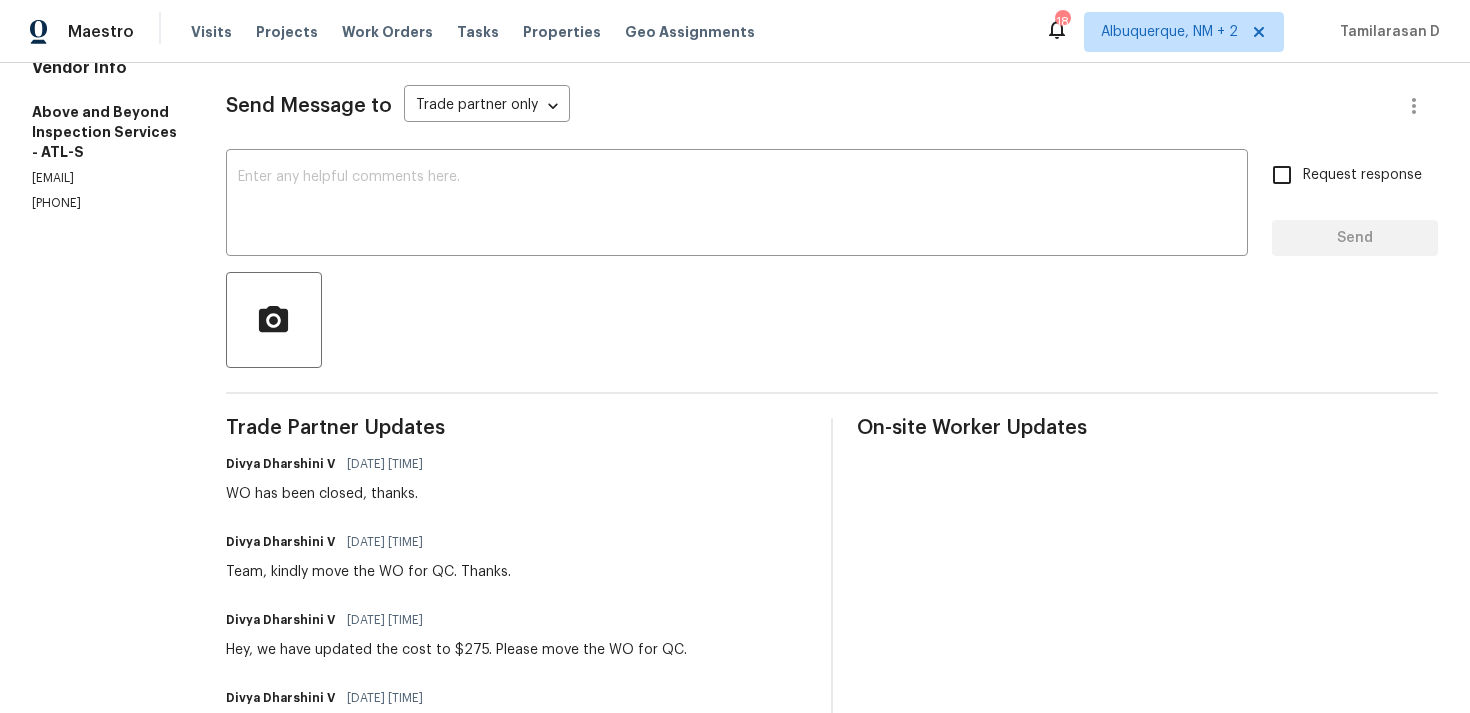 scroll, scrollTop: 0, scrollLeft: 0, axis: both 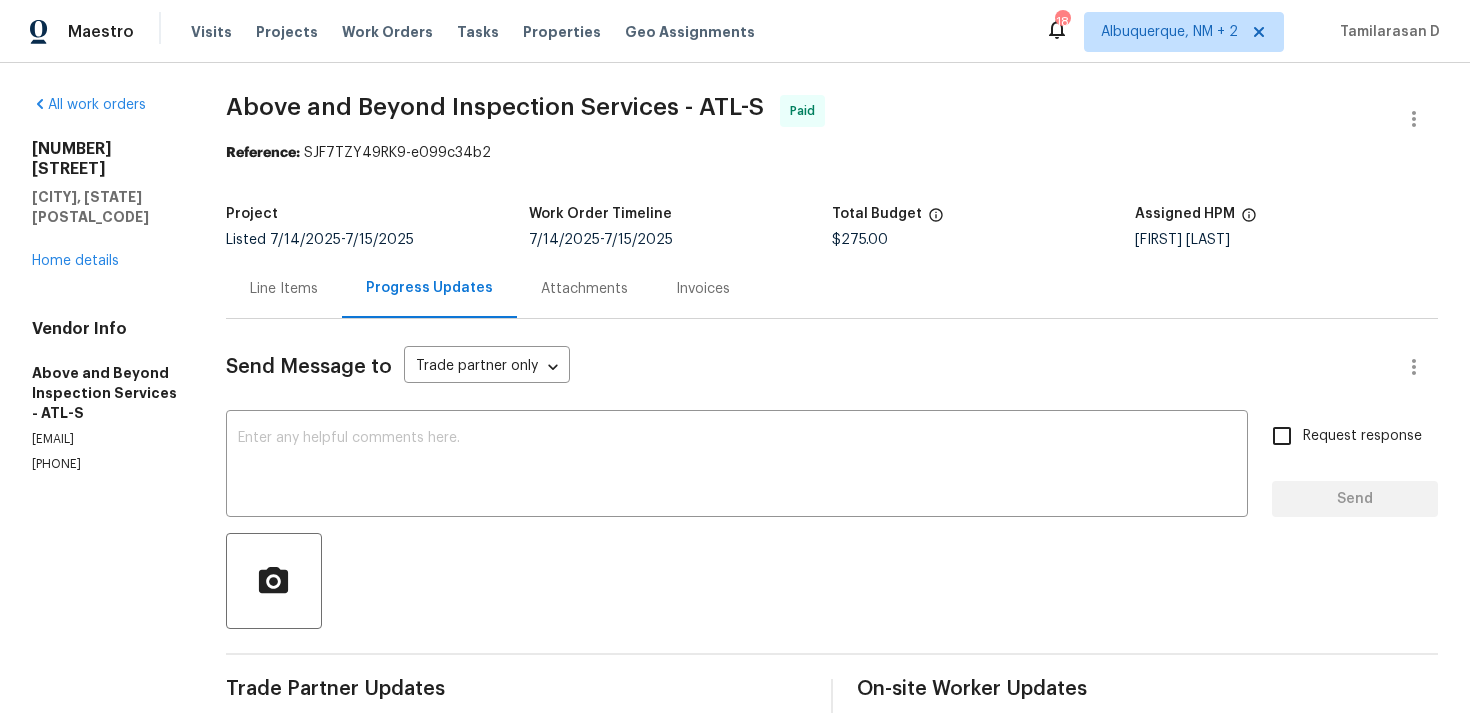 click on "Line Items" at bounding box center [284, 289] 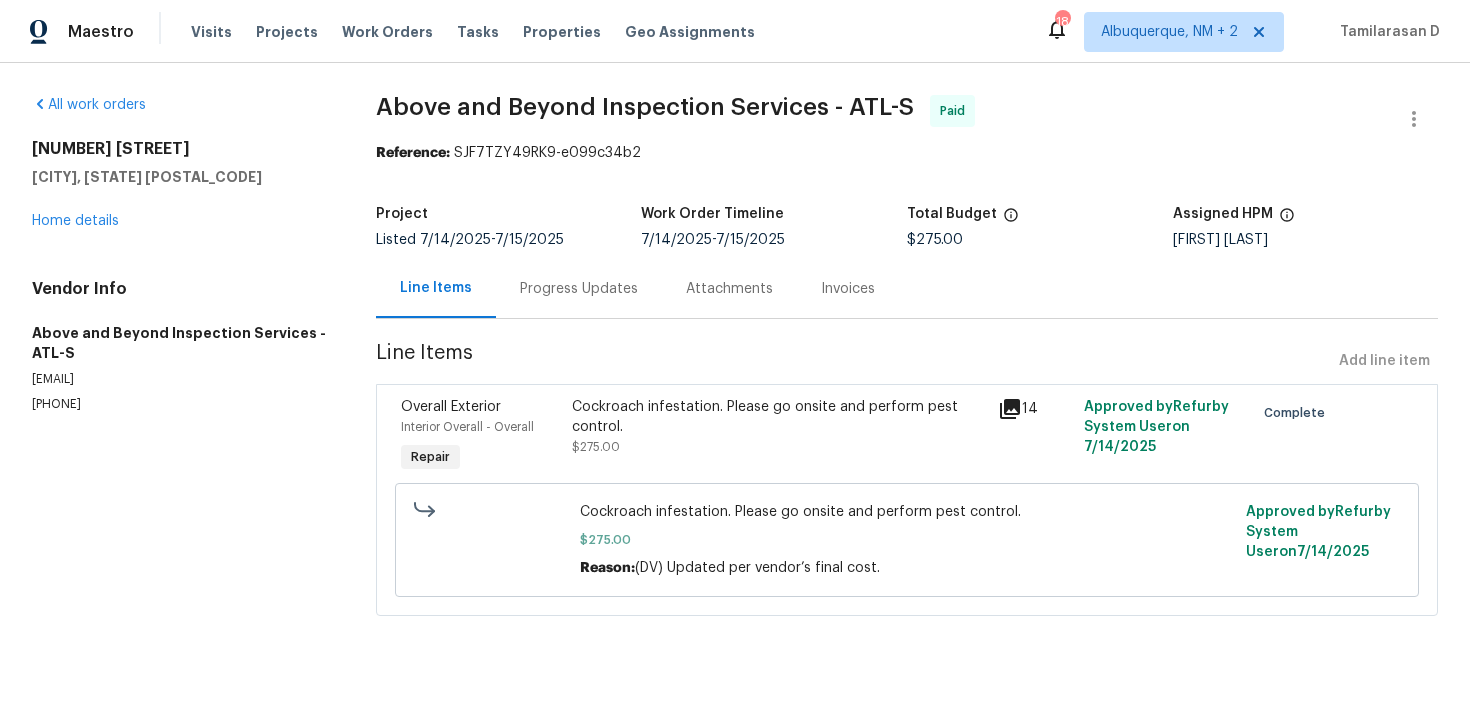 click on "Progress Updates" at bounding box center [579, 289] 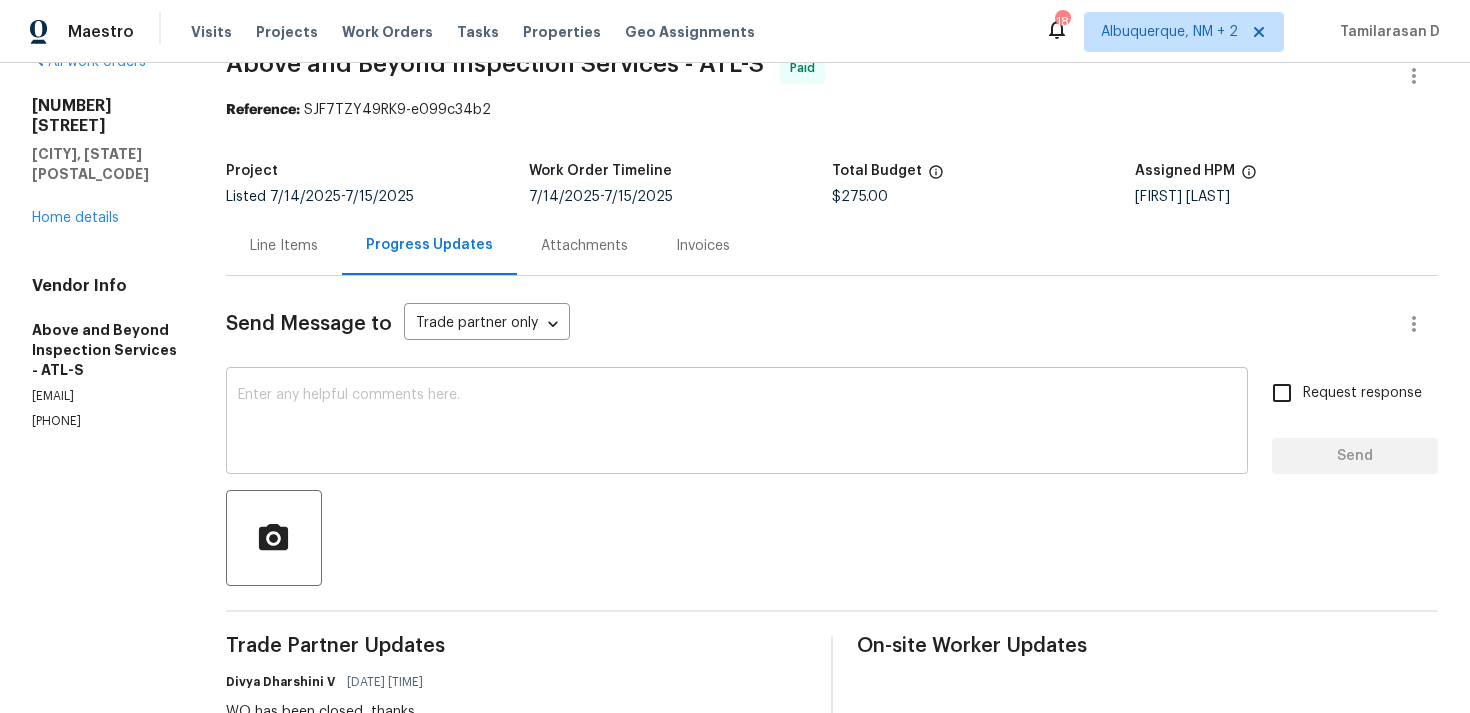 scroll, scrollTop: 0, scrollLeft: 0, axis: both 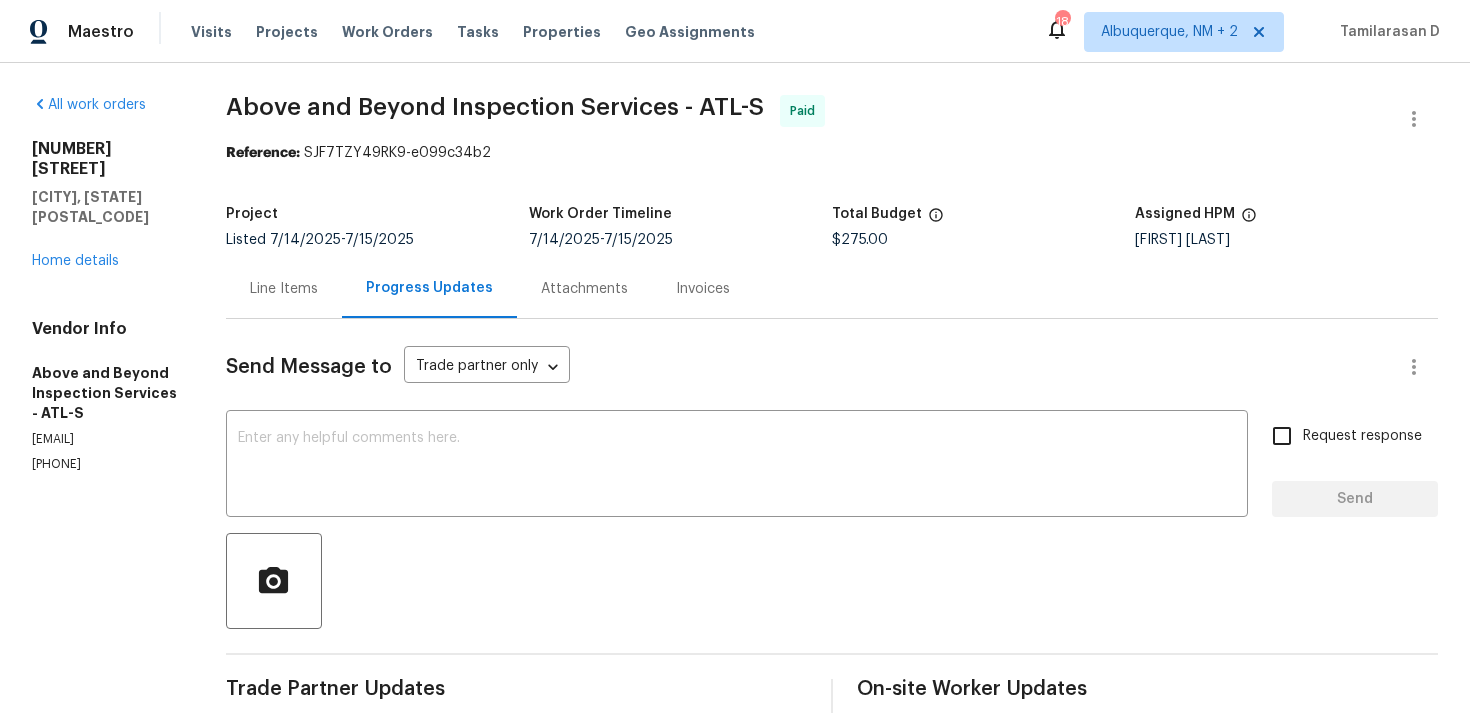 click on "Line Items" at bounding box center [284, 288] 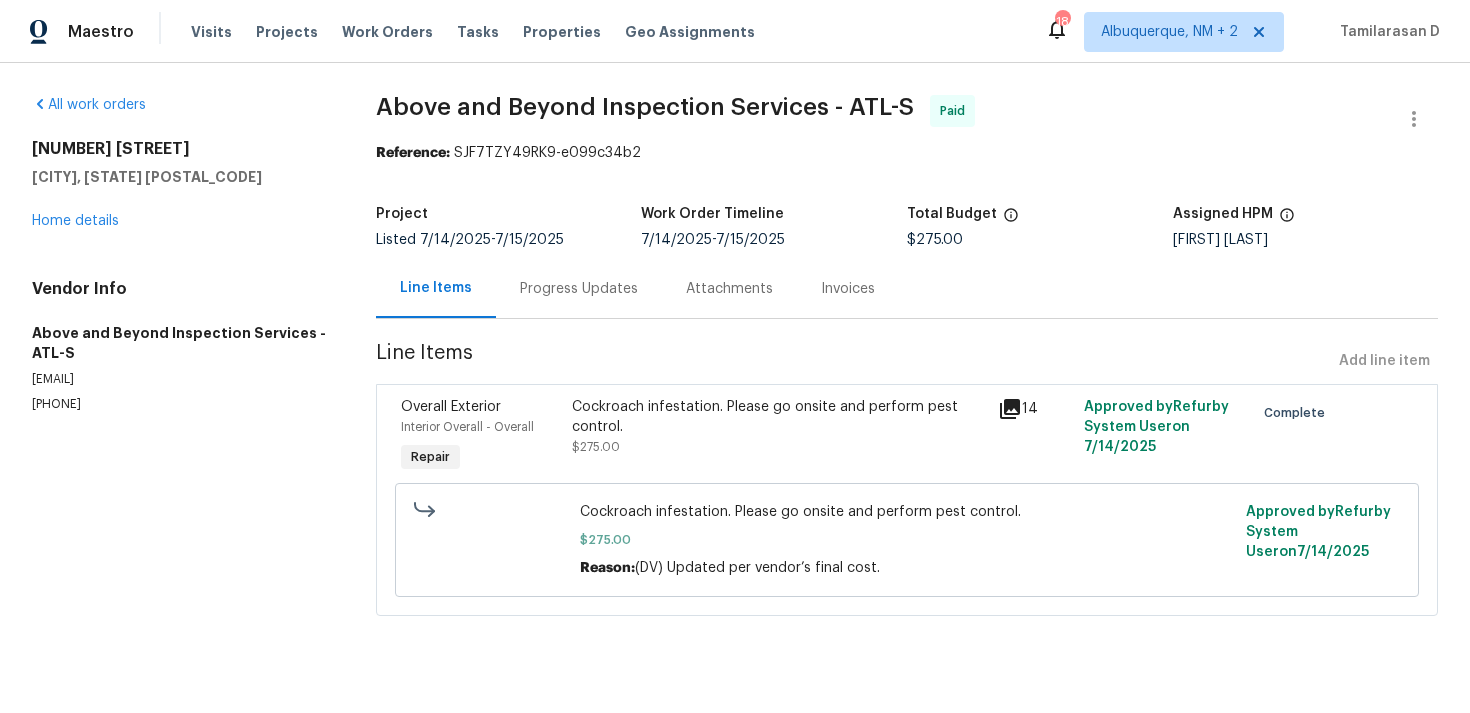 click on "Cockroach infestation. Please go onsite and perform pest control. $275.00" at bounding box center [779, 427] 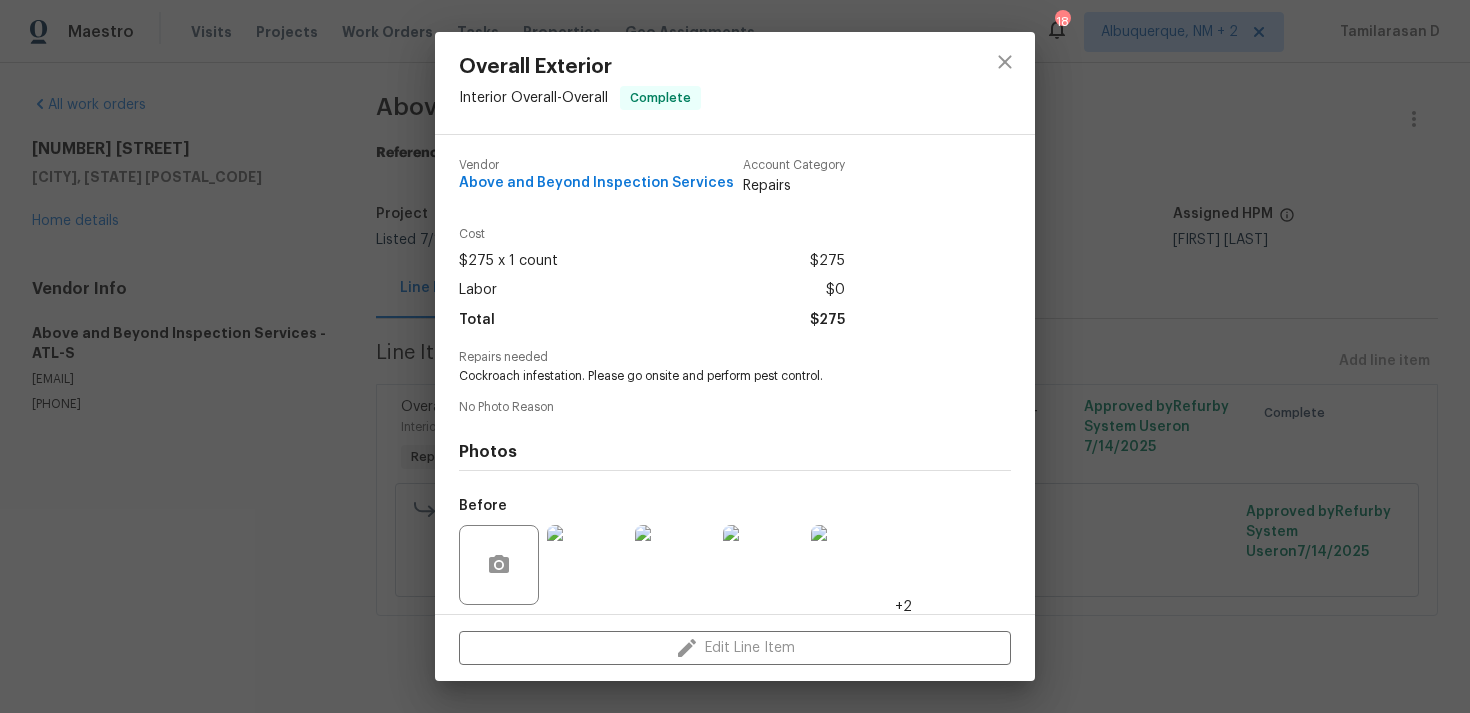 scroll, scrollTop: 141, scrollLeft: 0, axis: vertical 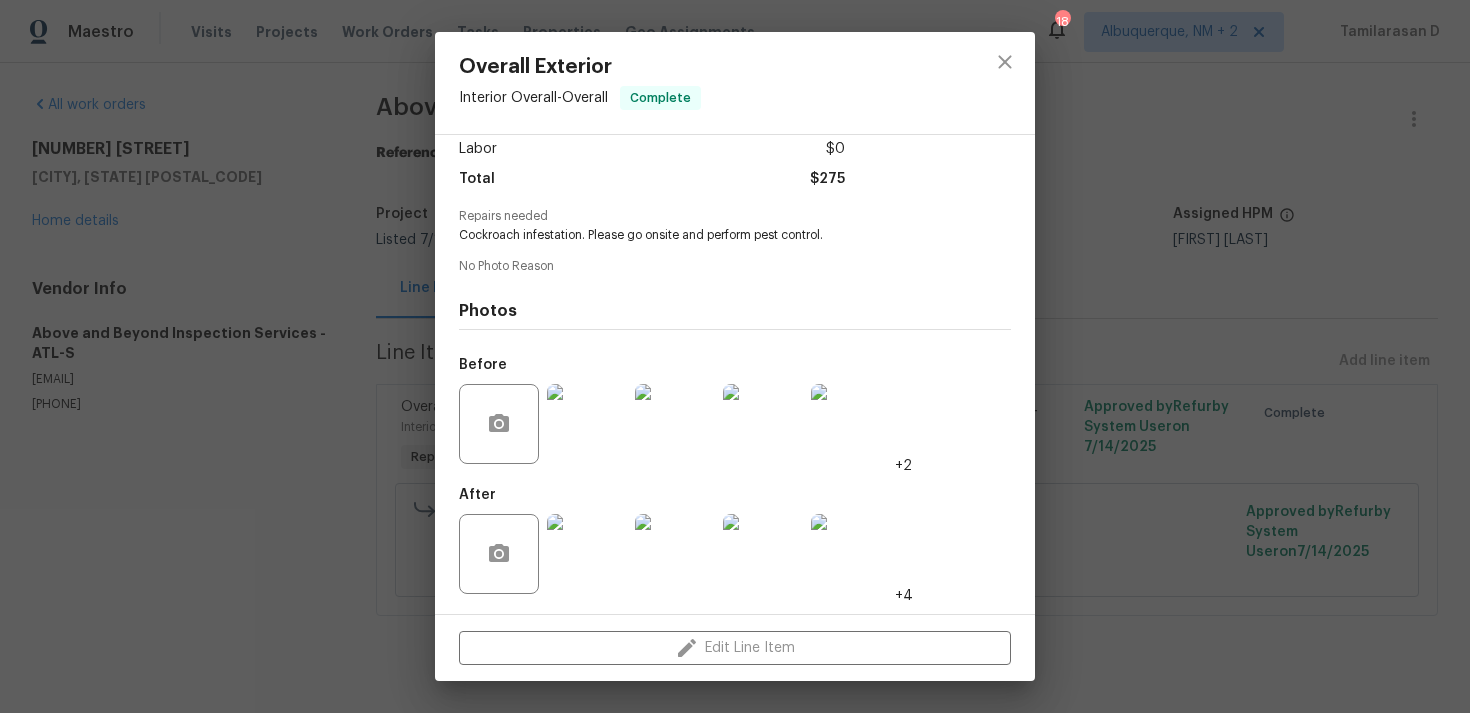 click at bounding box center [587, 554] 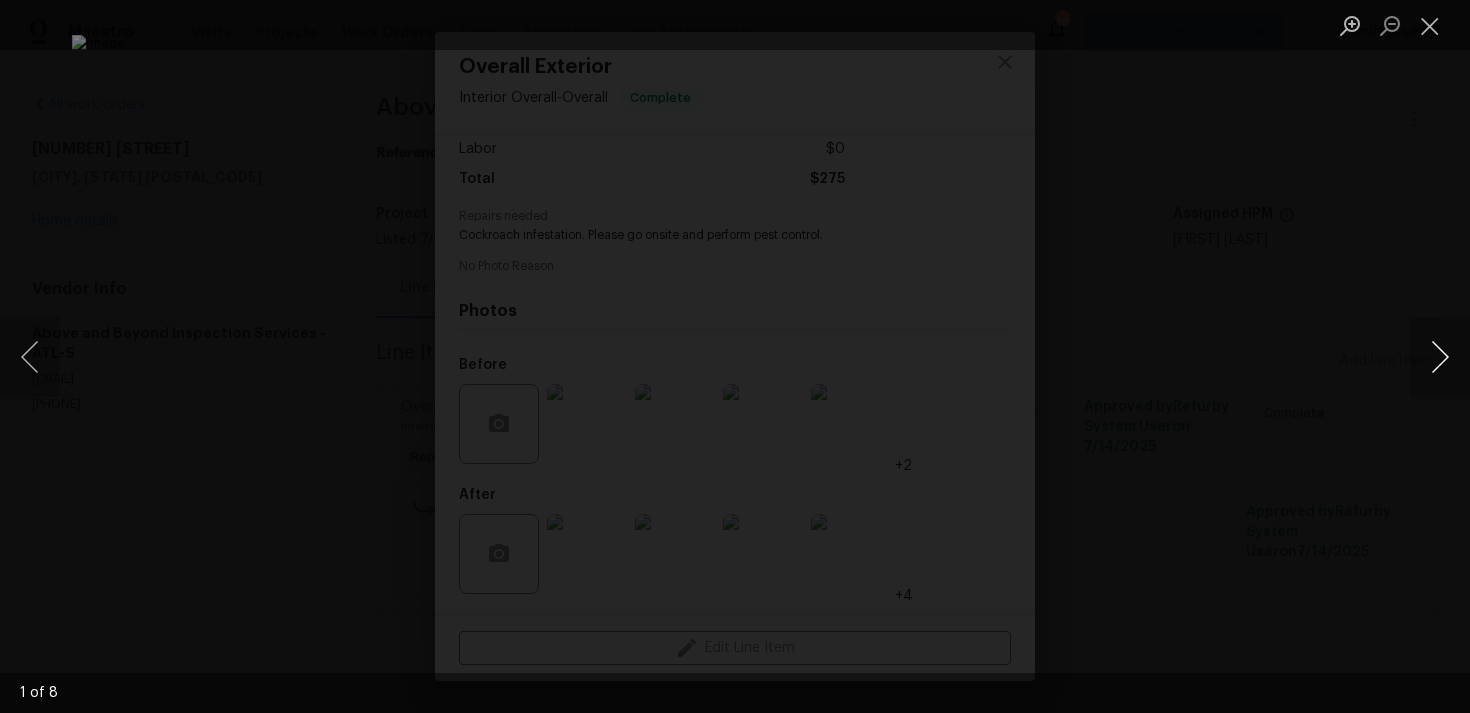 click at bounding box center [1440, 357] 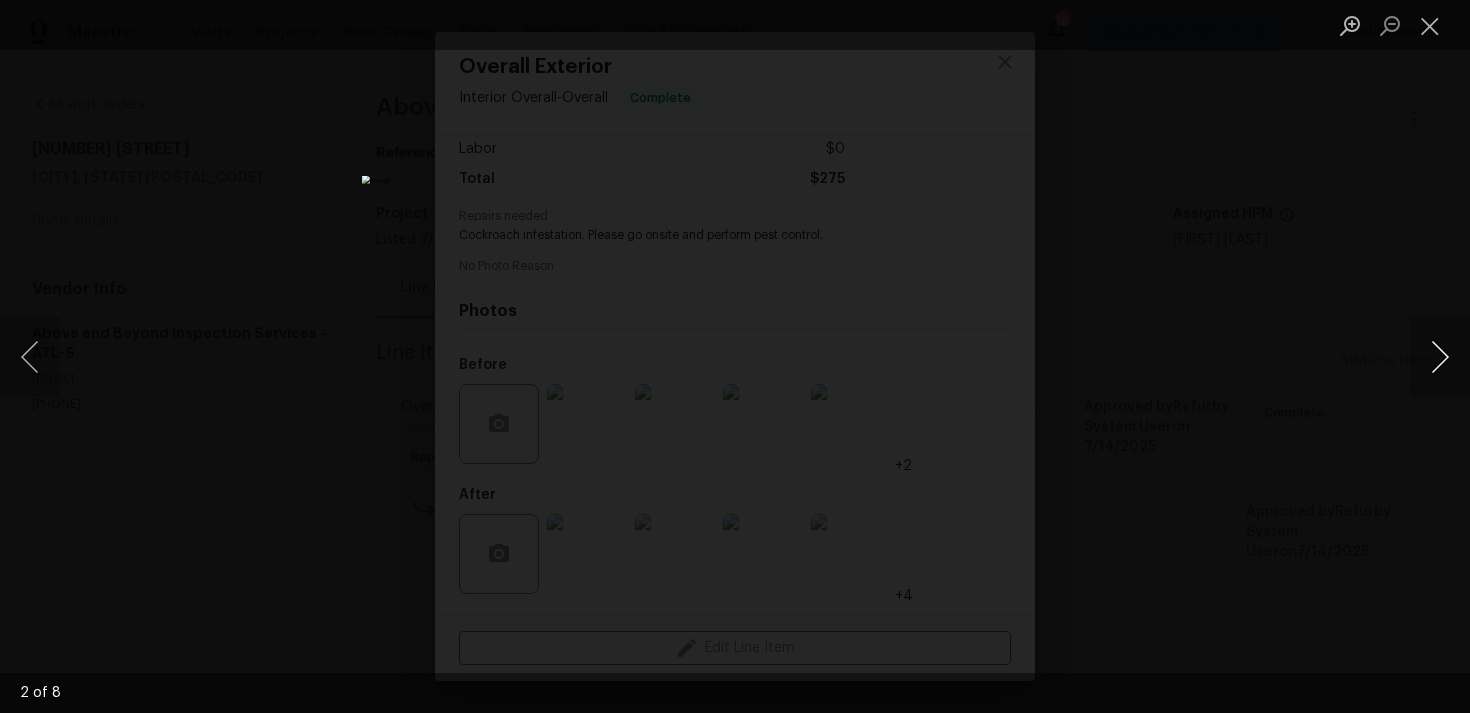 click at bounding box center (1440, 357) 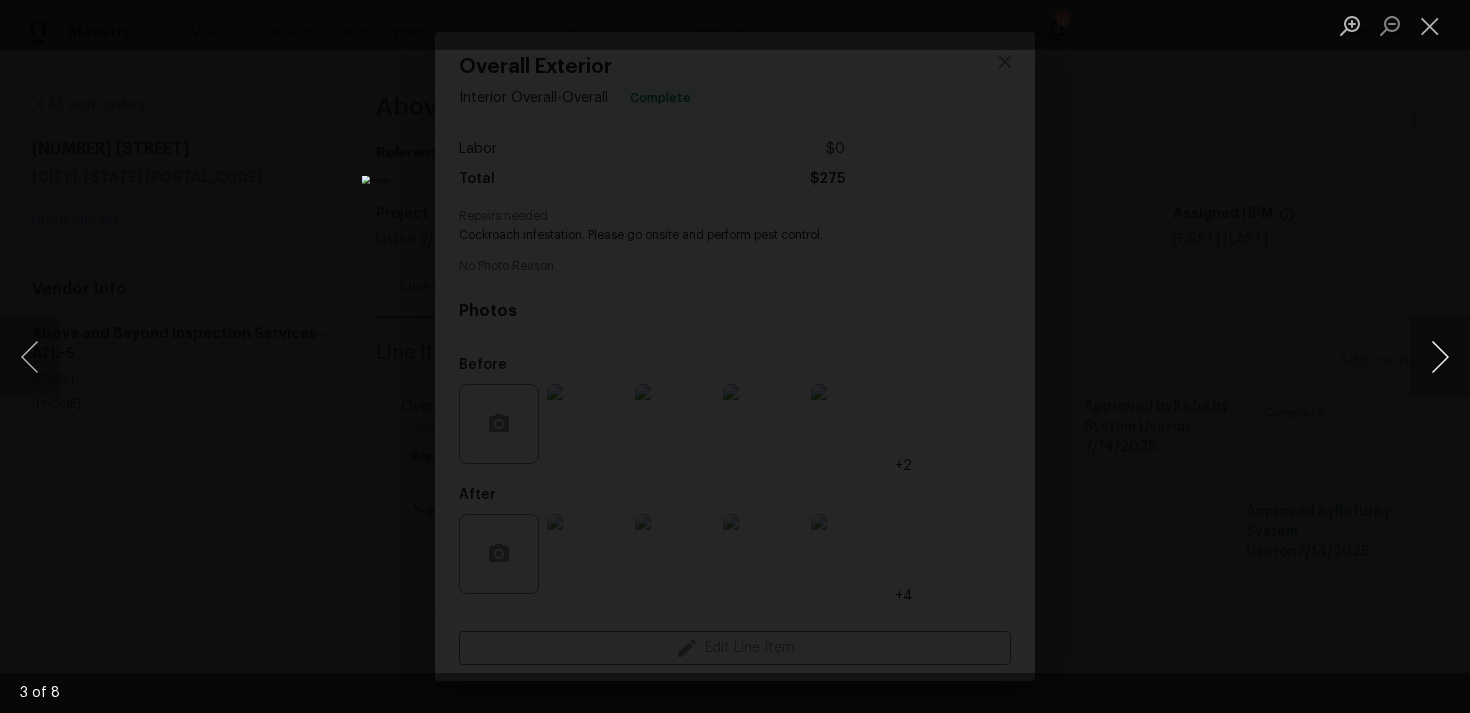 click at bounding box center [1440, 357] 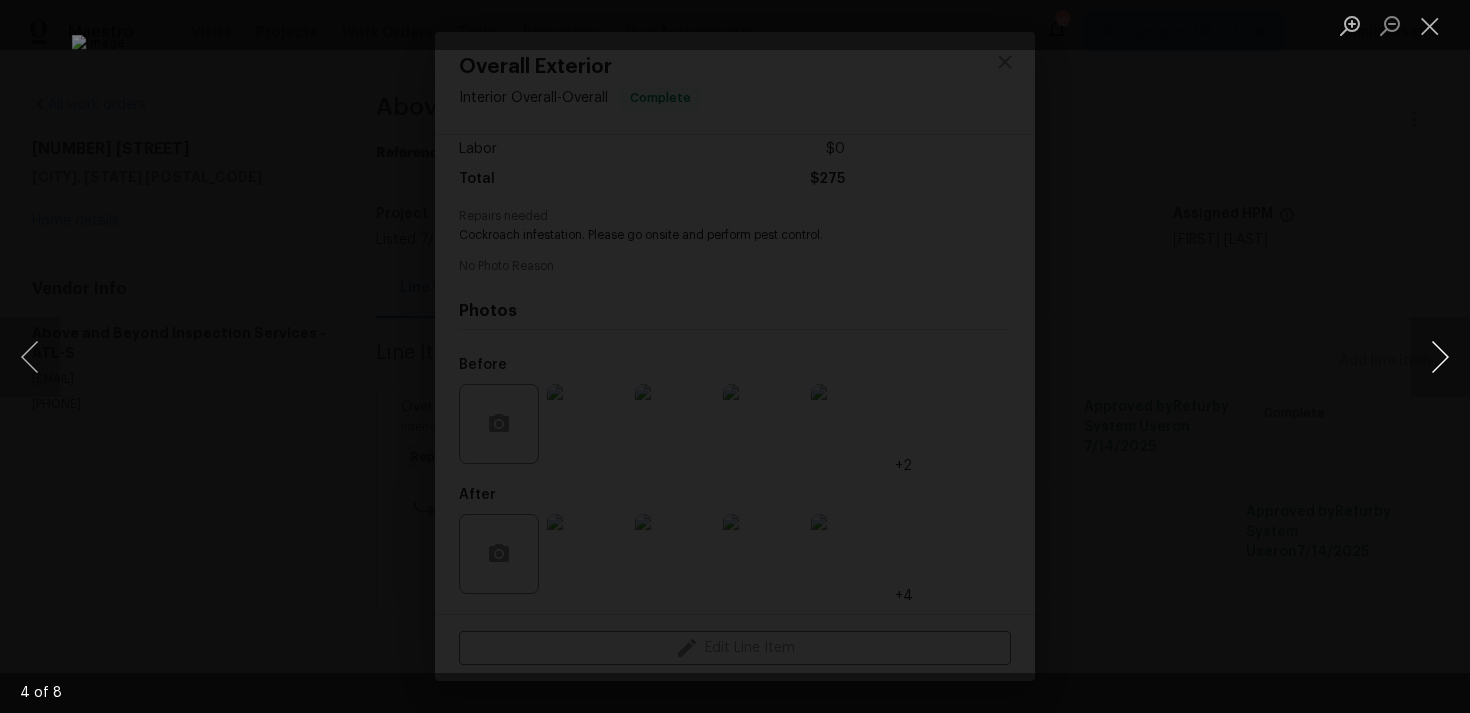 click at bounding box center [1440, 357] 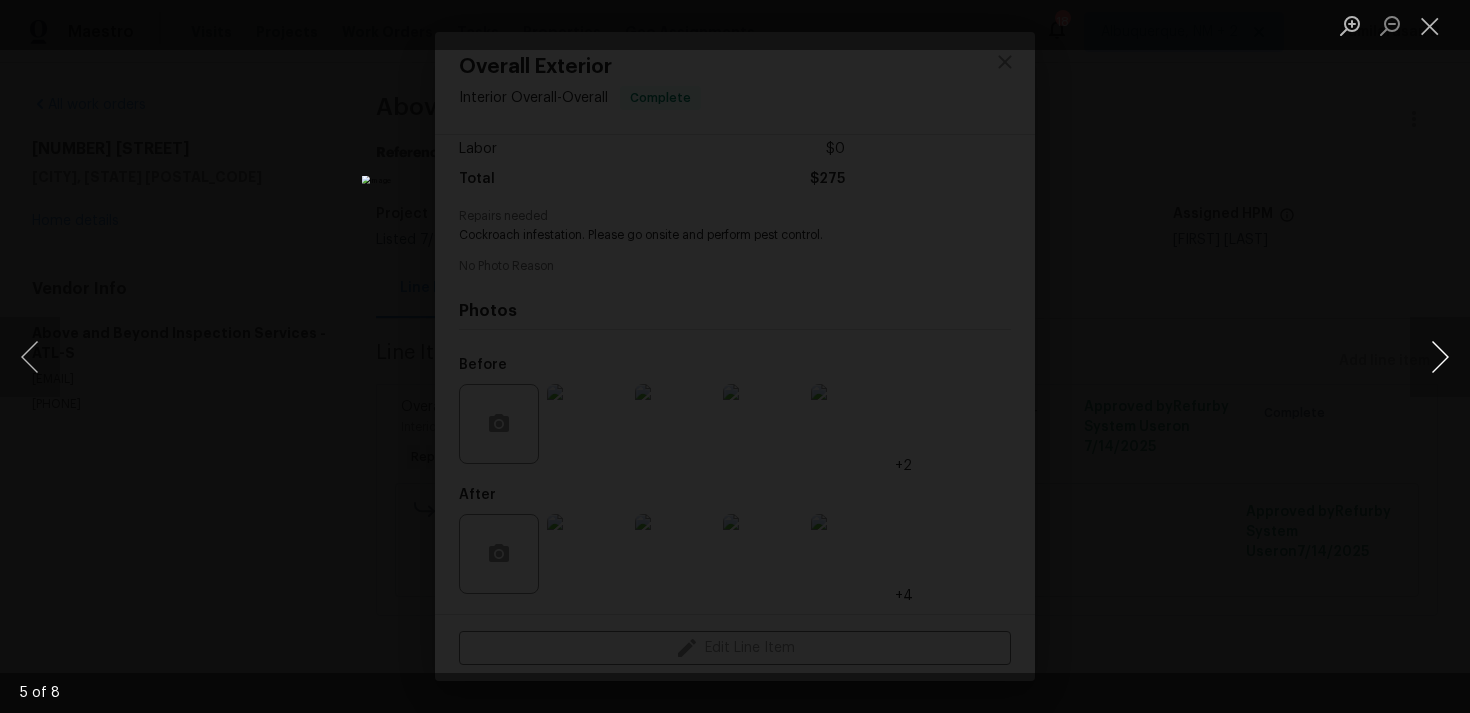 click at bounding box center (1440, 357) 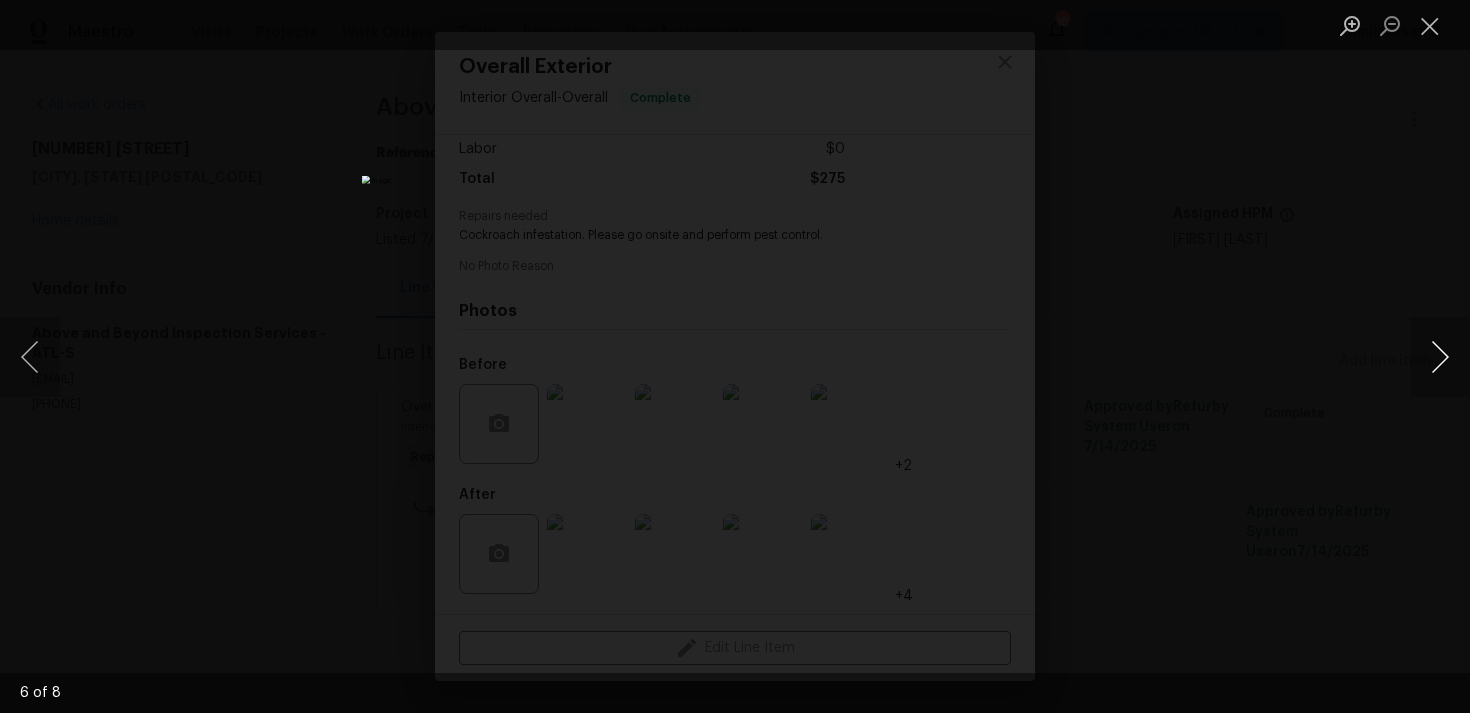 click at bounding box center (1440, 357) 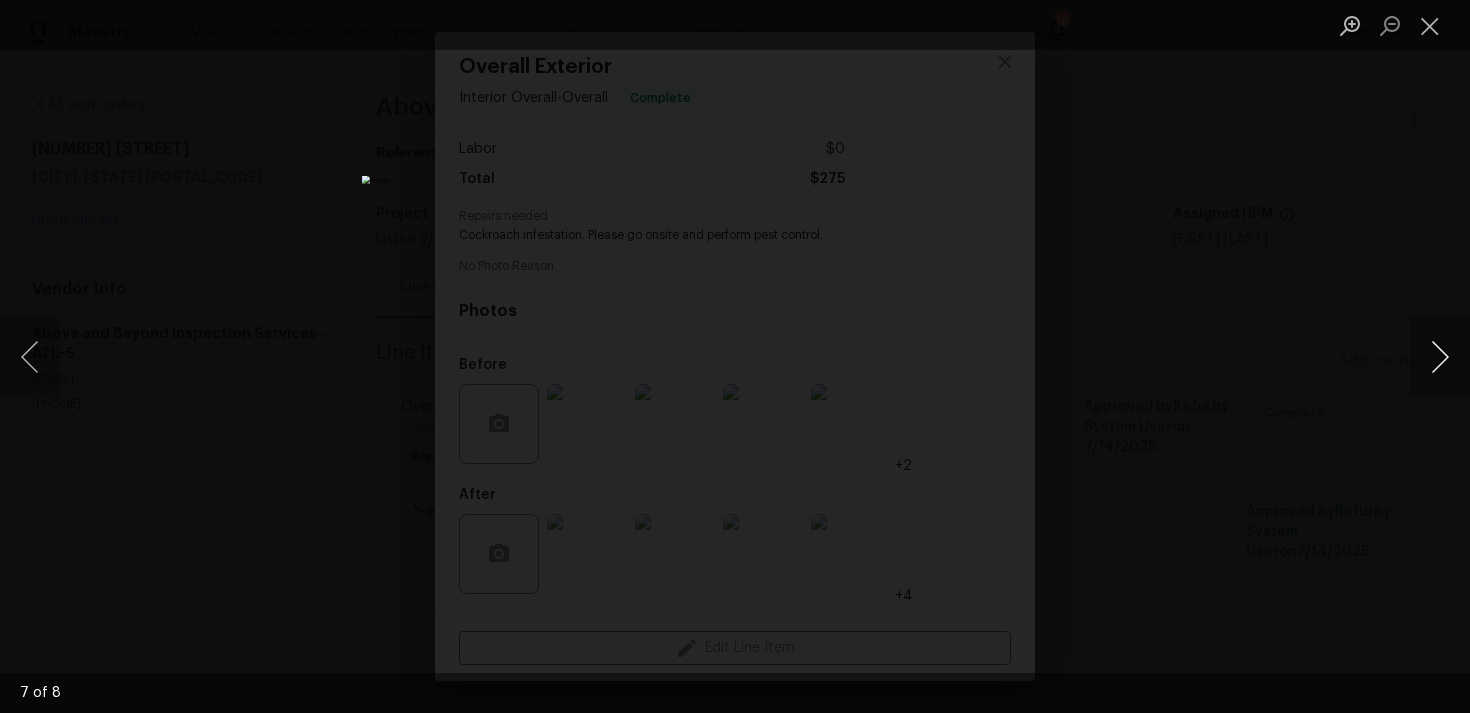 click at bounding box center (1440, 357) 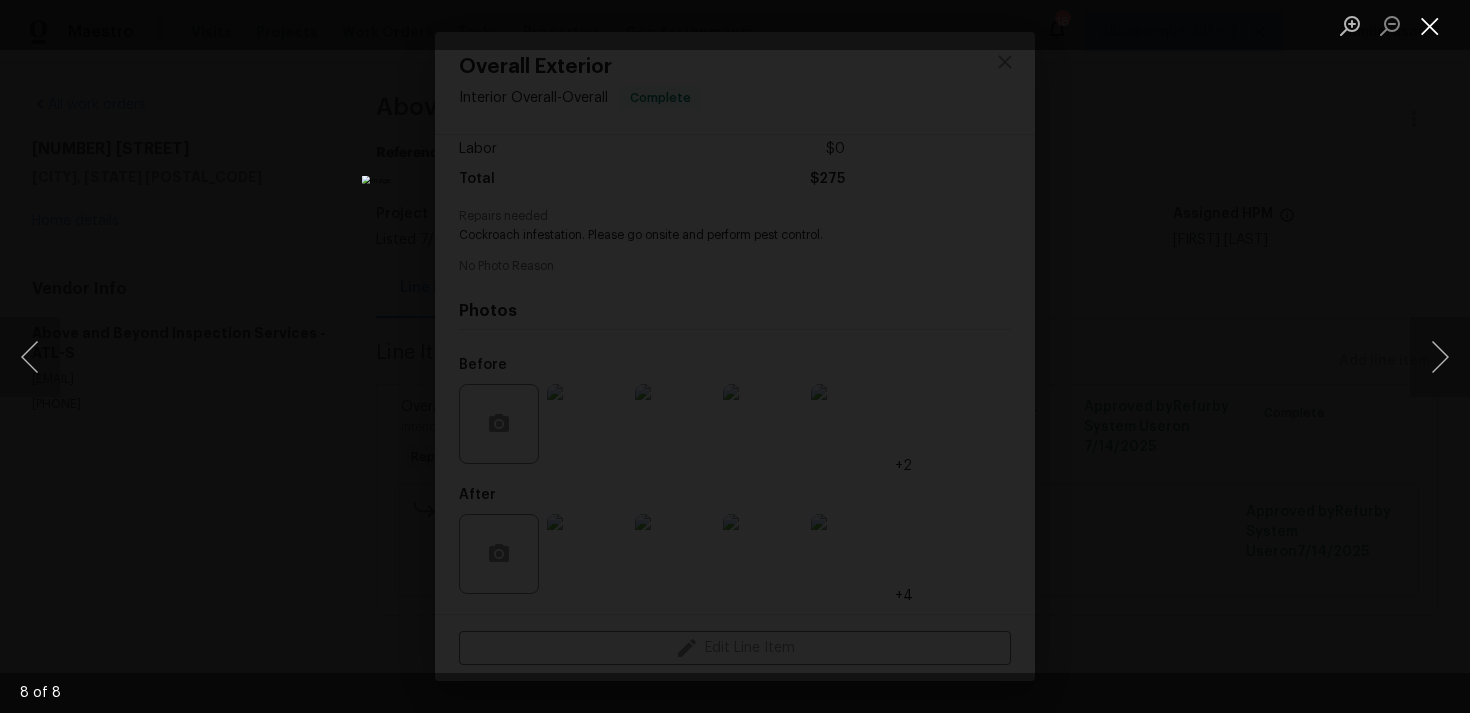 click at bounding box center [1430, 25] 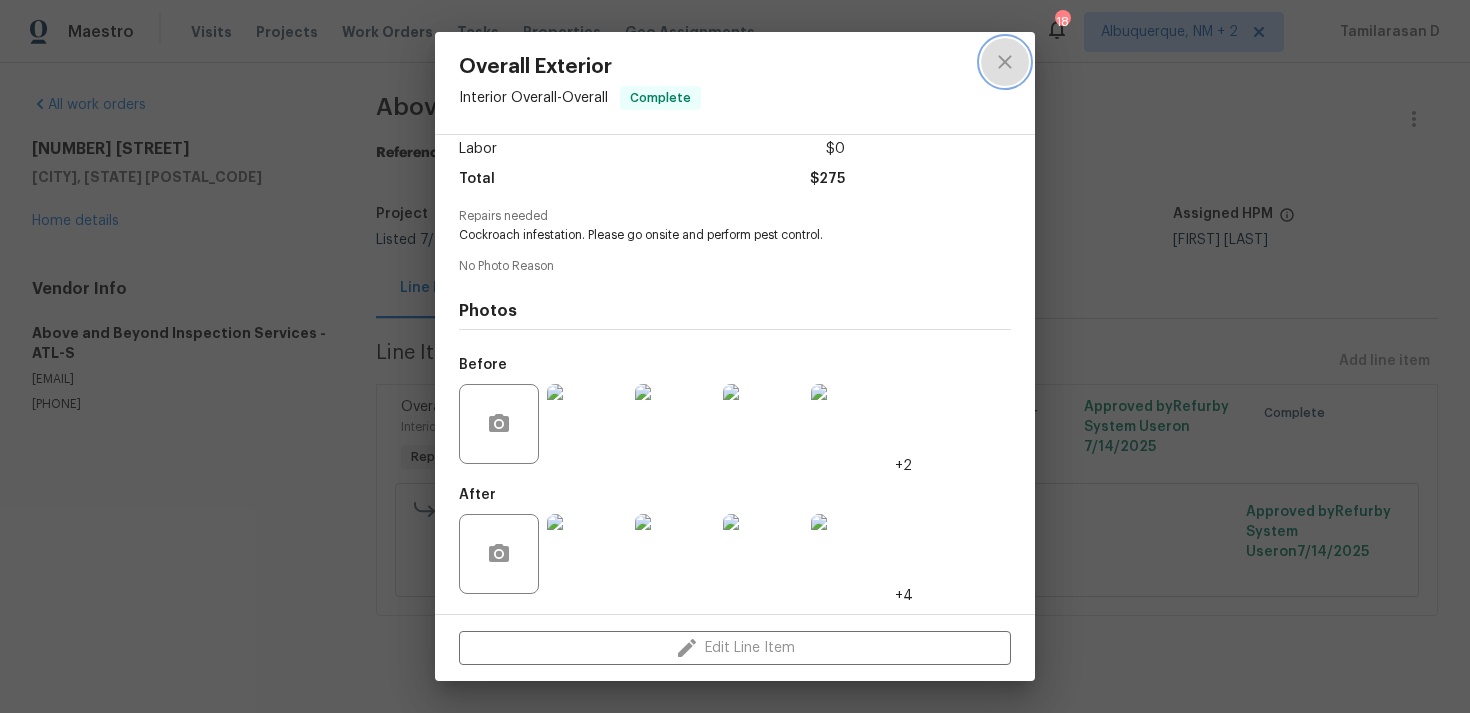 click 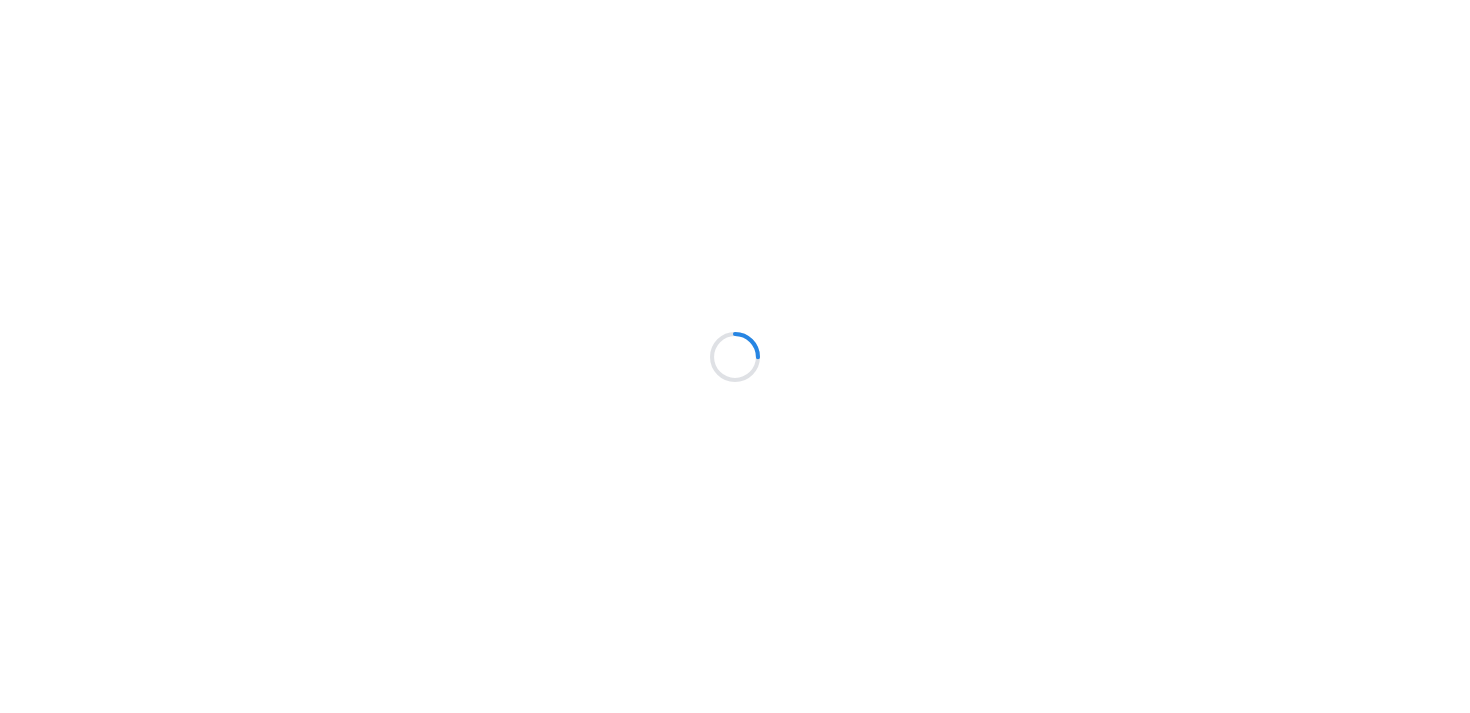 scroll, scrollTop: 0, scrollLeft: 0, axis: both 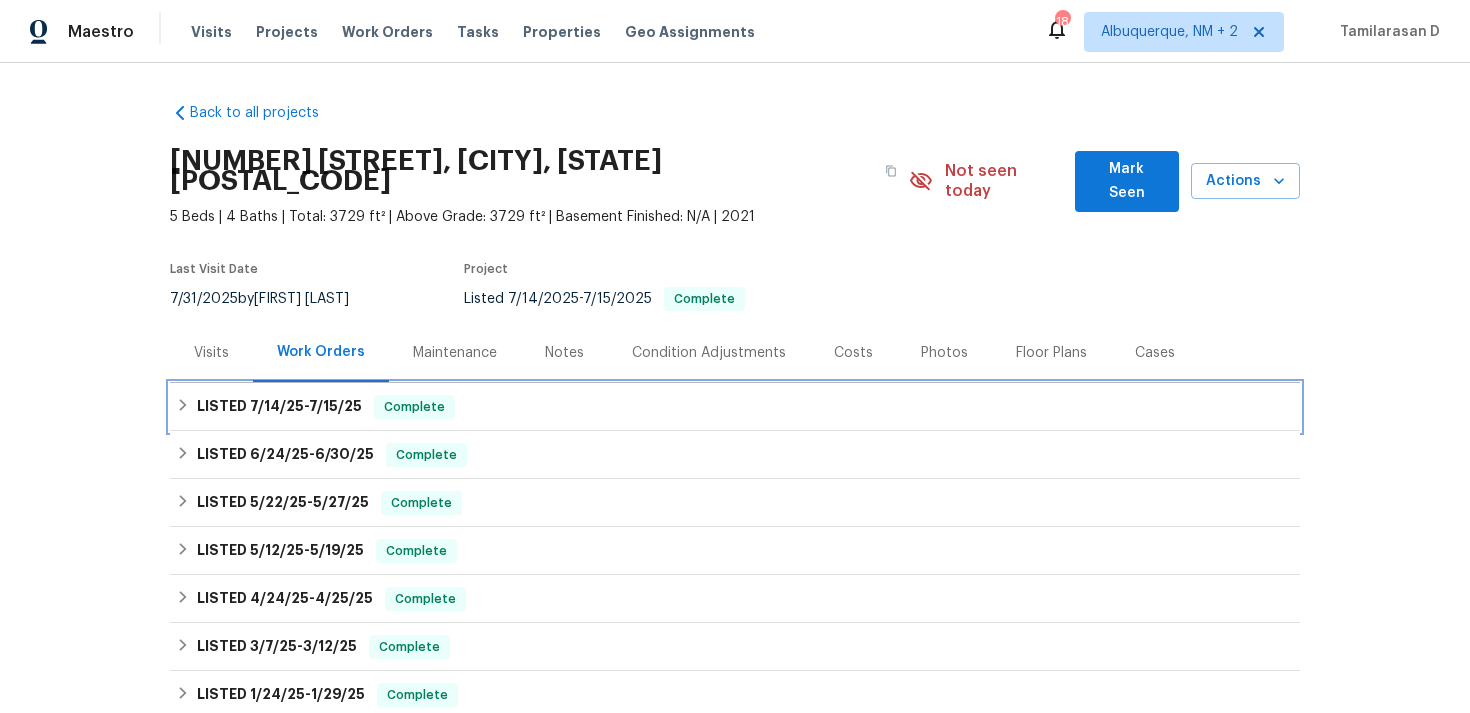 click on "LISTED   [DATE]  -  [DATE]" at bounding box center [279, 407] 